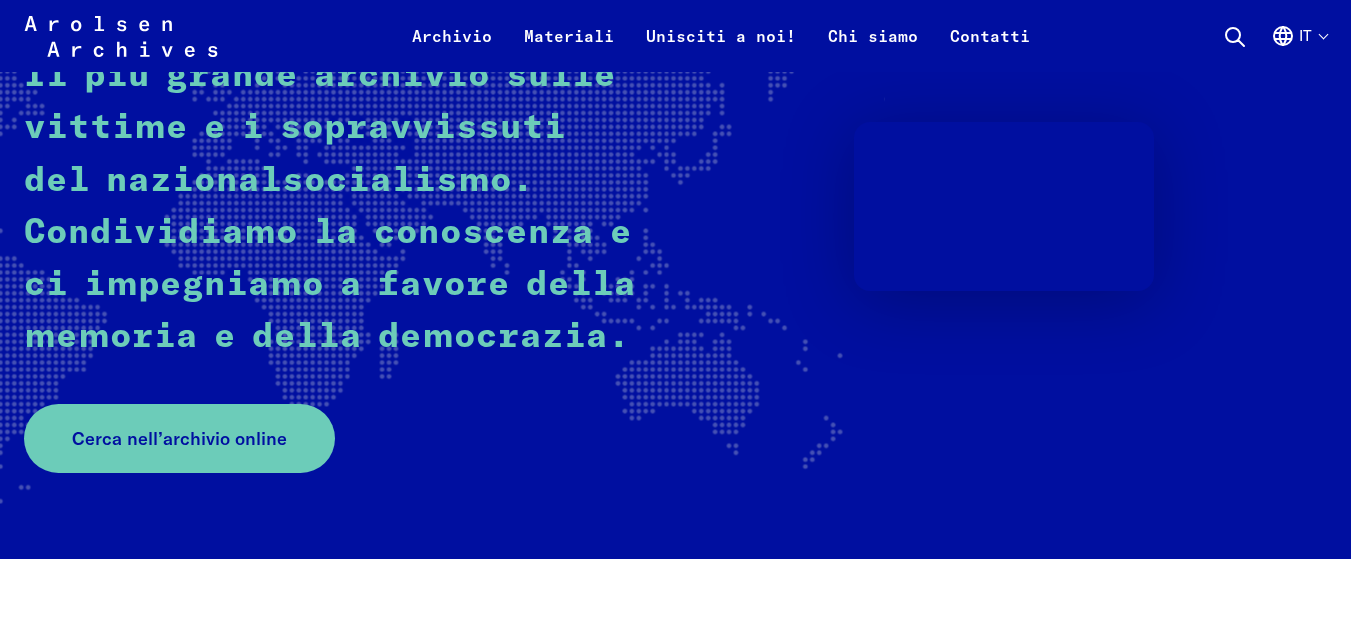 scroll, scrollTop: 500, scrollLeft: 0, axis: vertical 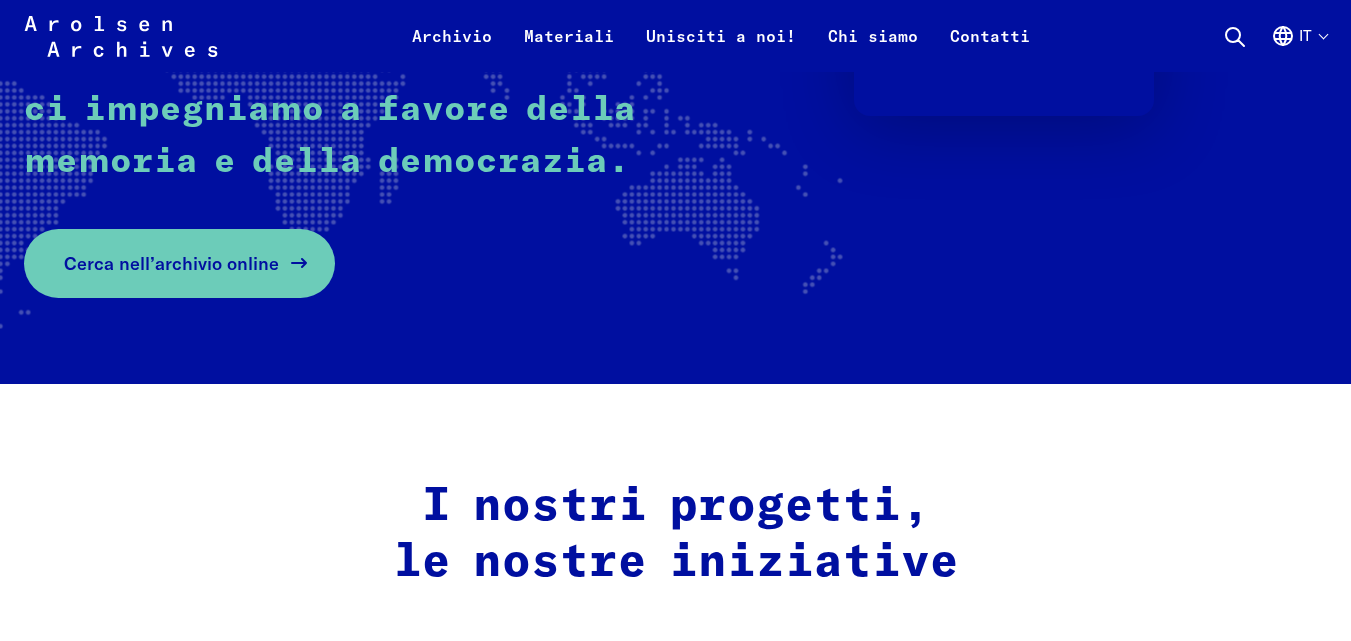 click on "Cerca nell’archivio online" at bounding box center [171, 263] 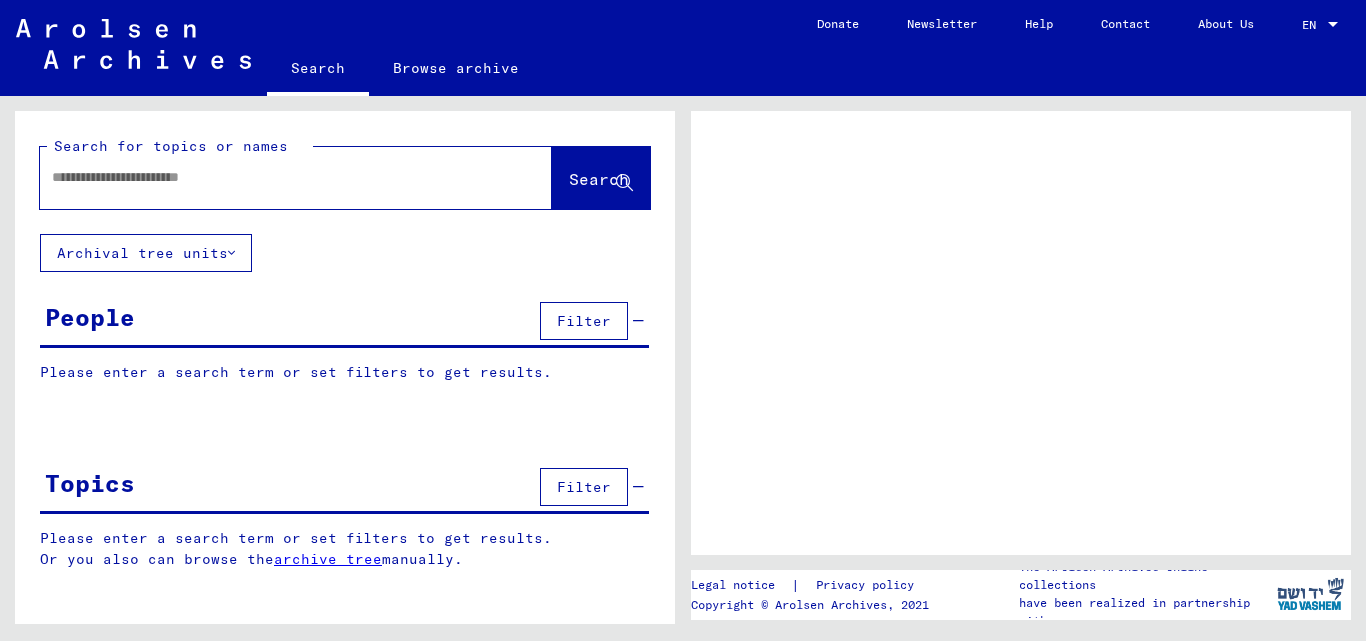 scroll, scrollTop: 0, scrollLeft: 0, axis: both 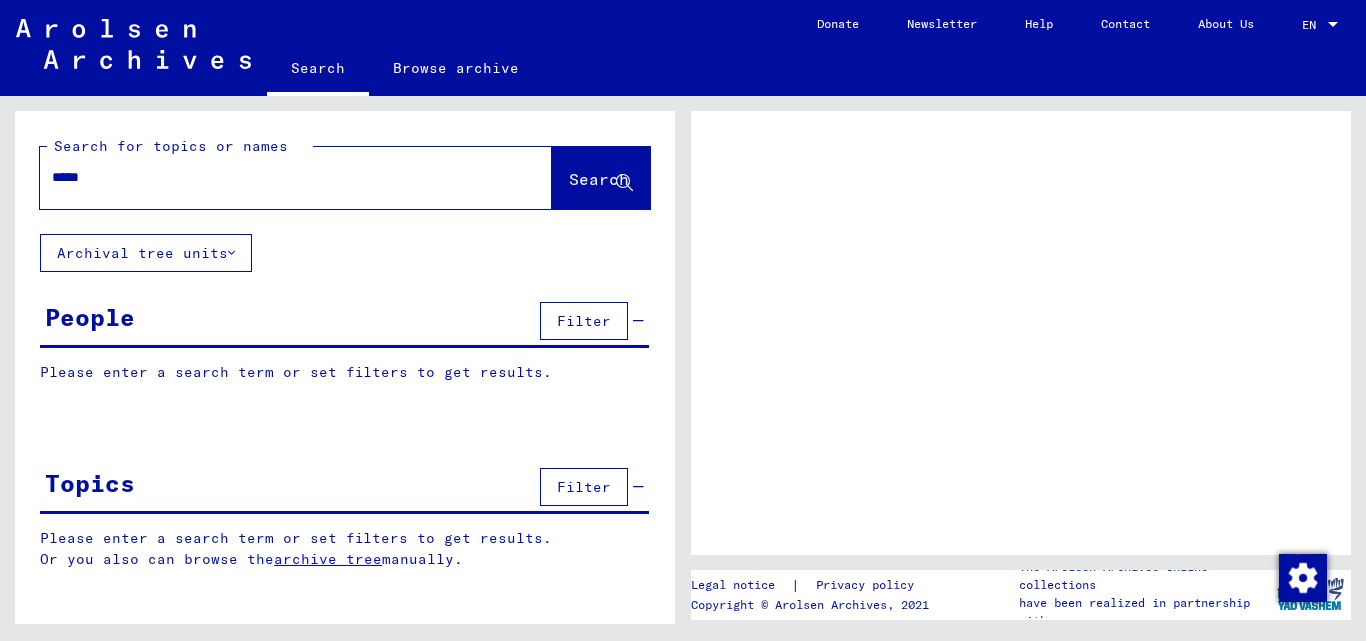 type on "*****" 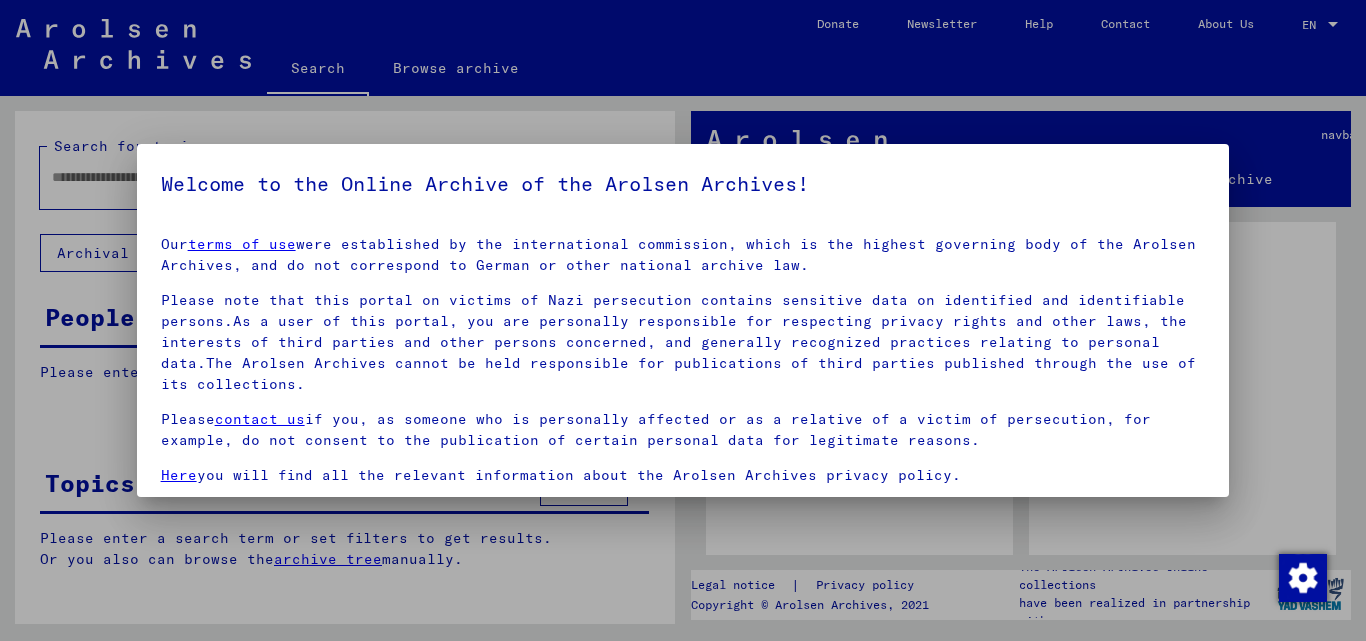 scroll, scrollTop: 60, scrollLeft: 0, axis: vertical 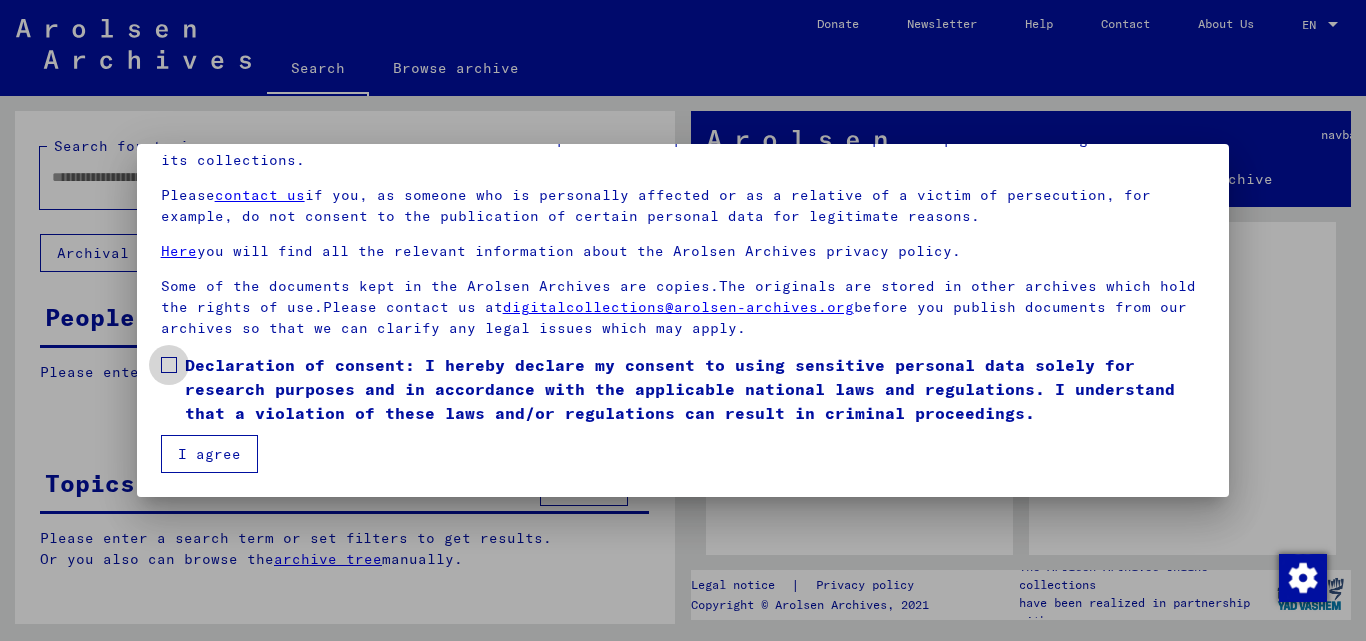 click at bounding box center [169, 365] 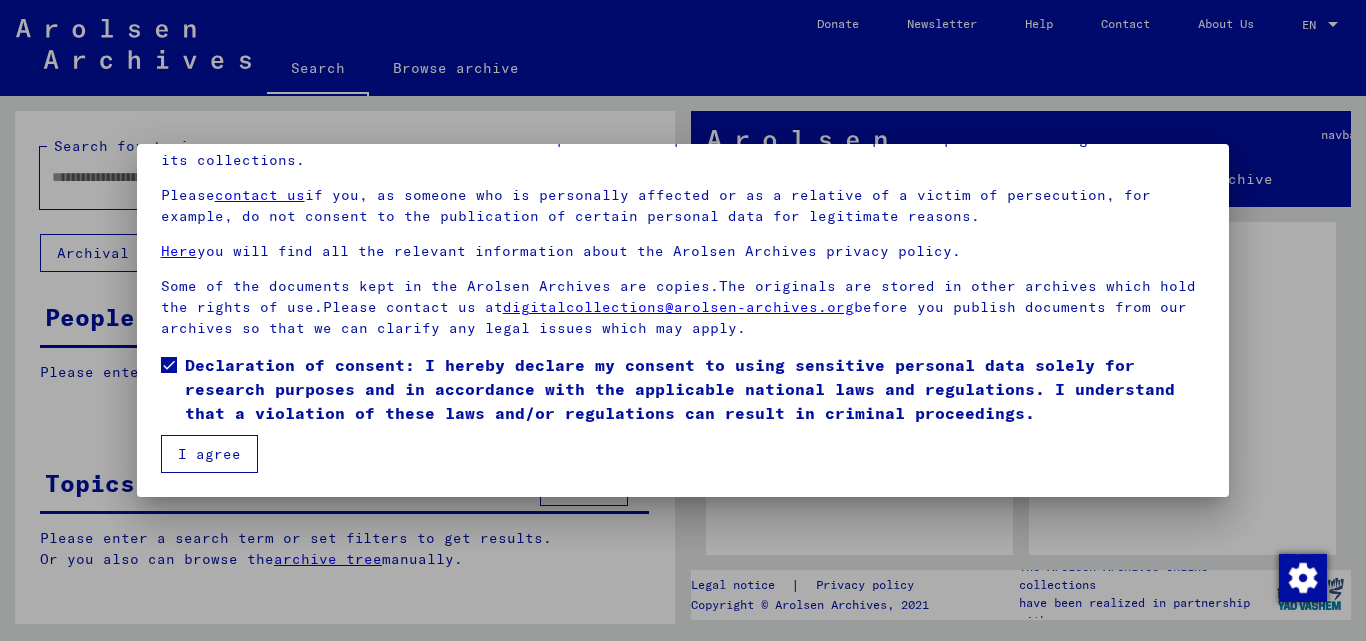 click on "I agree" at bounding box center (209, 454) 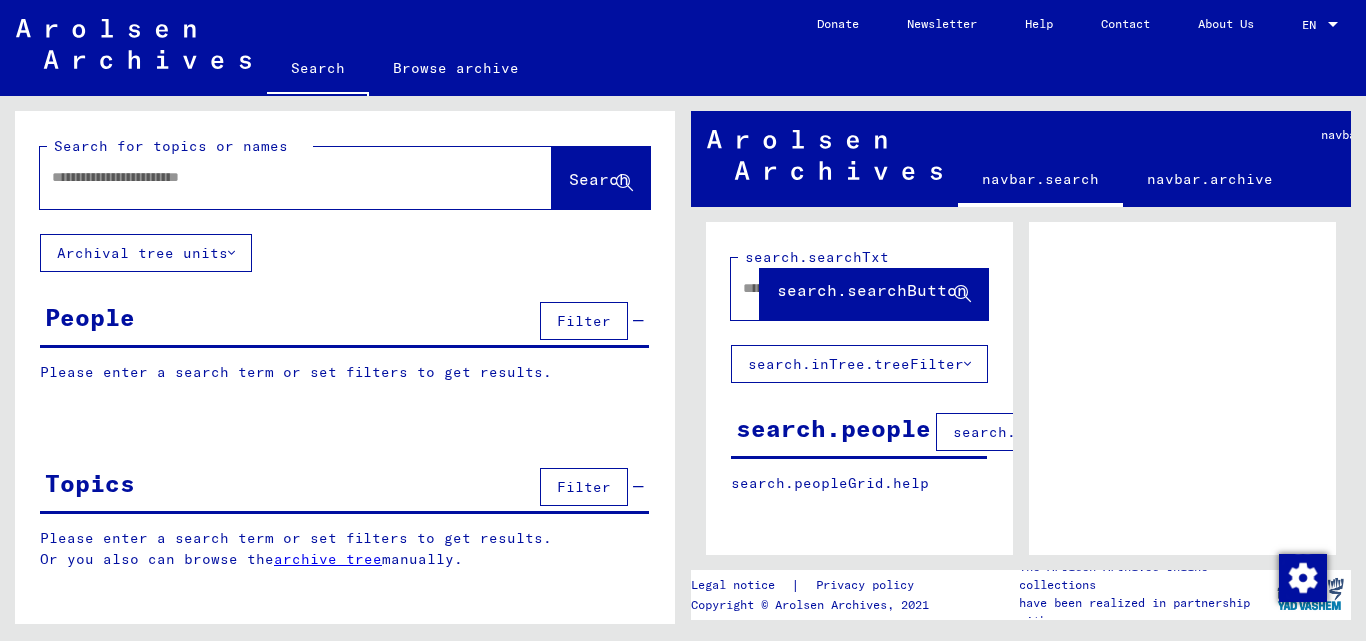 click at bounding box center (278, 177) 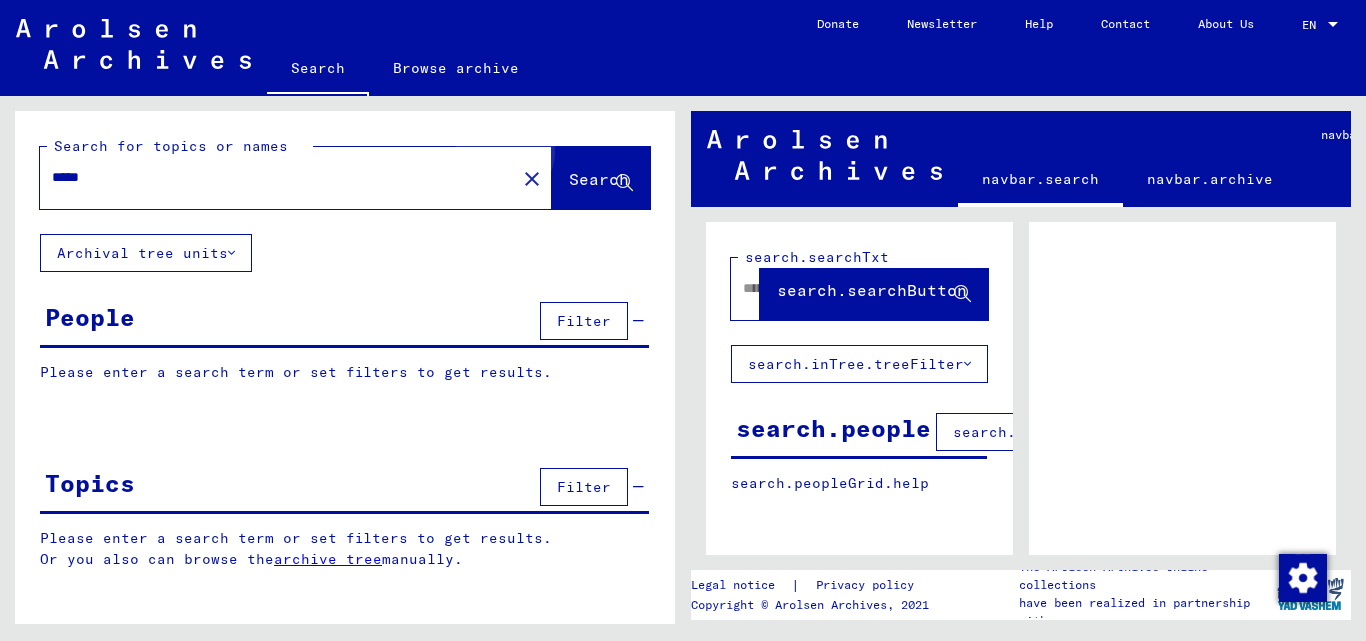 click on "Search" 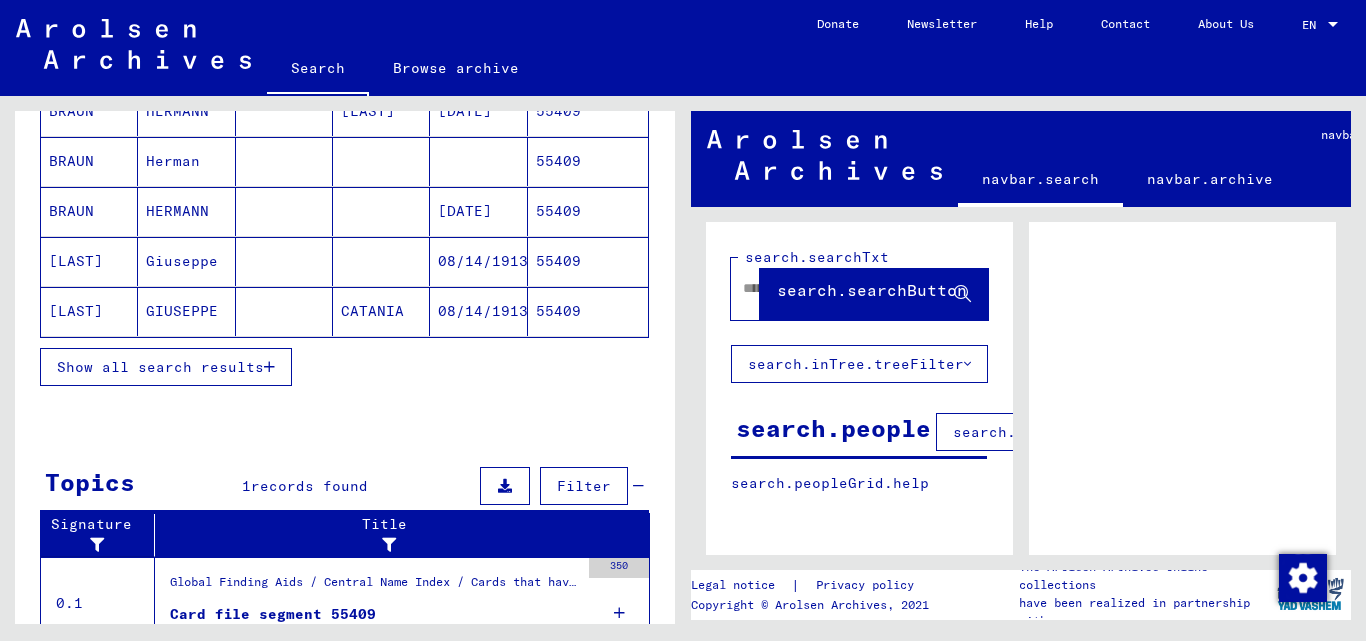 scroll, scrollTop: 200, scrollLeft: 0, axis: vertical 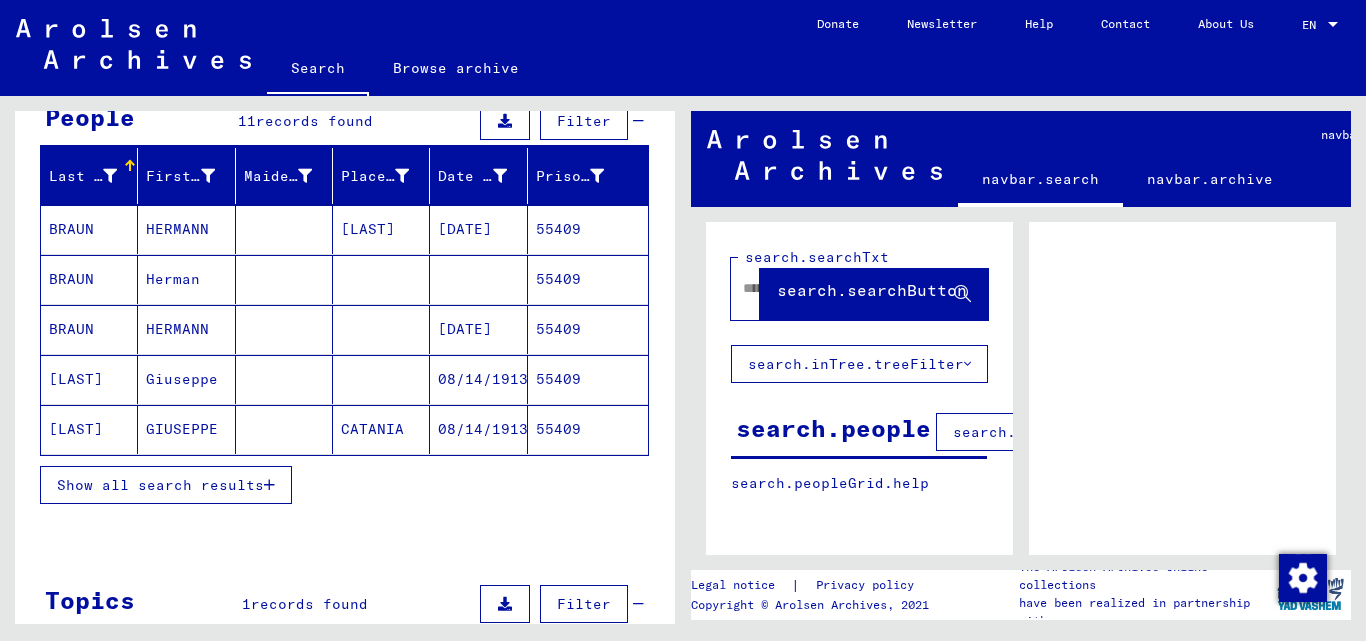 click on "Show all search results" at bounding box center [166, 485] 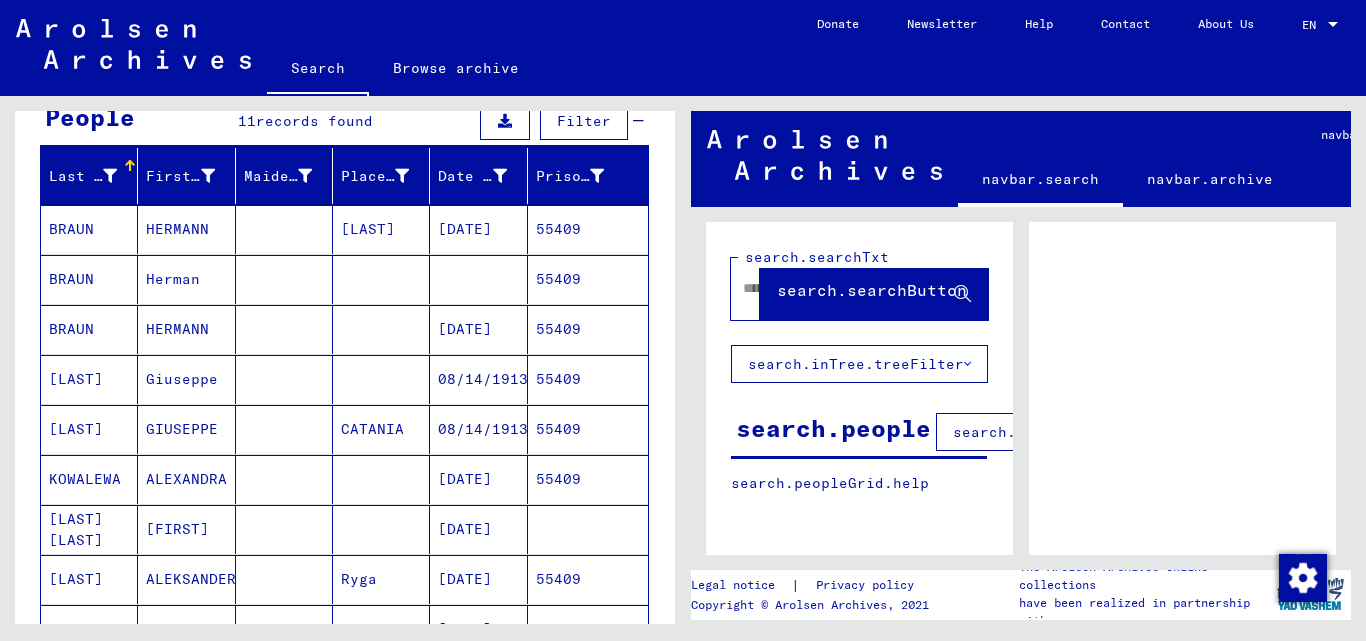 click on "55409" at bounding box center [588, 479] 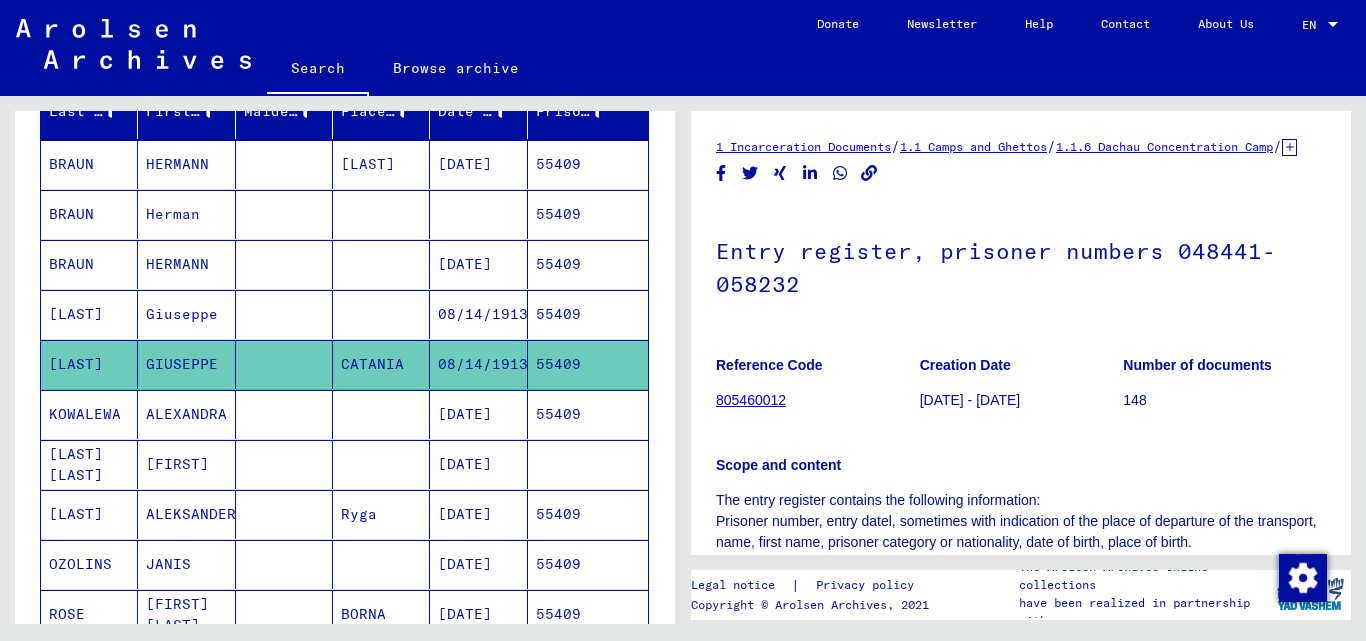 scroll, scrollTop: 300, scrollLeft: 0, axis: vertical 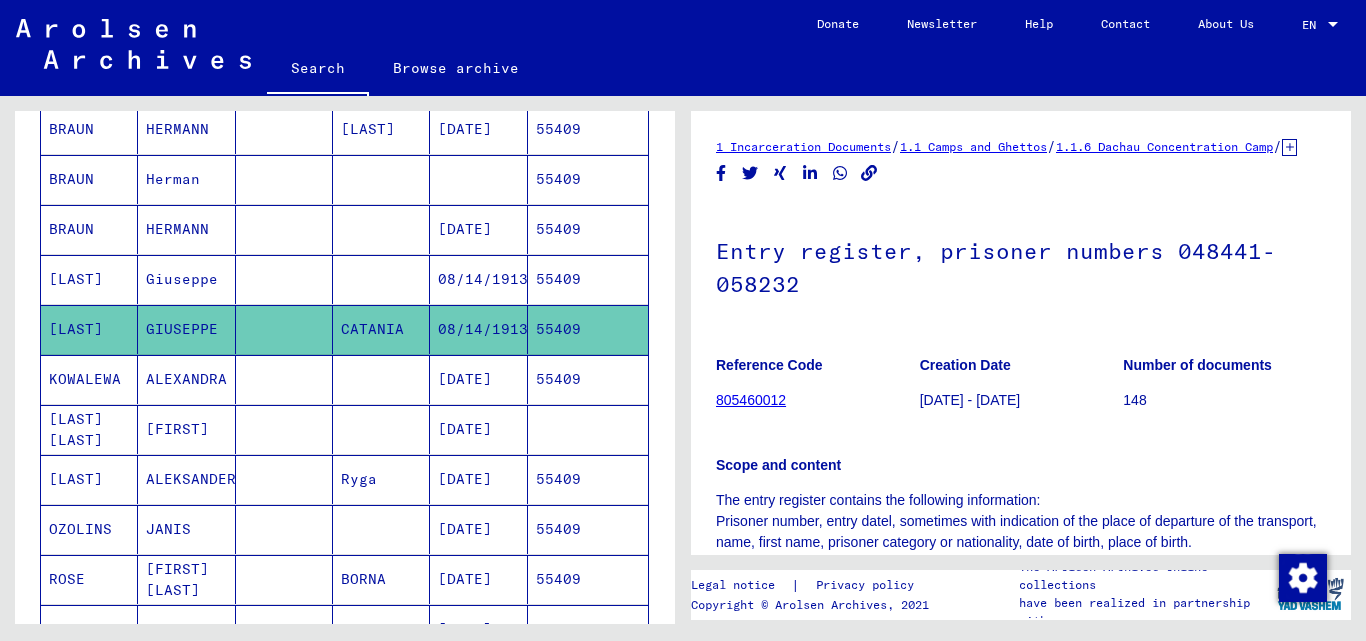 click on "[LAST] [LAST]" at bounding box center (89, 479) 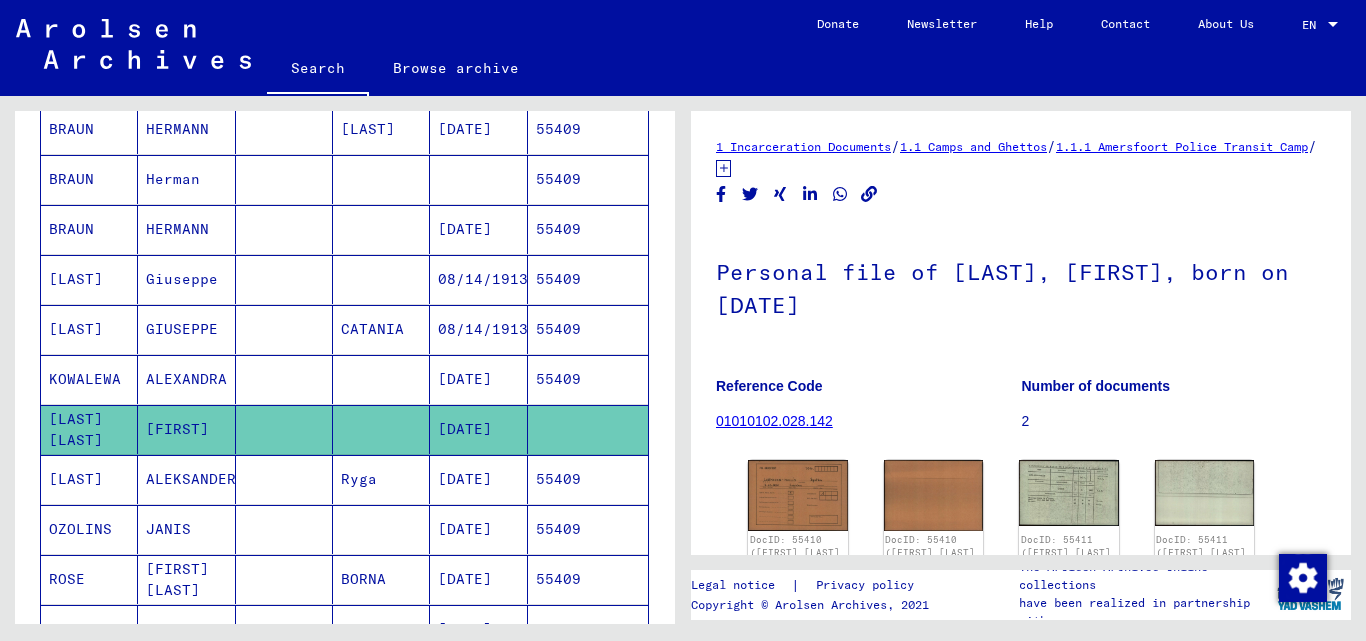 scroll, scrollTop: 0, scrollLeft: 0, axis: both 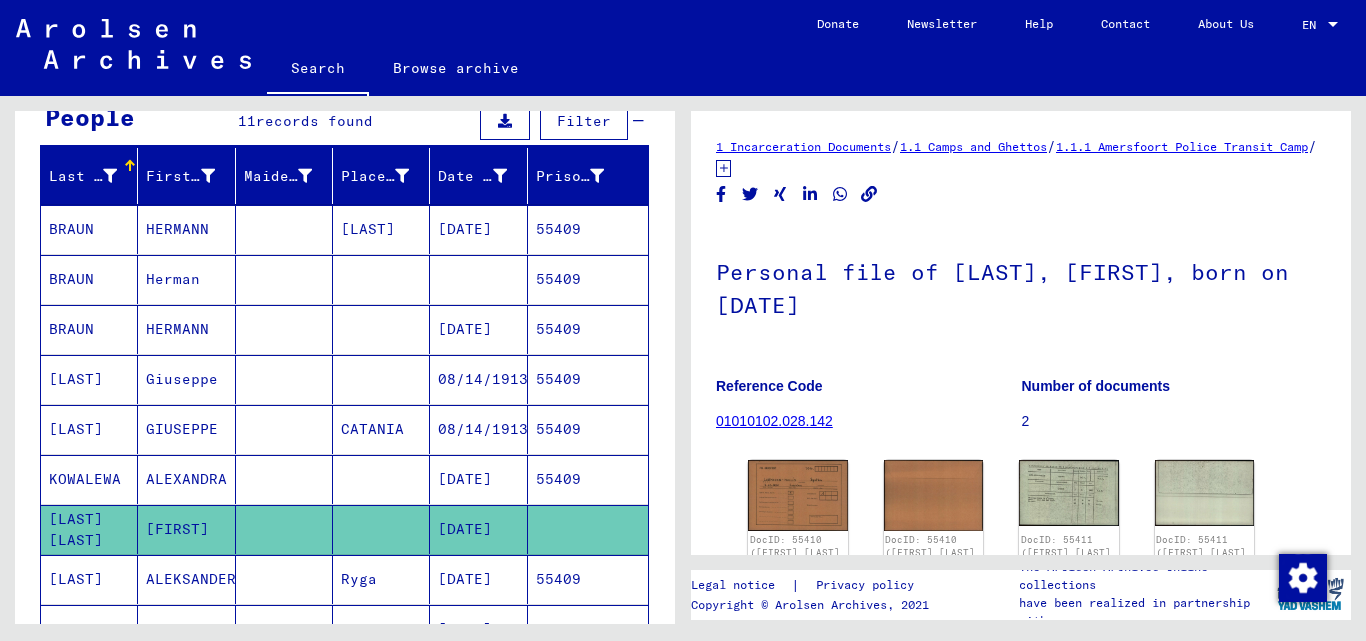 click on "KOWALEWA" at bounding box center (89, 529) 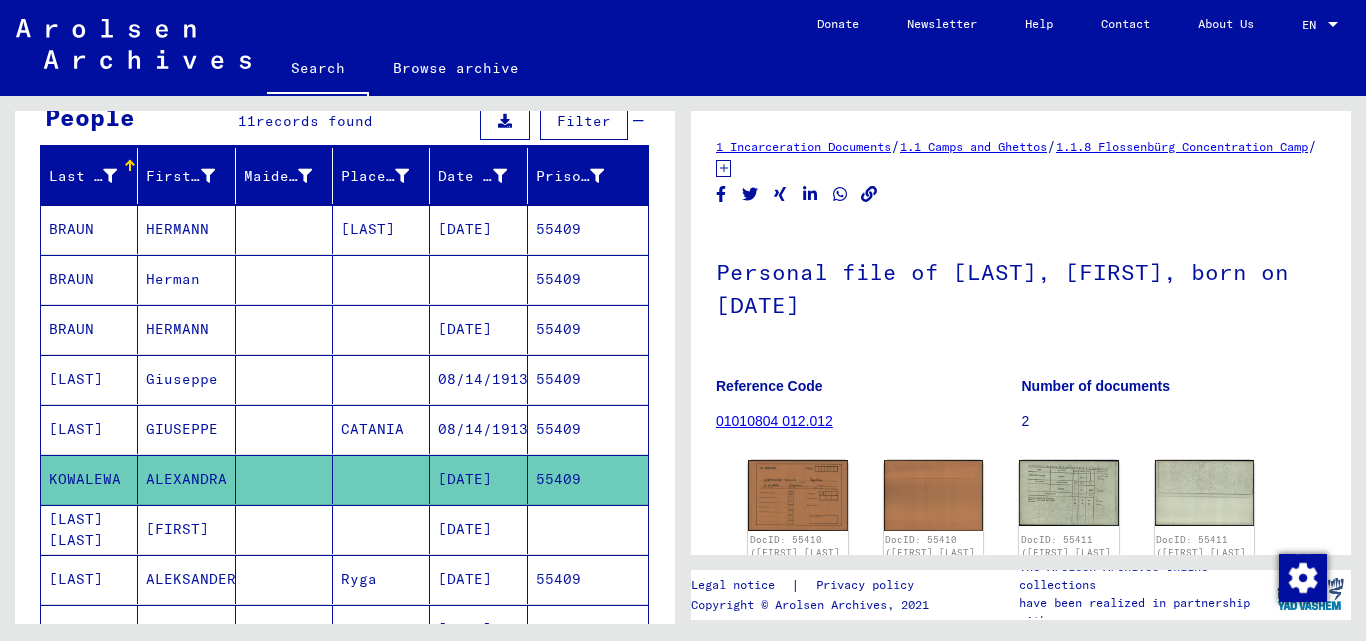 scroll, scrollTop: 0, scrollLeft: 0, axis: both 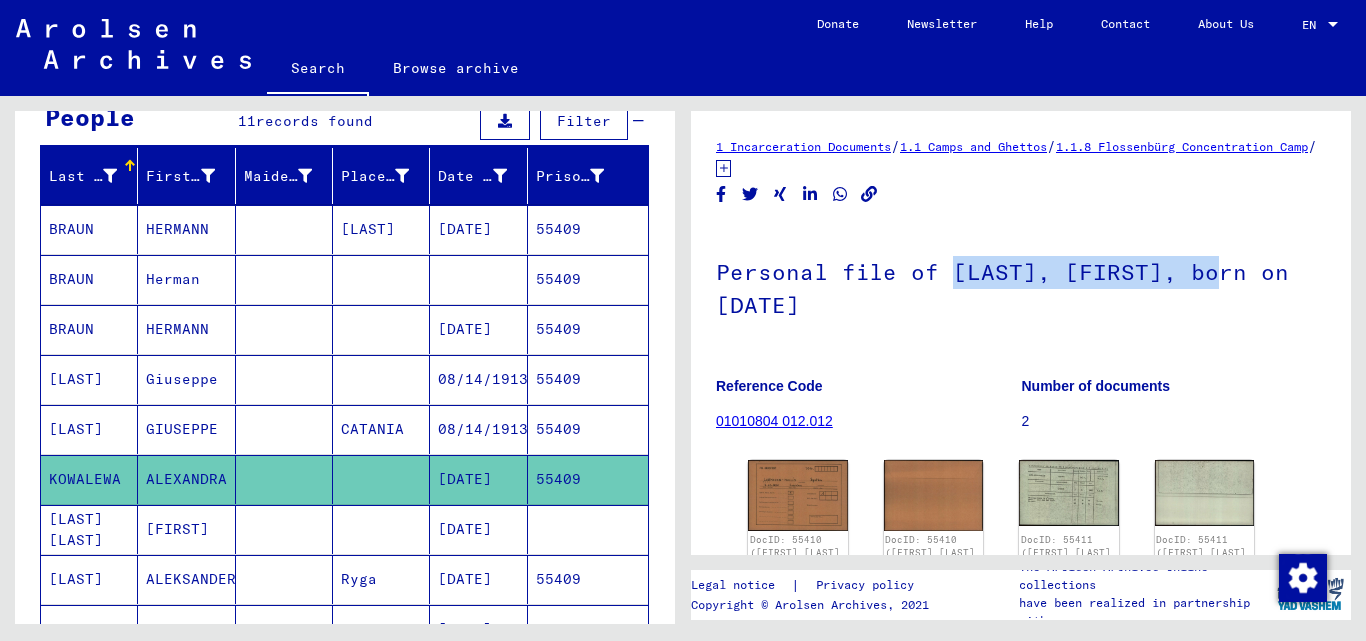drag, startPoint x: 947, startPoint y: 271, endPoint x: 1062, endPoint y: 283, distance: 115.62439 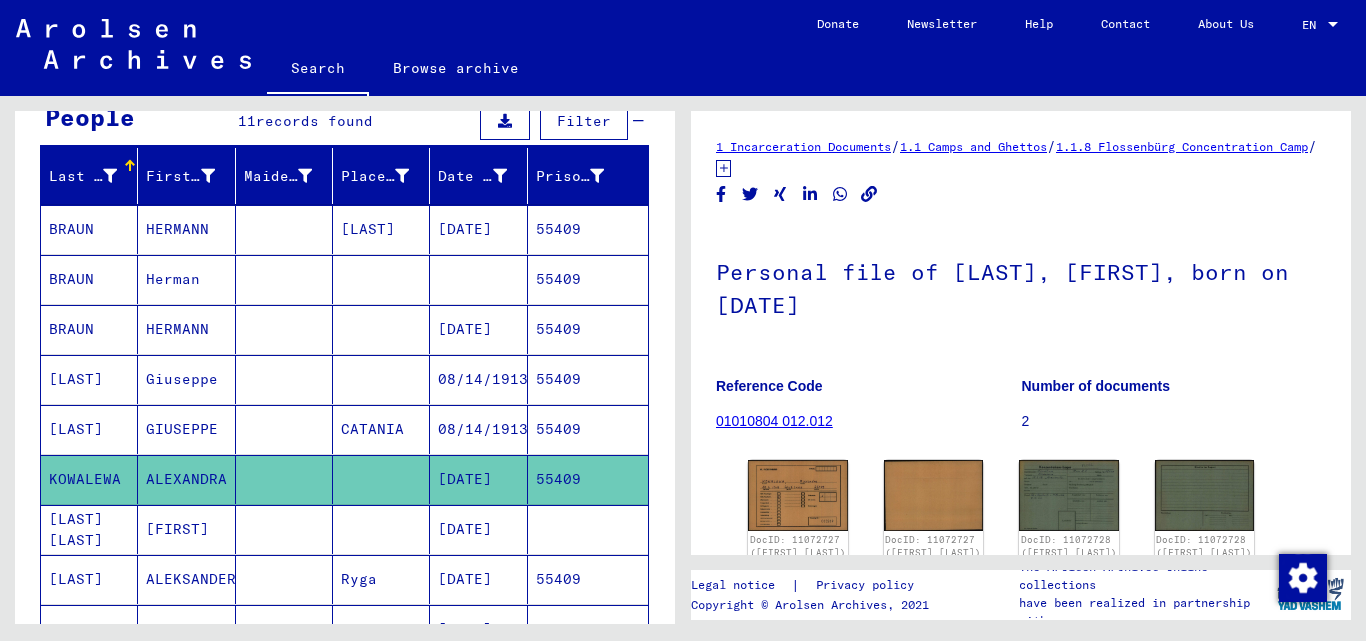 drag, startPoint x: 1109, startPoint y: 336, endPoint x: 1088, endPoint y: 325, distance: 23.70654 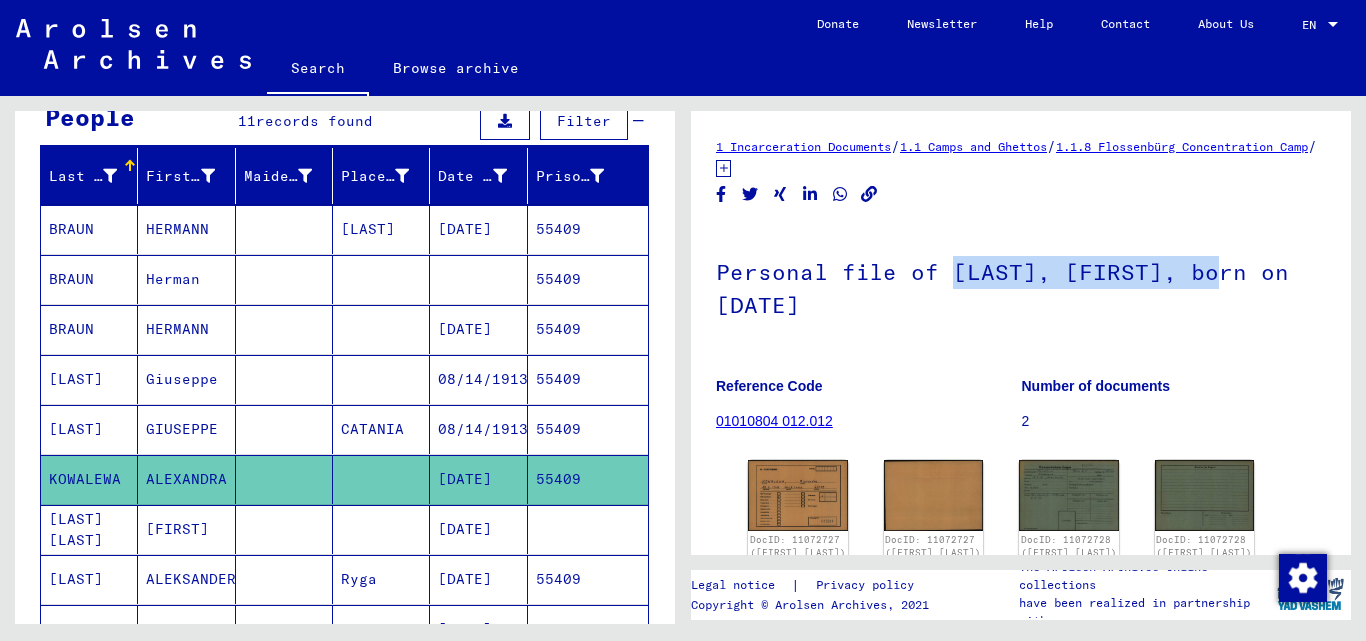 drag, startPoint x: 946, startPoint y: 270, endPoint x: 1203, endPoint y: 276, distance: 257.07004 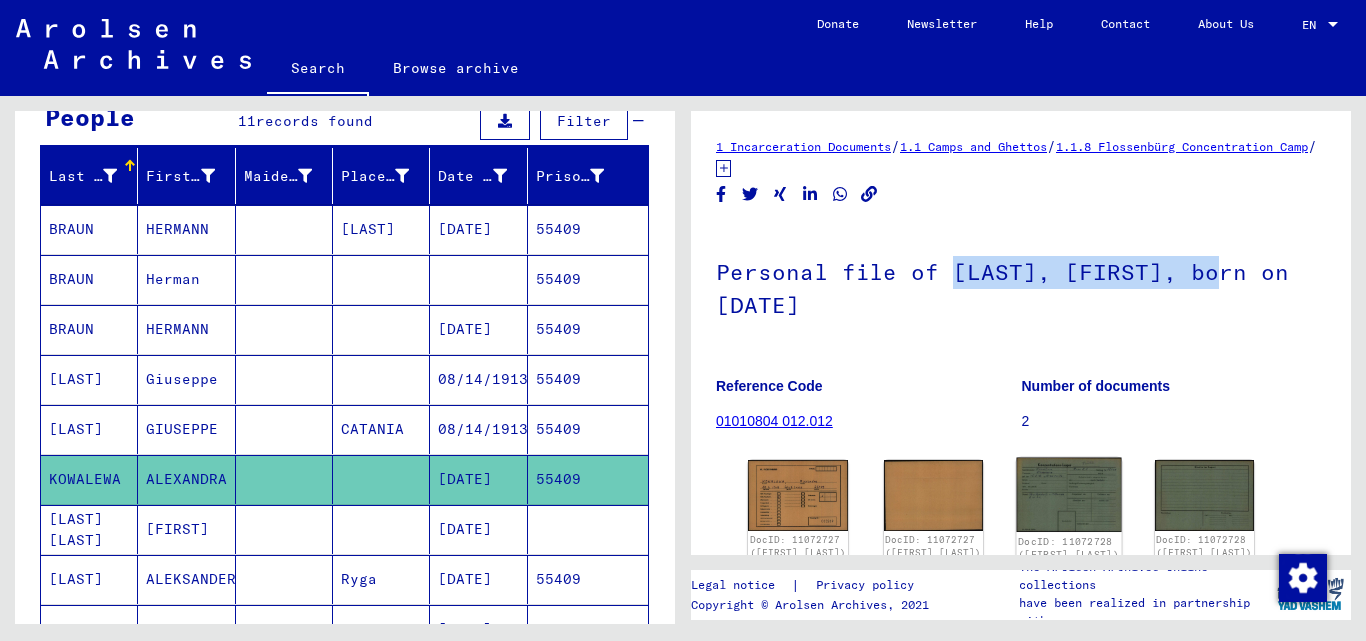 click 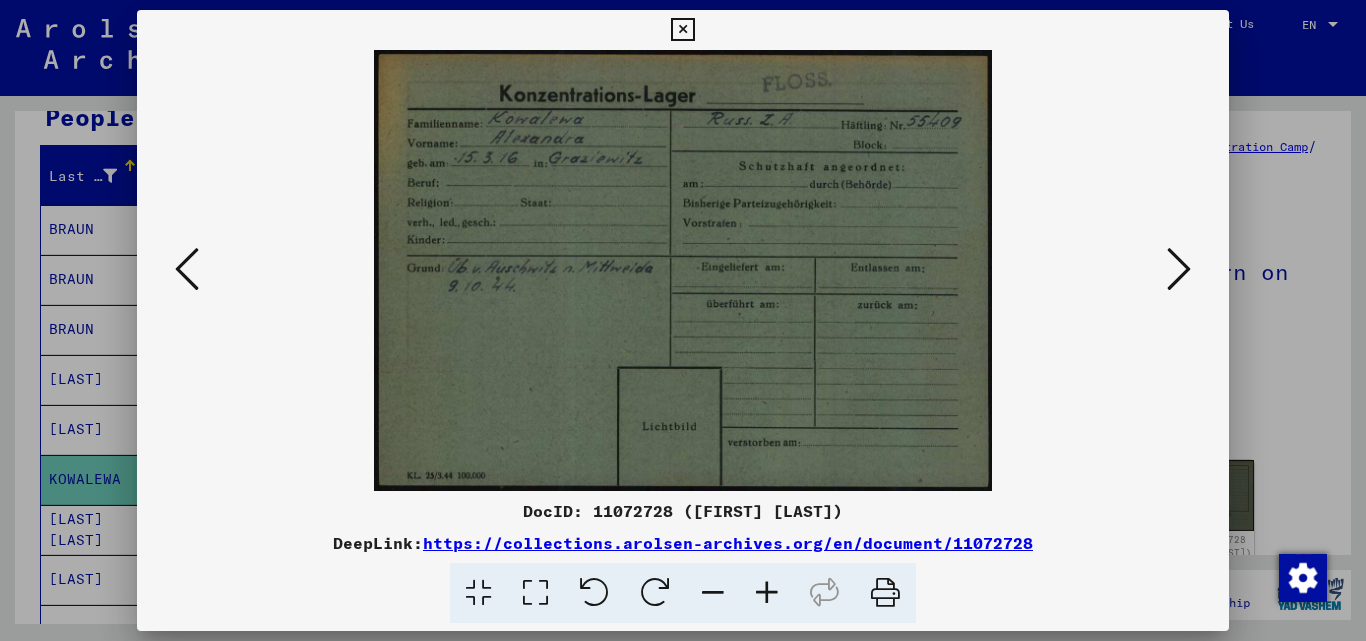 drag, startPoint x: 678, startPoint y: 33, endPoint x: 609, endPoint y: 95, distance: 92.76314 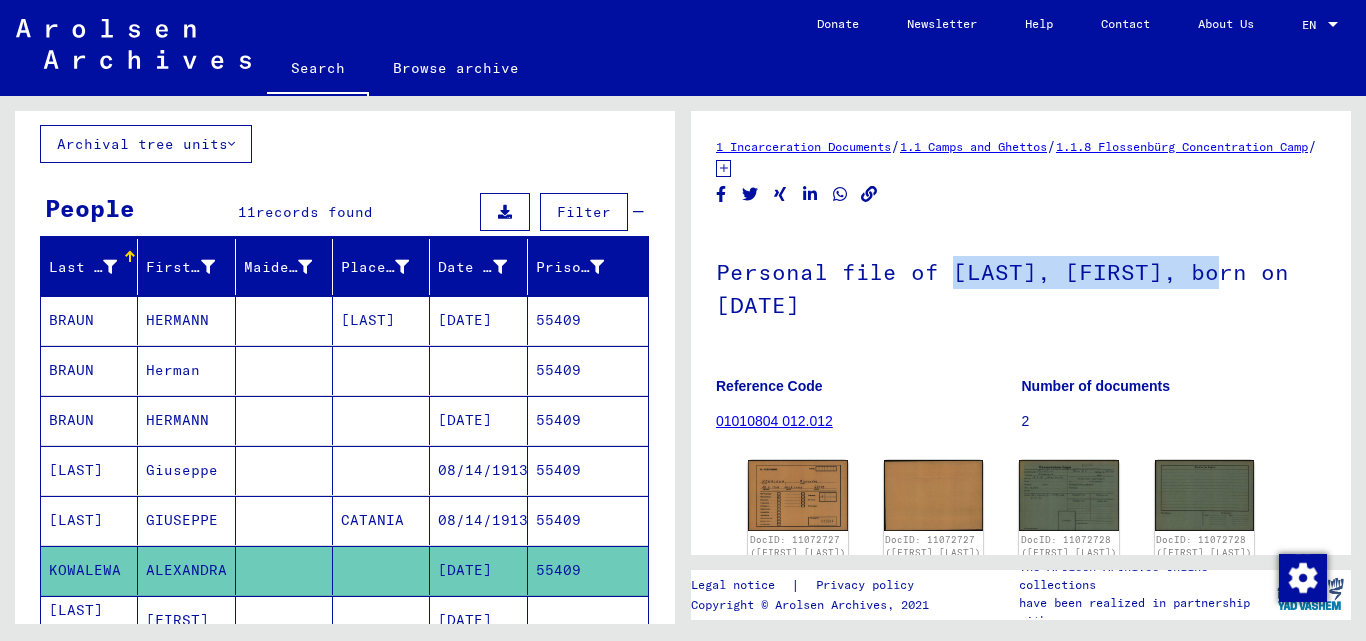 scroll, scrollTop: 0, scrollLeft: 0, axis: both 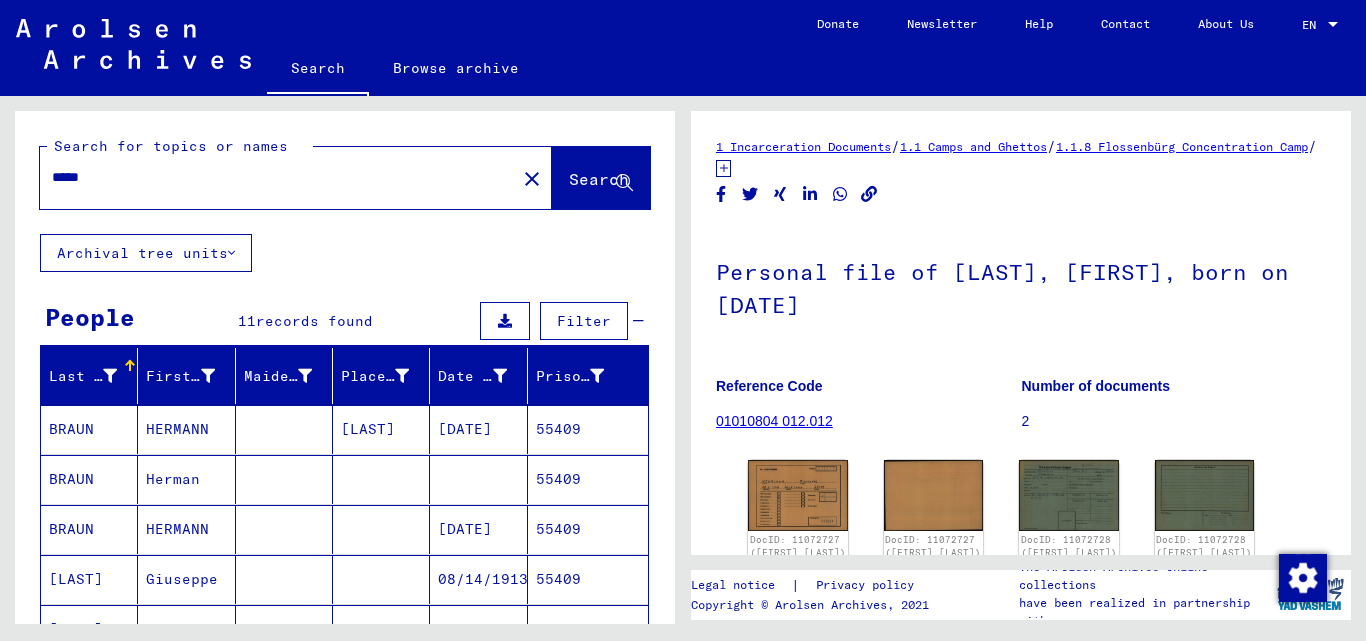 click on "*****" at bounding box center [278, 177] 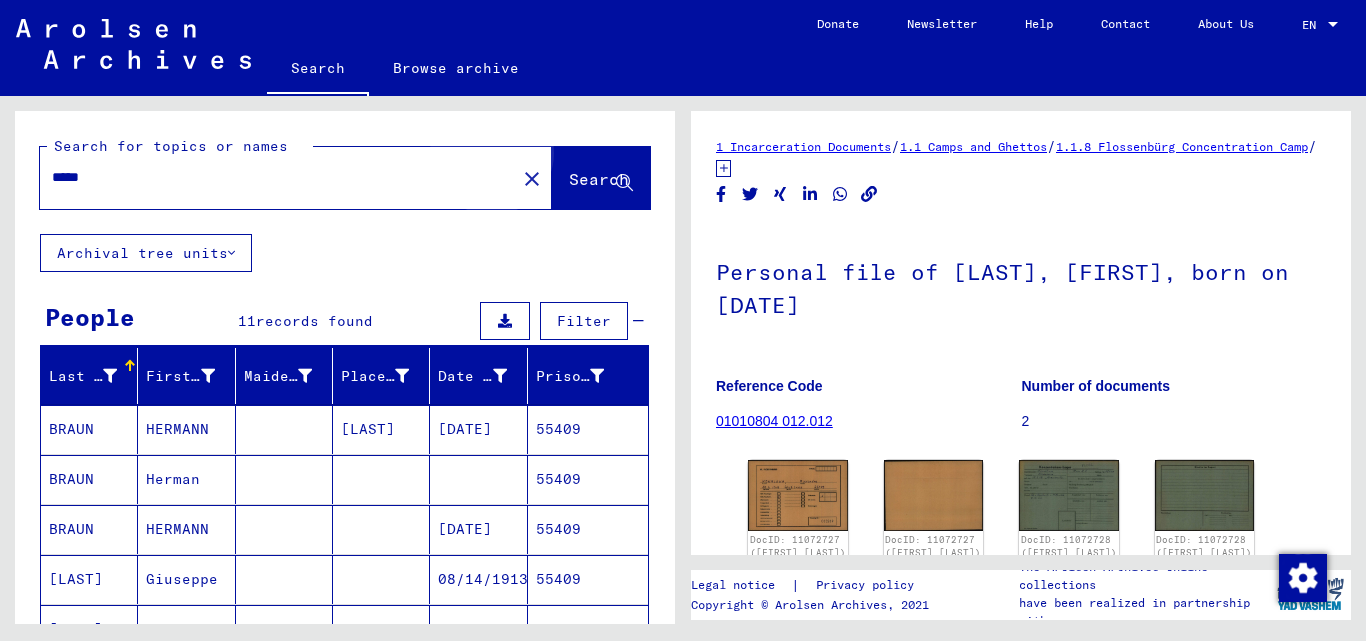 click on "Search" 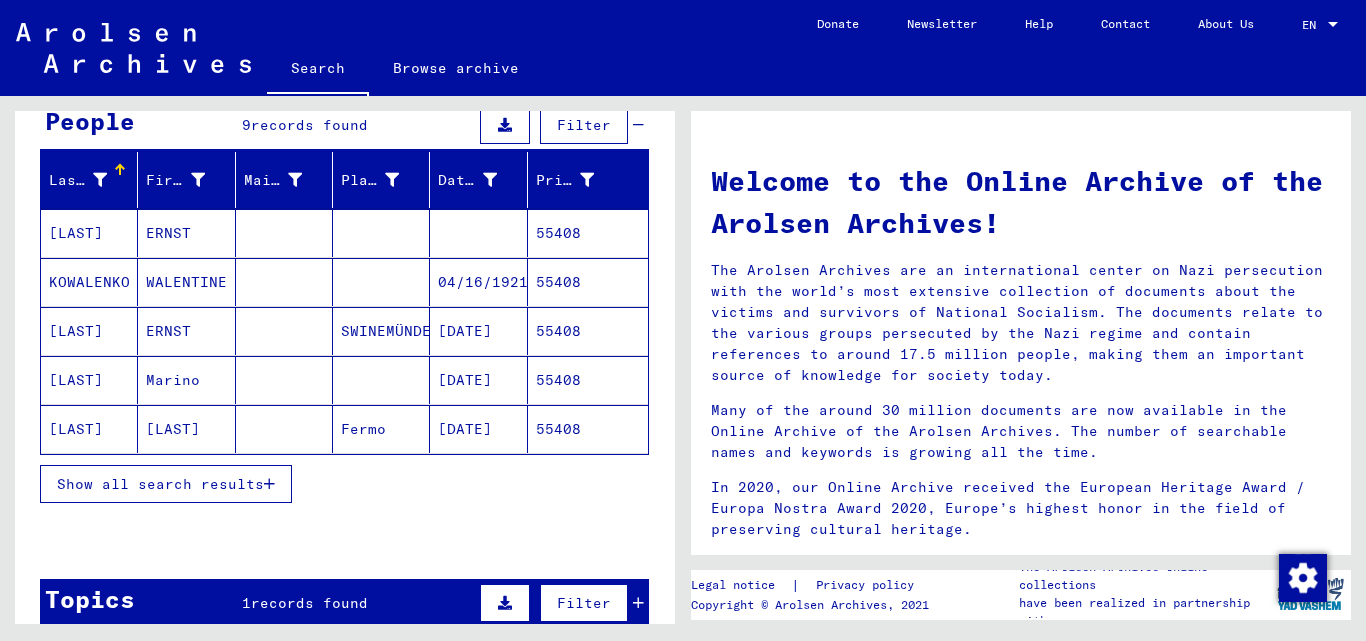 scroll, scrollTop: 200, scrollLeft: 0, axis: vertical 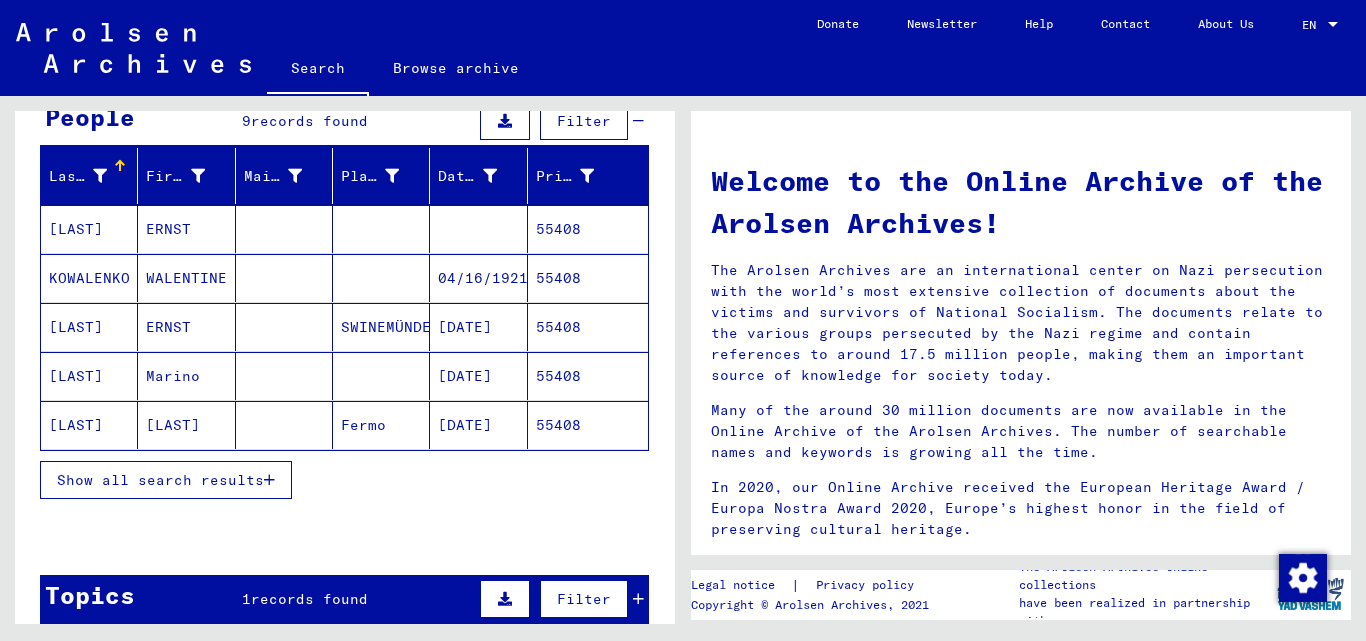 click on "KOWALENKO" at bounding box center [89, 327] 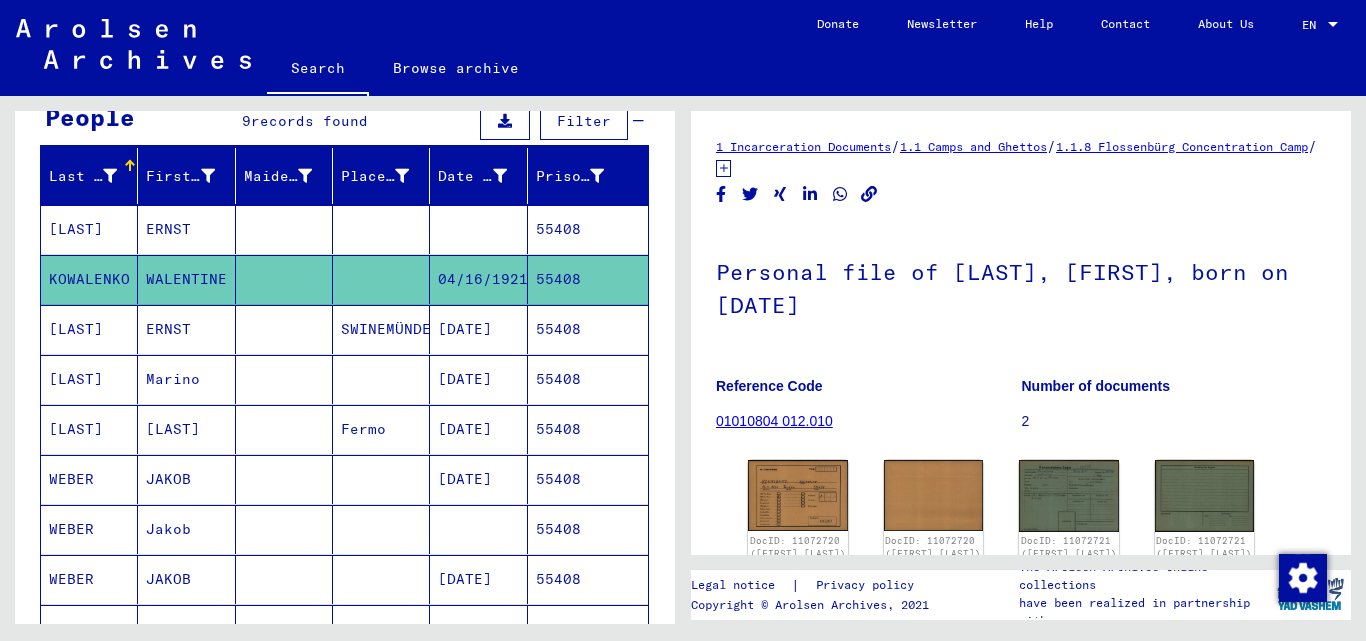 scroll, scrollTop: 0, scrollLeft: 0, axis: both 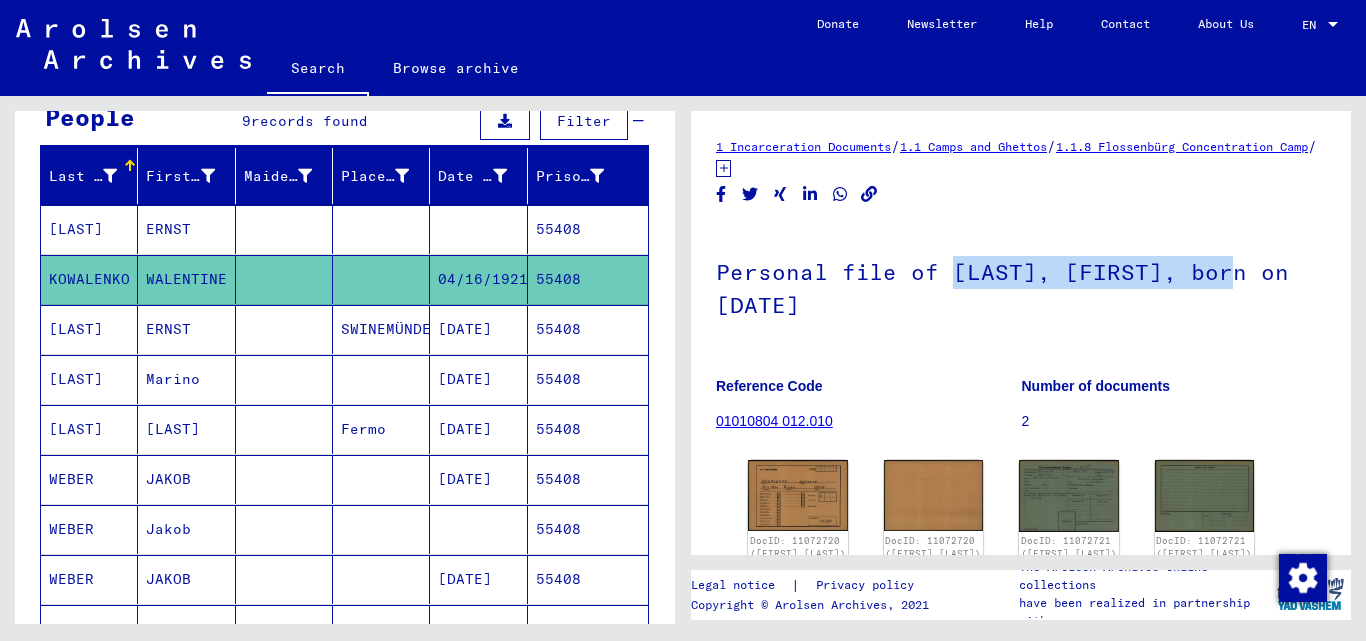 drag, startPoint x: 952, startPoint y: 269, endPoint x: 1219, endPoint y: 266, distance: 267.01685 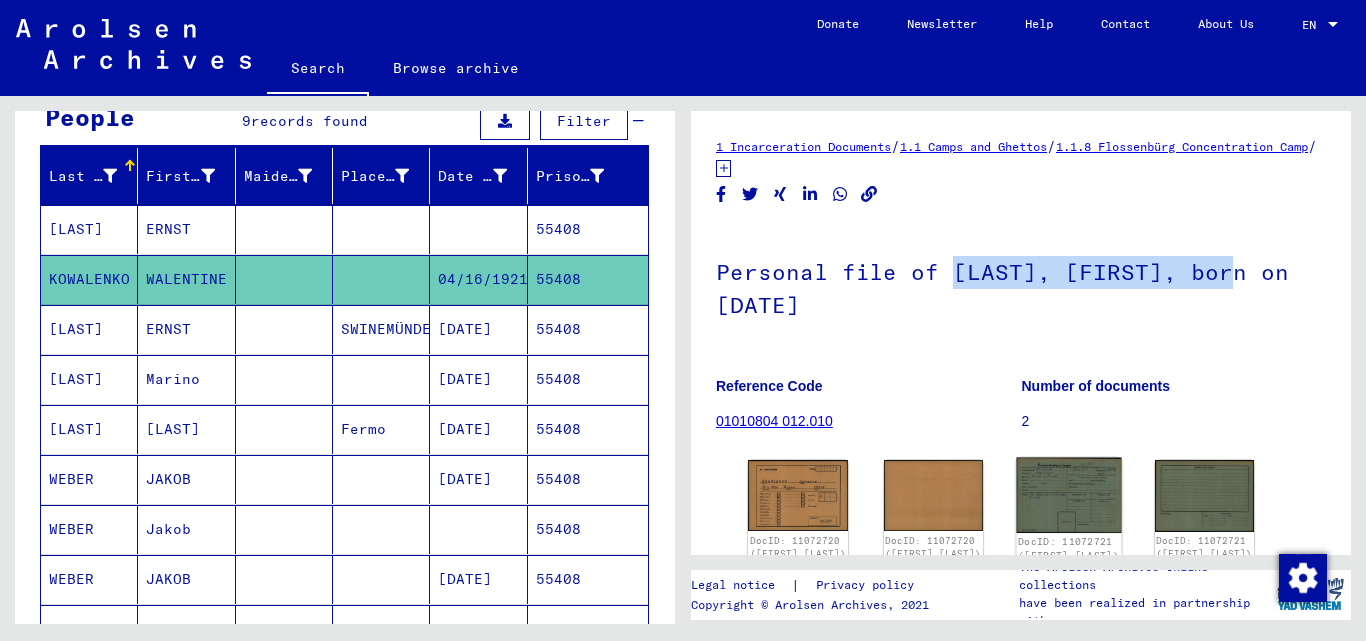 click 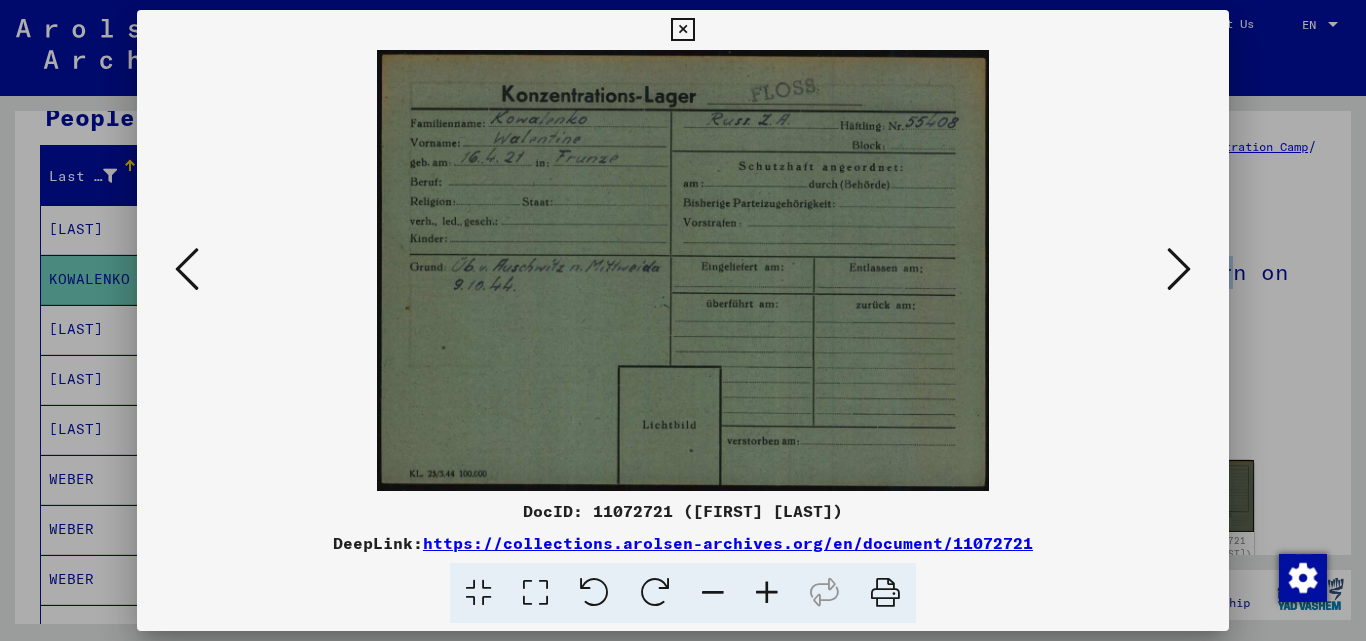 click at bounding box center (682, 30) 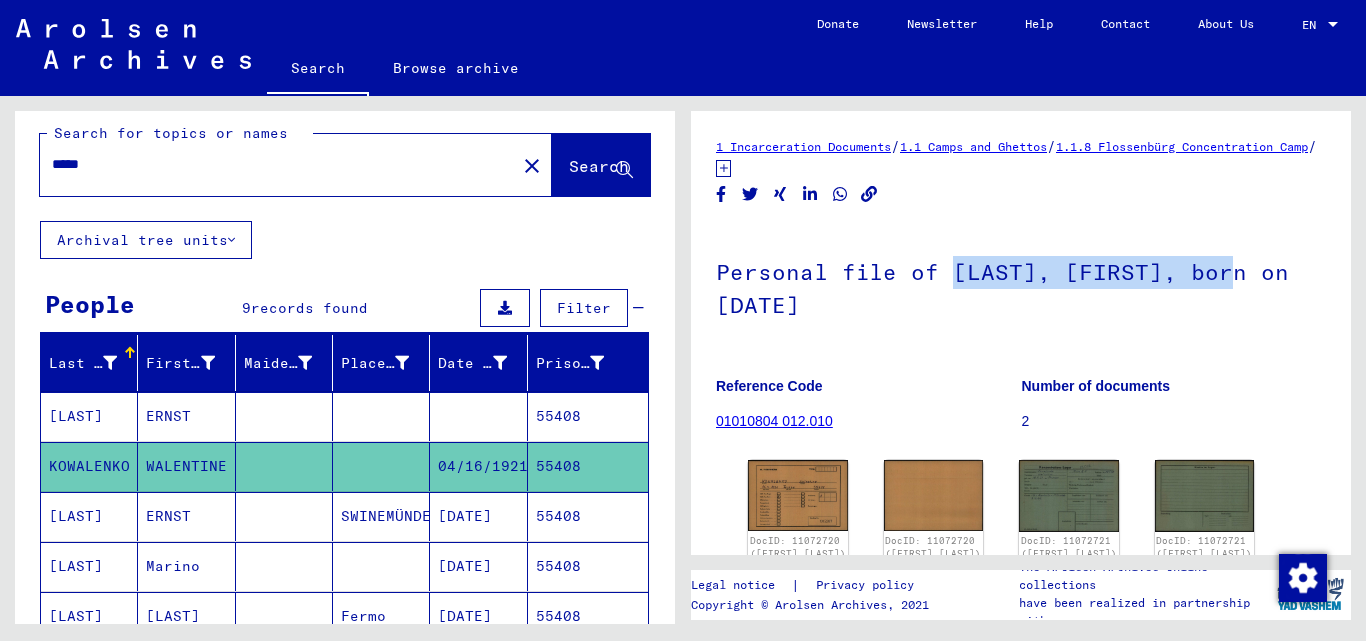 scroll, scrollTop: 0, scrollLeft: 0, axis: both 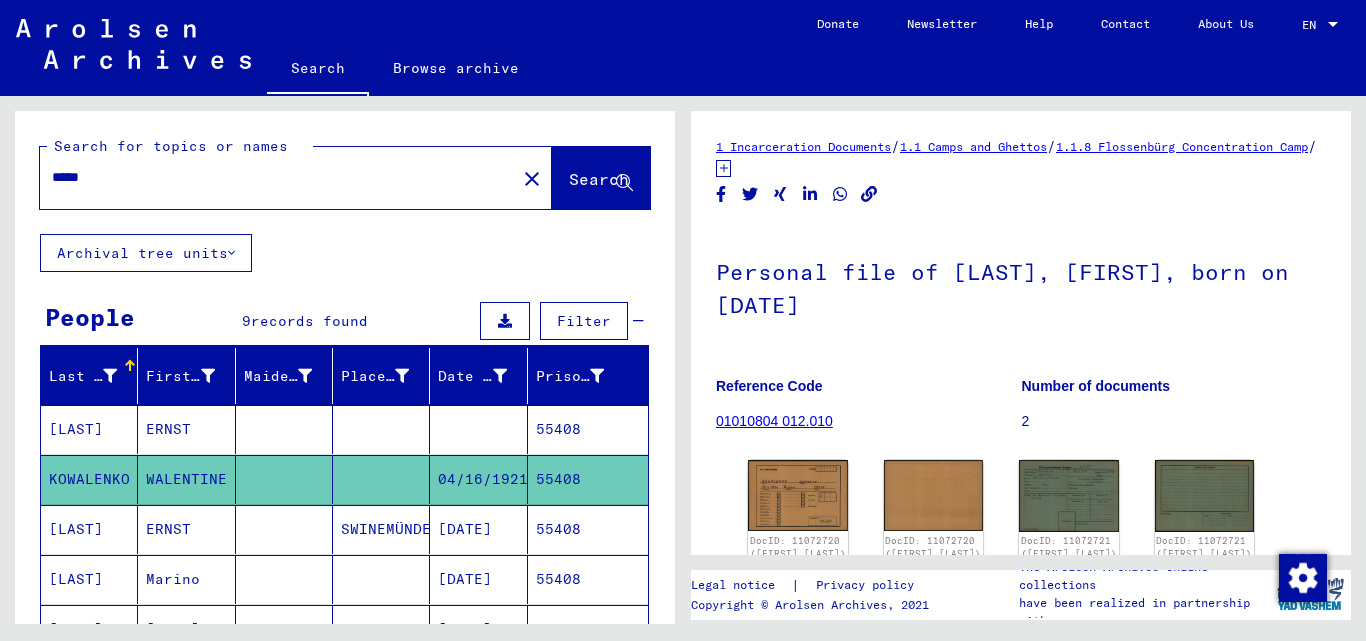 click on "*****" at bounding box center (278, 177) 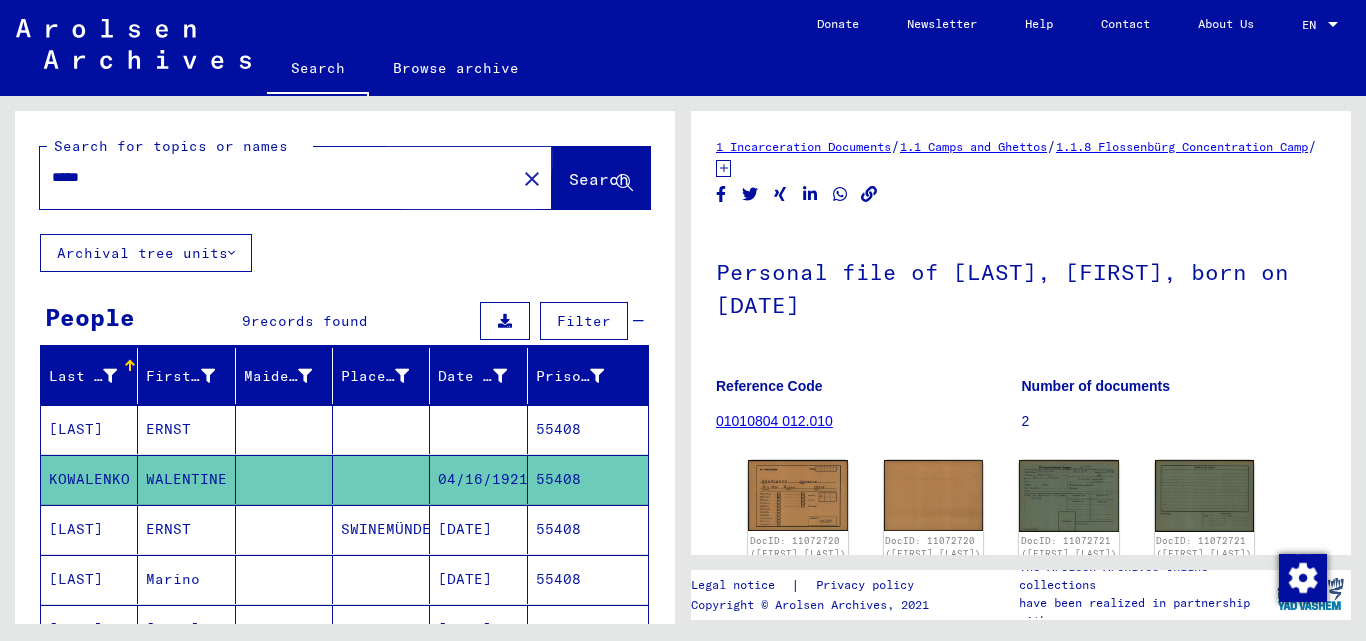 click on "Search" 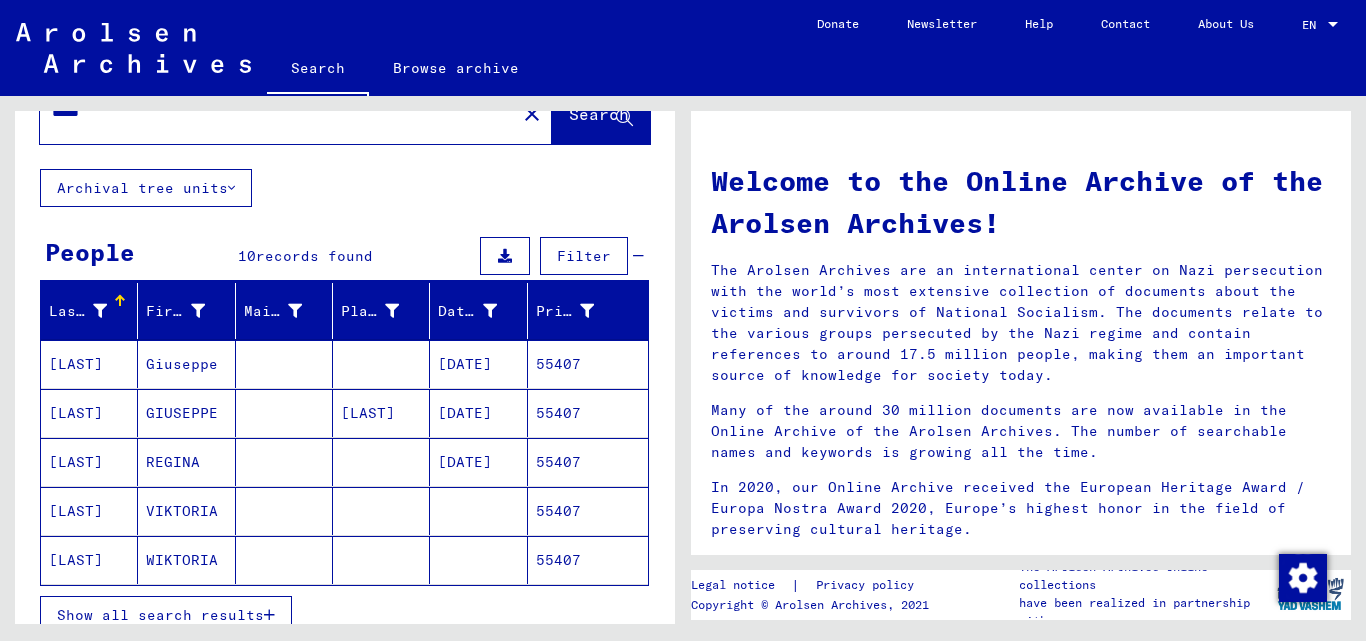 scroll, scrollTop: 100, scrollLeft: 0, axis: vertical 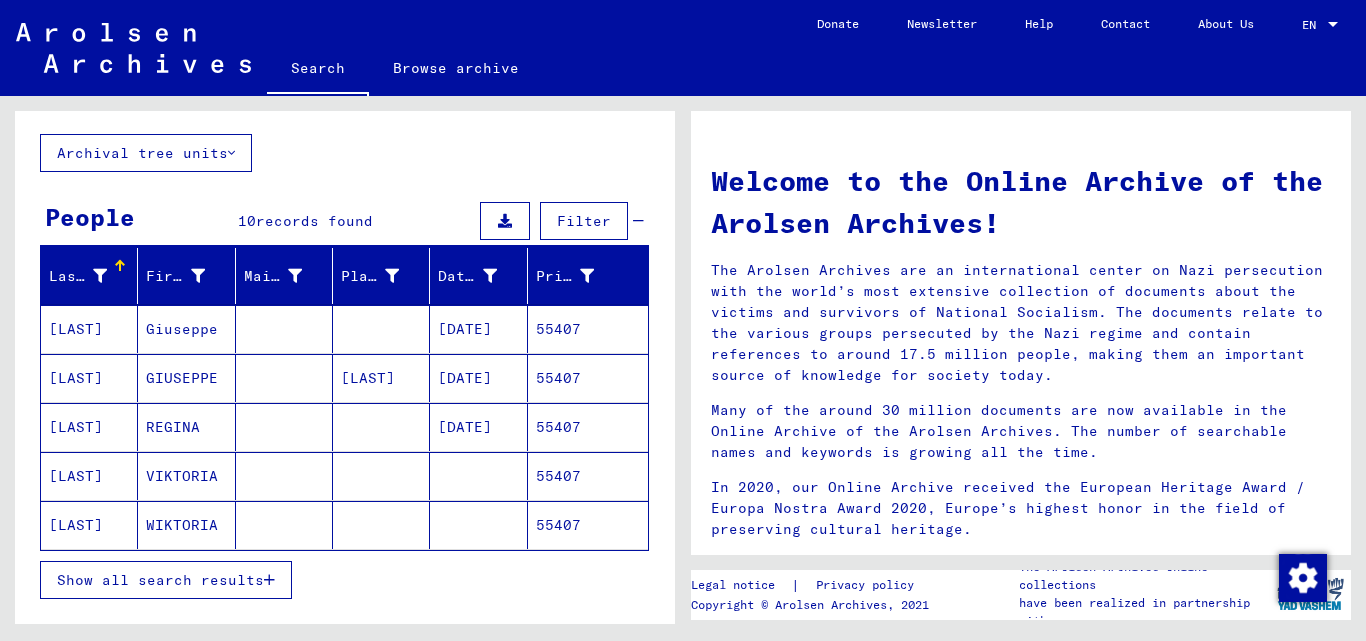 click on "55407" at bounding box center [588, 427] 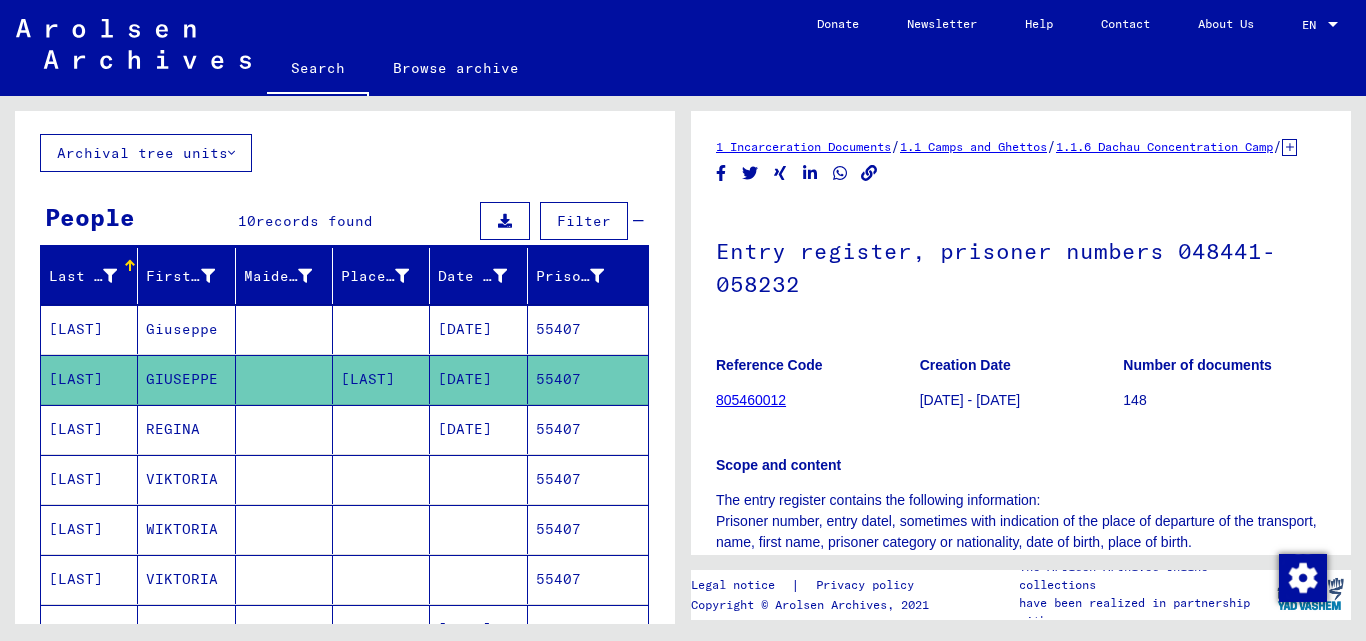 scroll, scrollTop: 0, scrollLeft: 0, axis: both 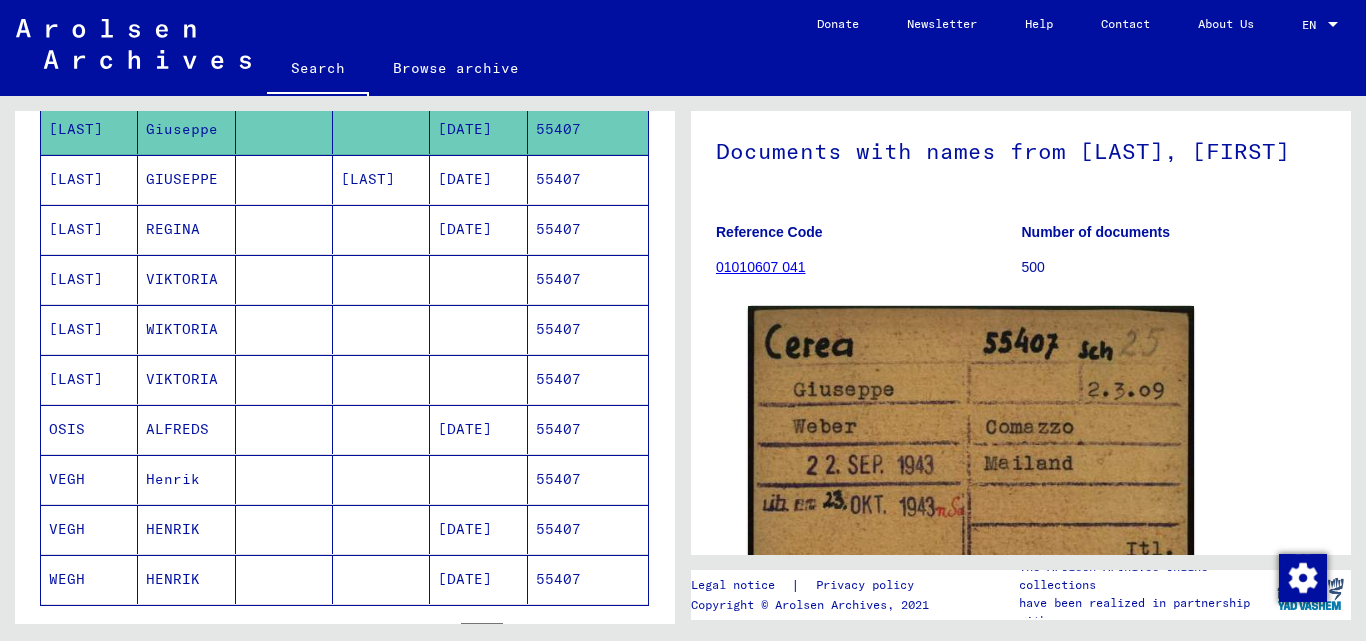 click on "55407" at bounding box center [588, 279] 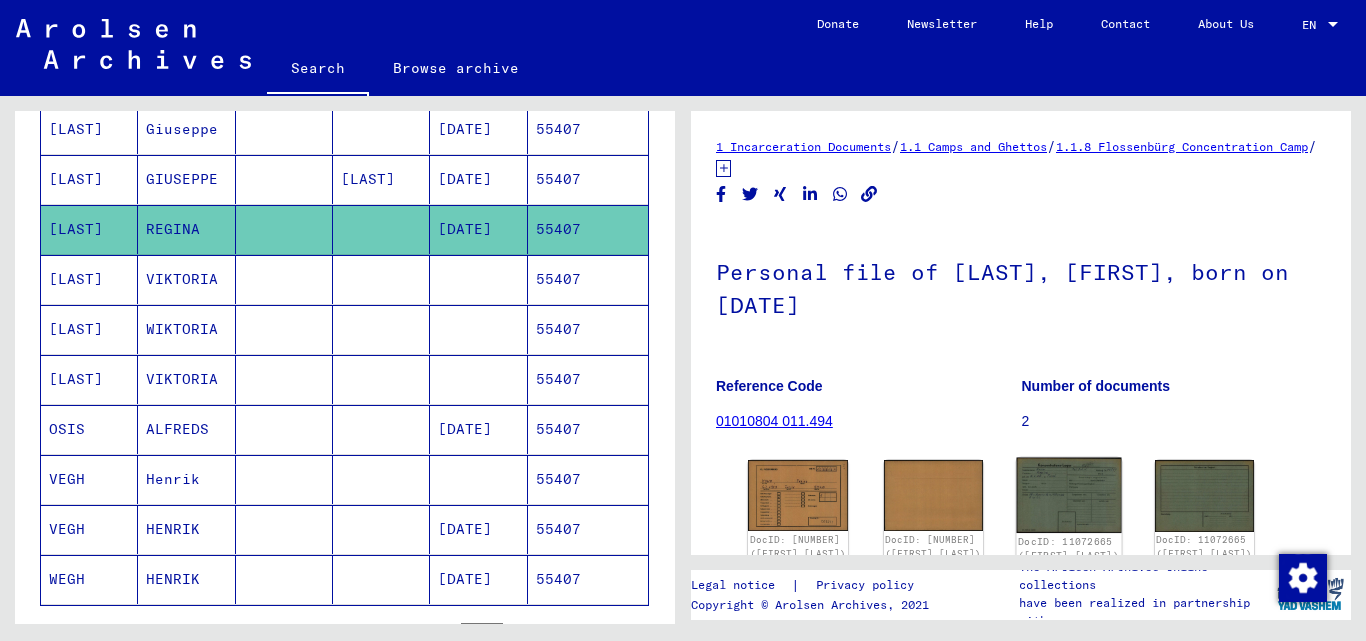 scroll, scrollTop: 0, scrollLeft: 0, axis: both 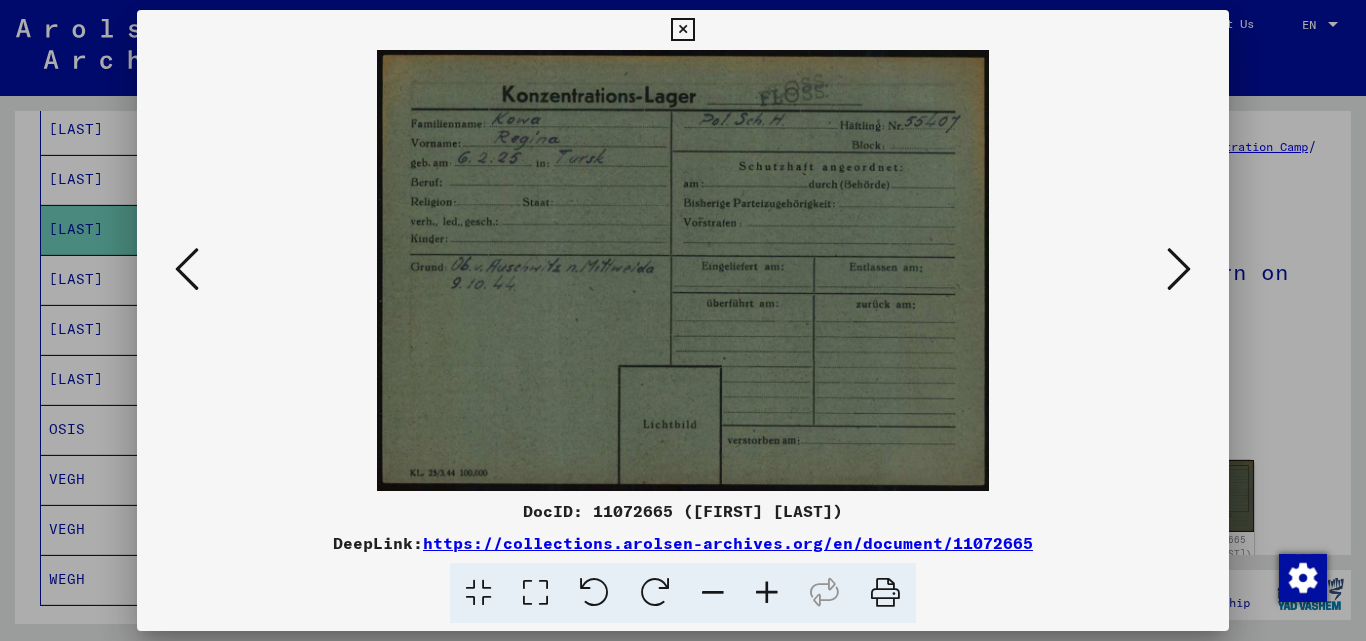 click at bounding box center (682, 30) 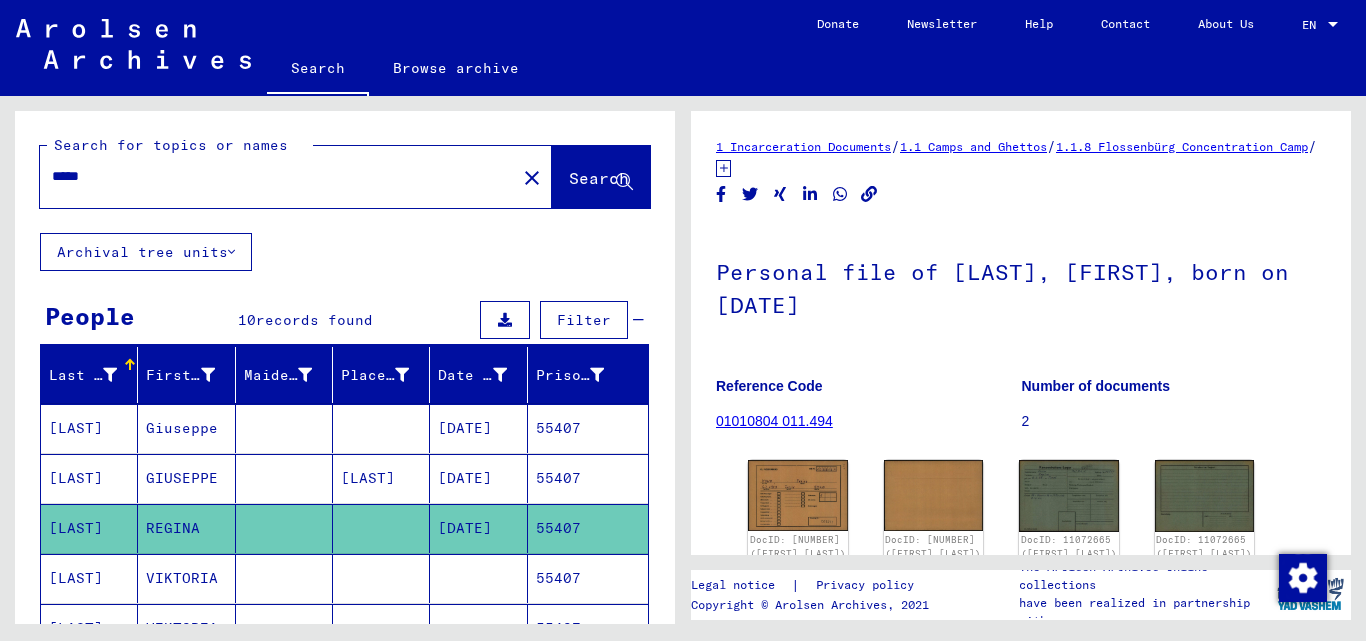 scroll, scrollTop: 0, scrollLeft: 0, axis: both 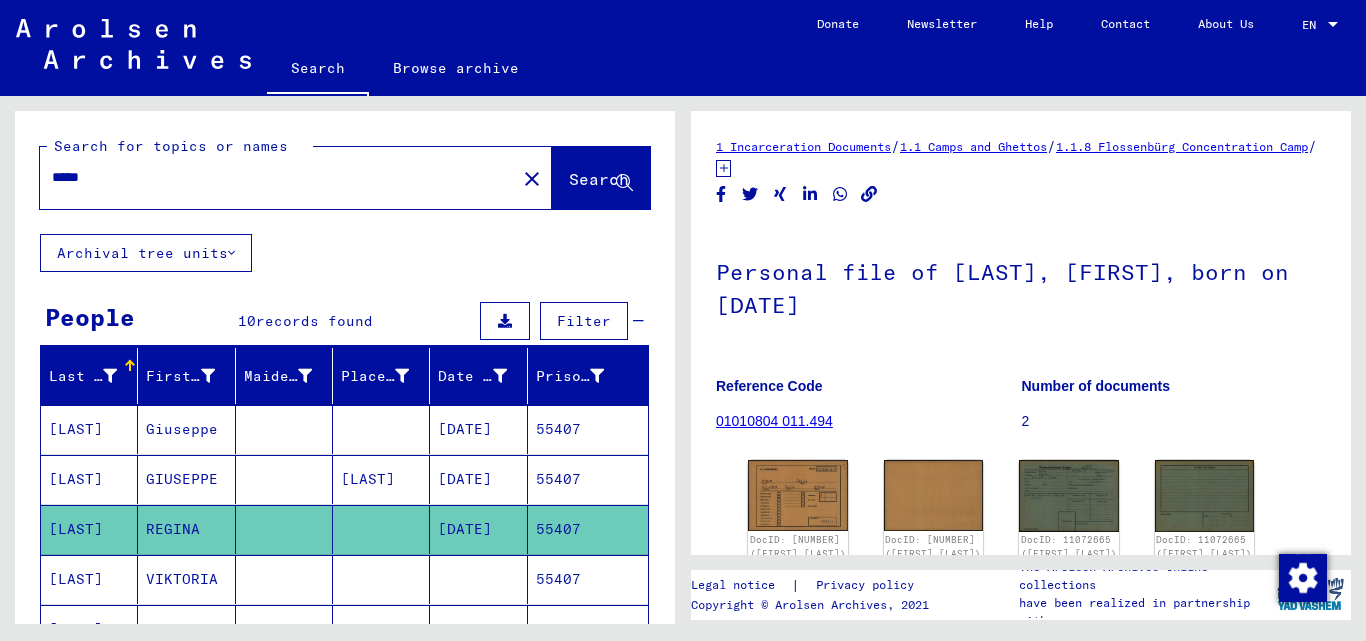 click on "*****" at bounding box center [278, 177] 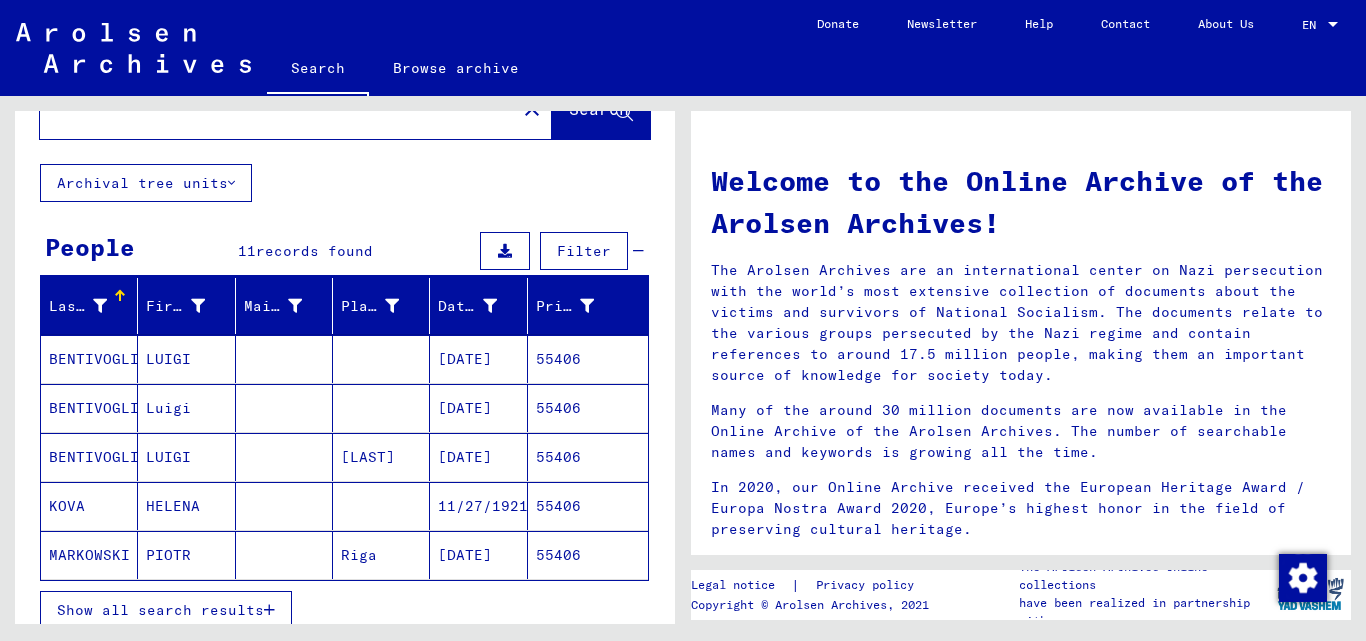 scroll, scrollTop: 100, scrollLeft: 0, axis: vertical 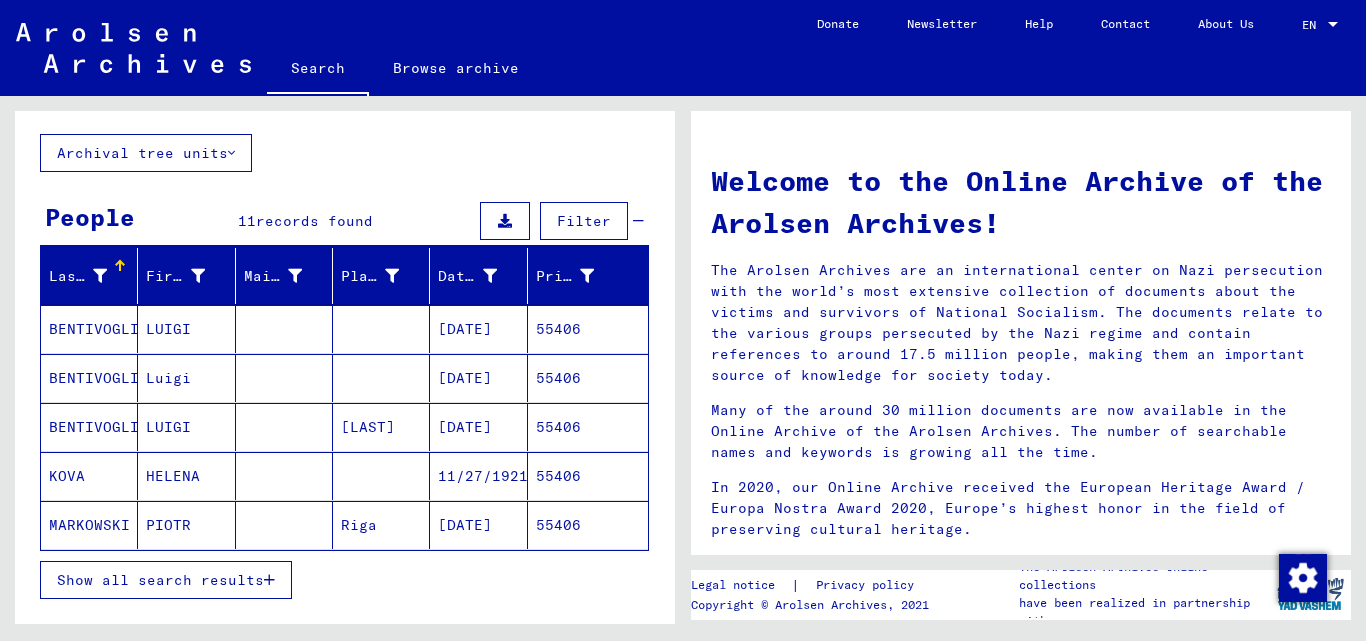 click on "55406" at bounding box center [588, 378] 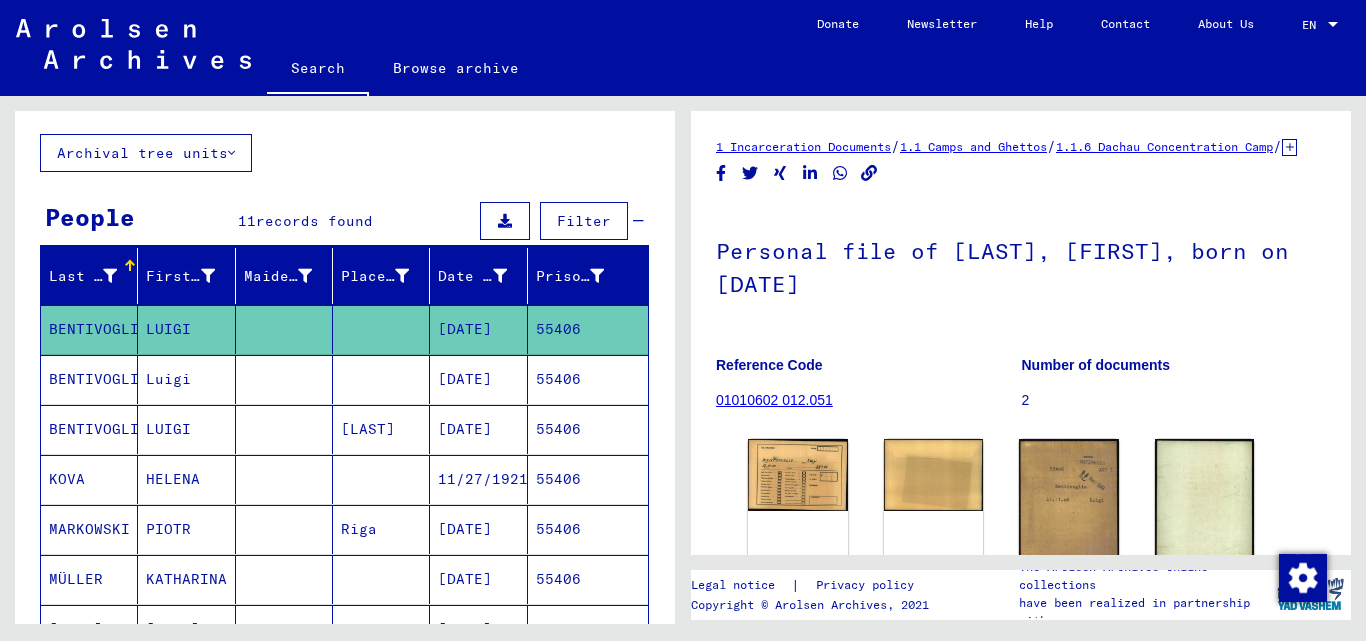 scroll, scrollTop: 100, scrollLeft: 0, axis: vertical 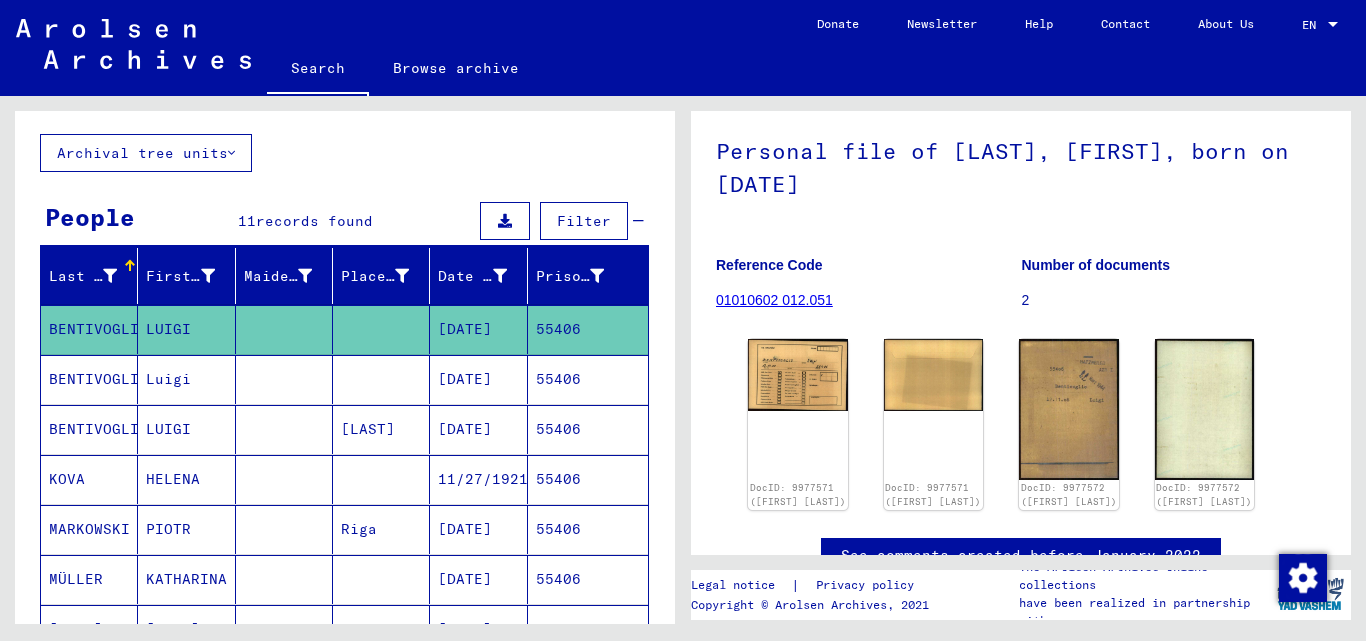 click on "55406" at bounding box center (588, 529) 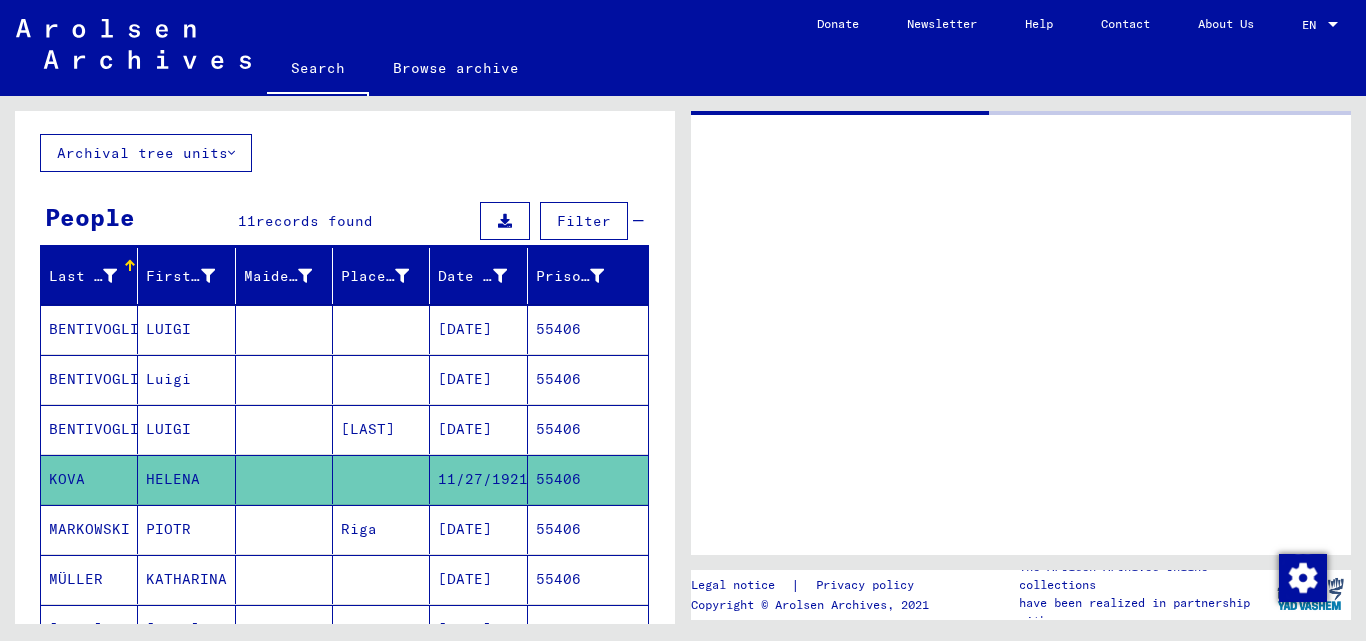 scroll, scrollTop: 0, scrollLeft: 0, axis: both 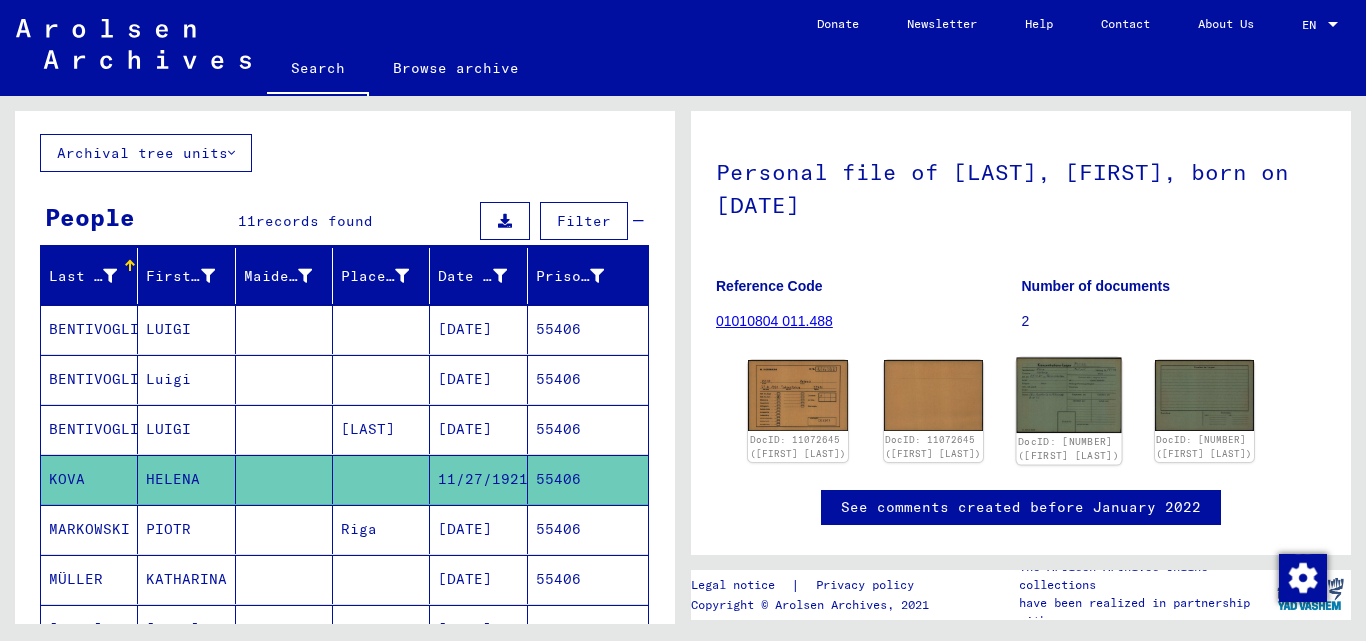 click 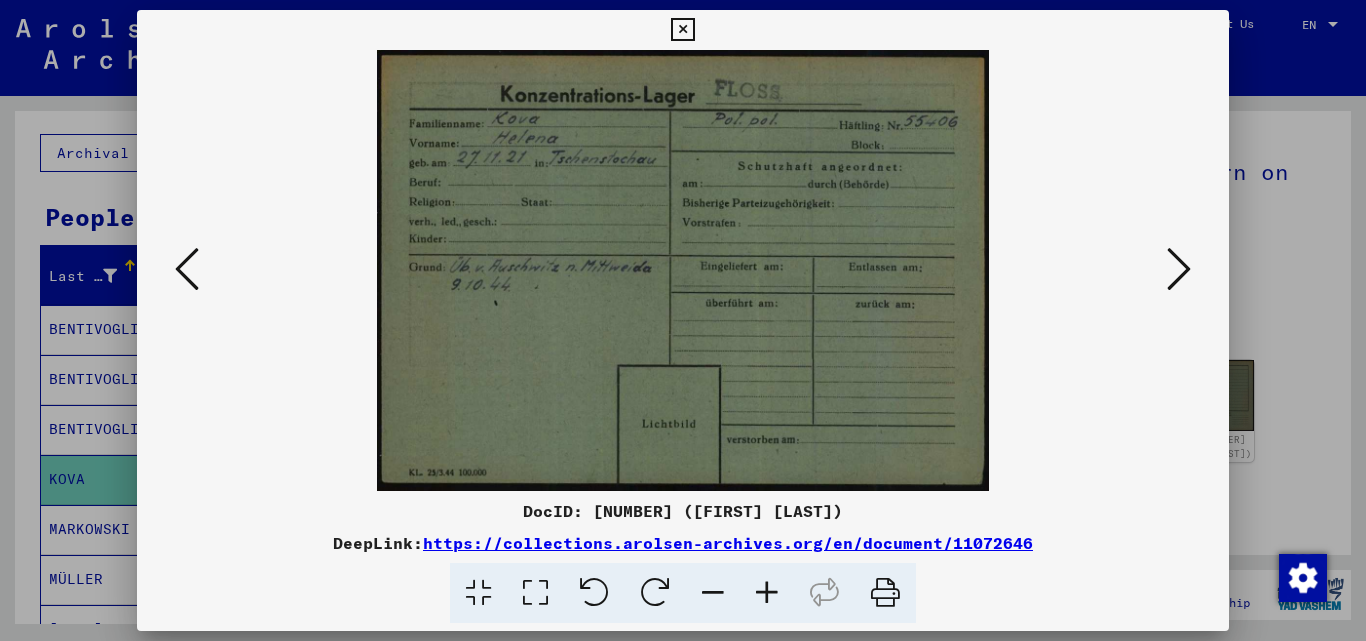click at bounding box center [682, 30] 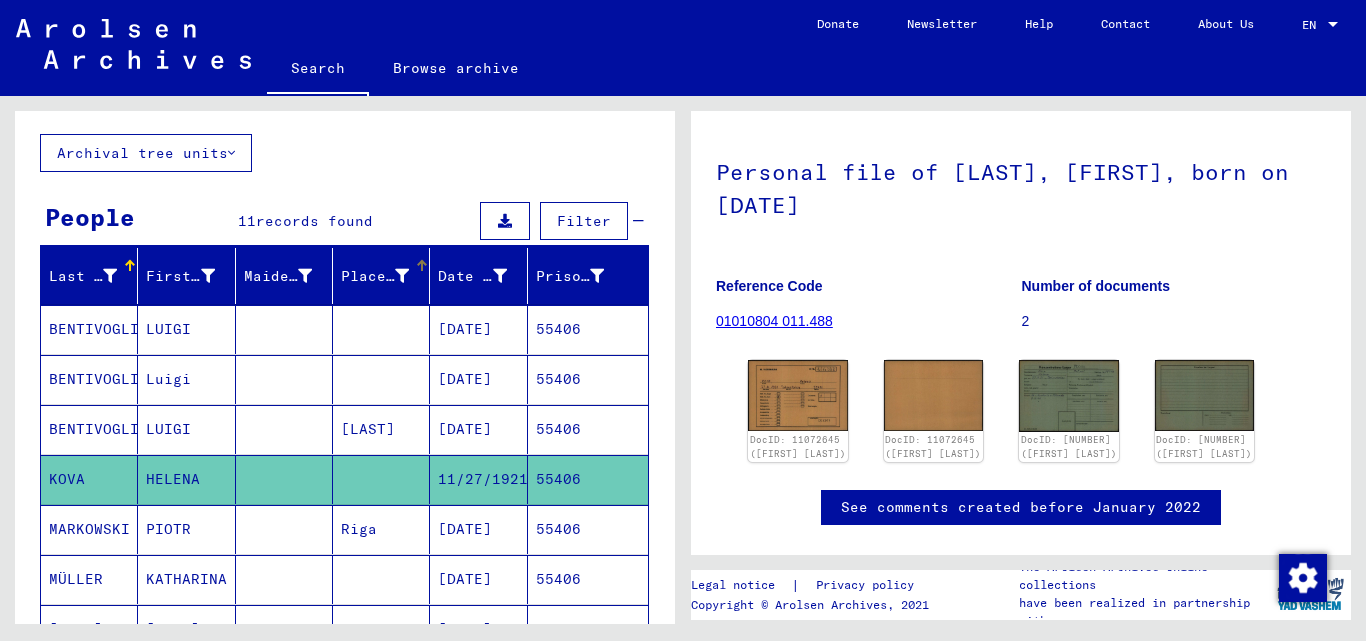 scroll, scrollTop: 0, scrollLeft: 0, axis: both 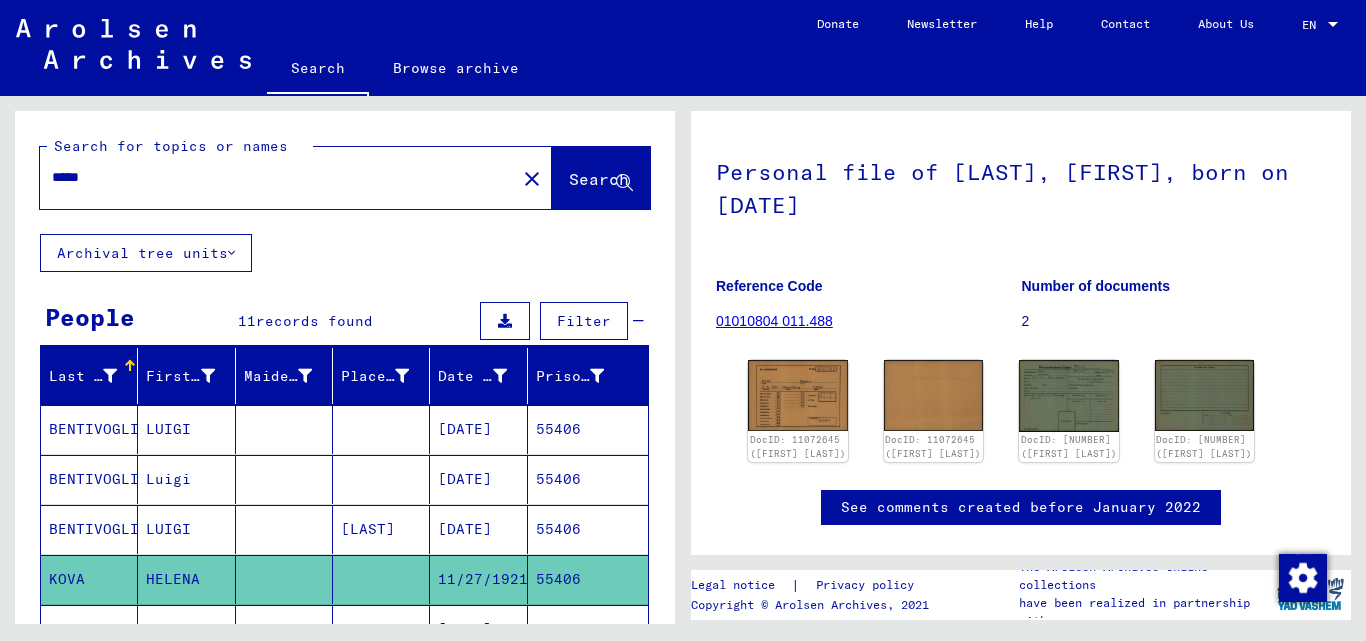 click on "*****" at bounding box center [278, 177] 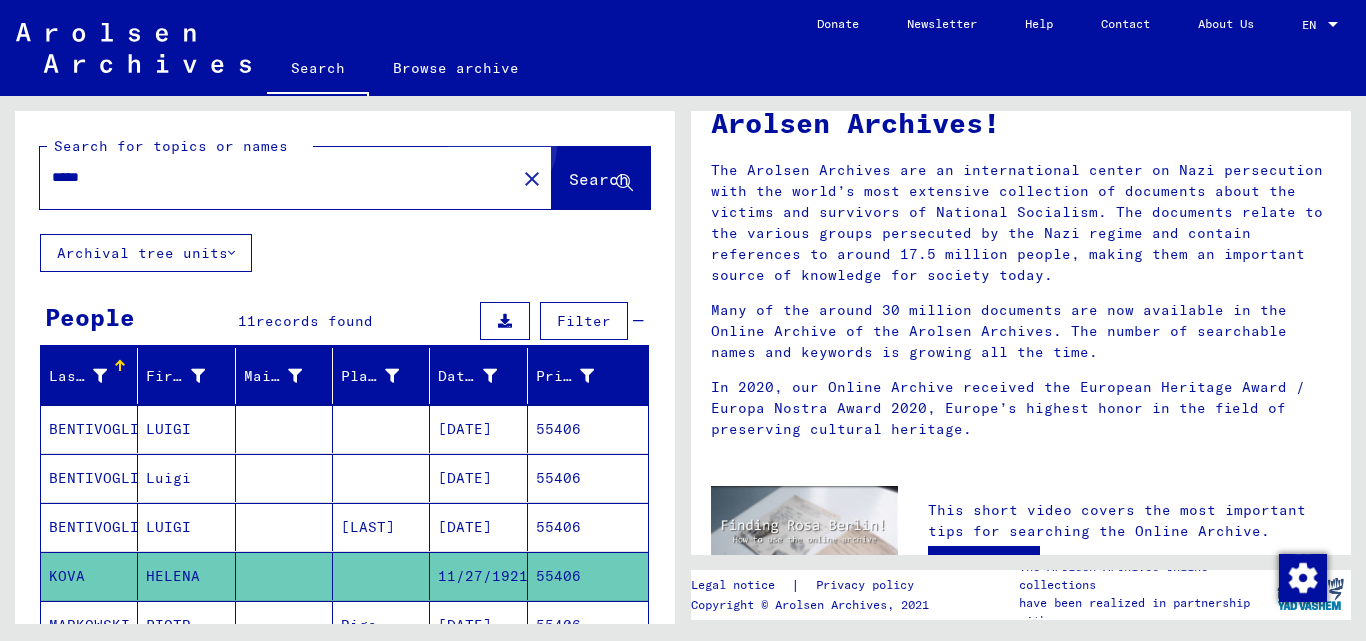scroll, scrollTop: 0, scrollLeft: 0, axis: both 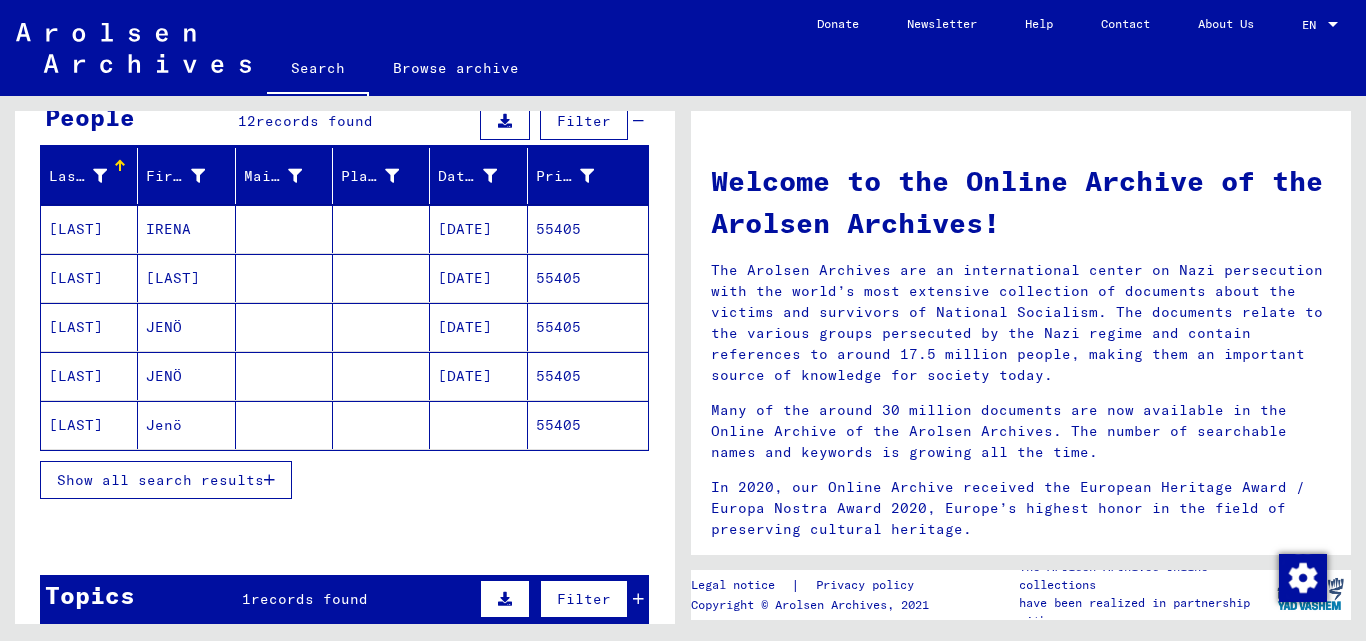 click on "55405" at bounding box center [588, 278] 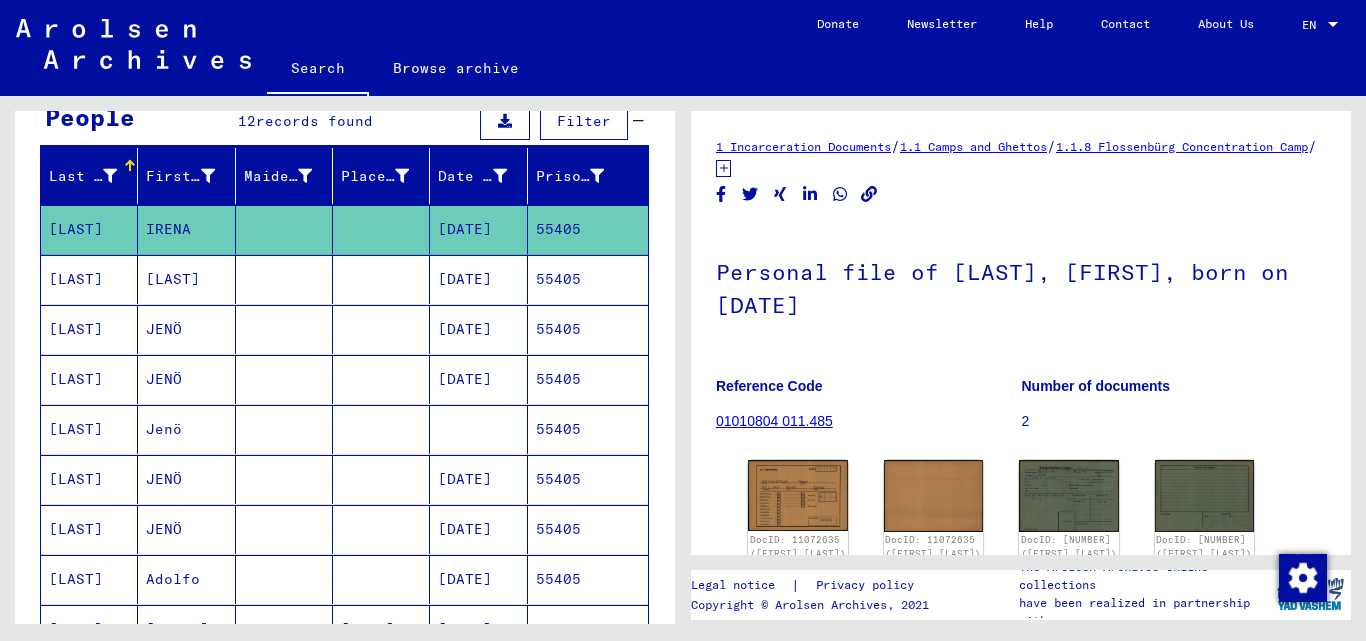 scroll, scrollTop: 0, scrollLeft: 0, axis: both 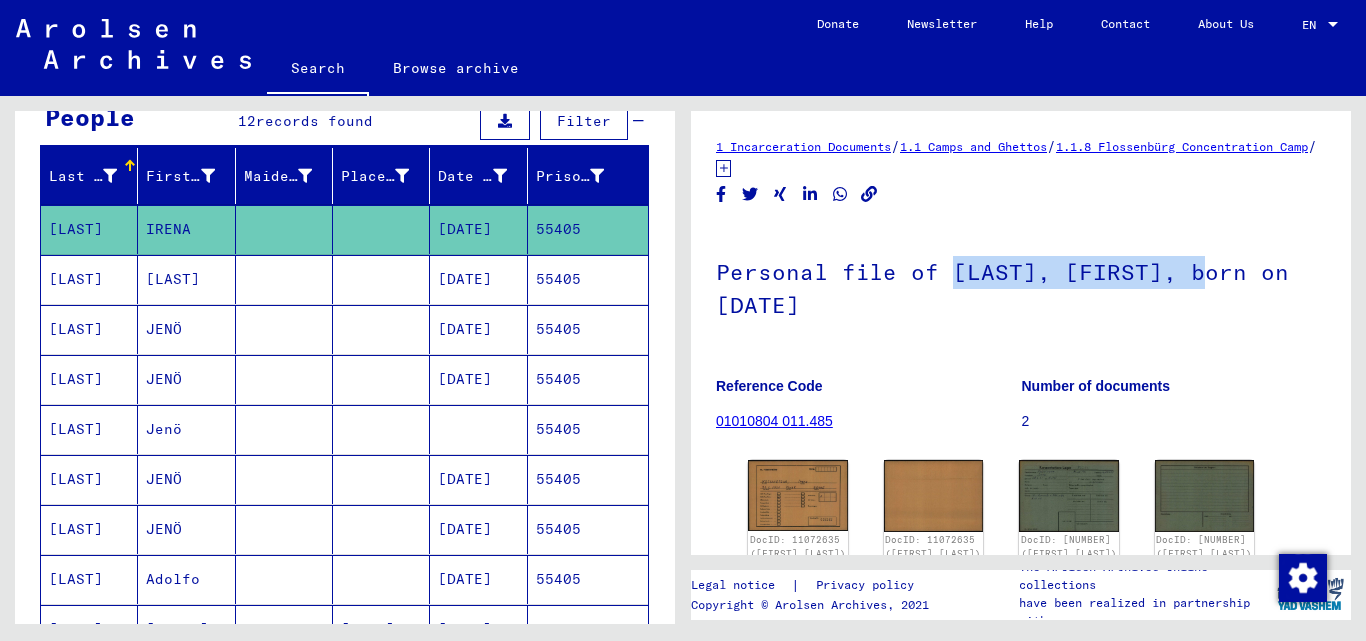 drag, startPoint x: 951, startPoint y: 267, endPoint x: 1188, endPoint y: 261, distance: 237.07594 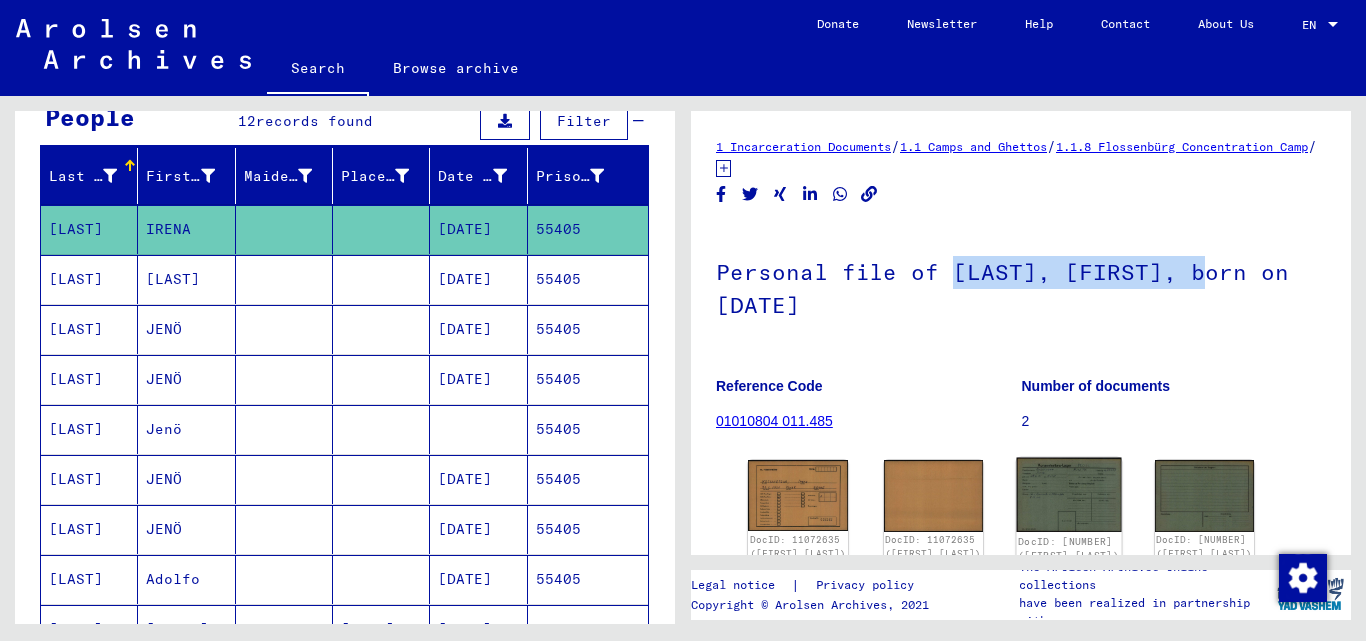 click 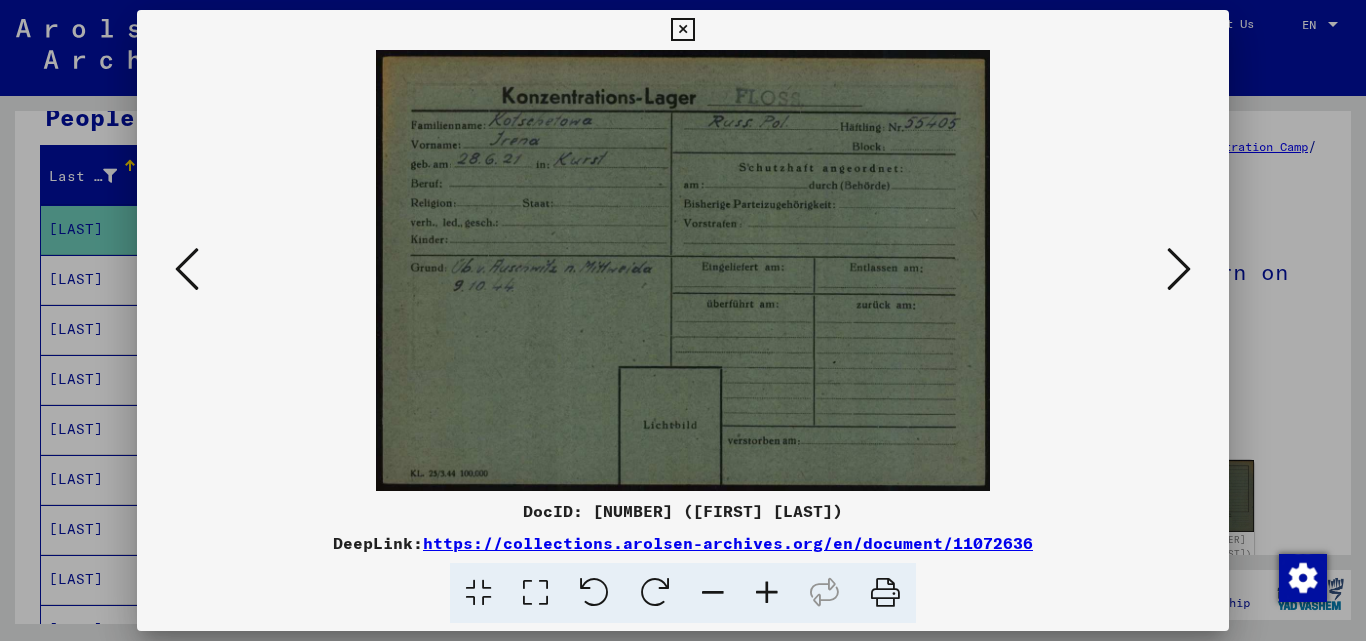 drag, startPoint x: 687, startPoint y: 30, endPoint x: 491, endPoint y: 174, distance: 243.21184 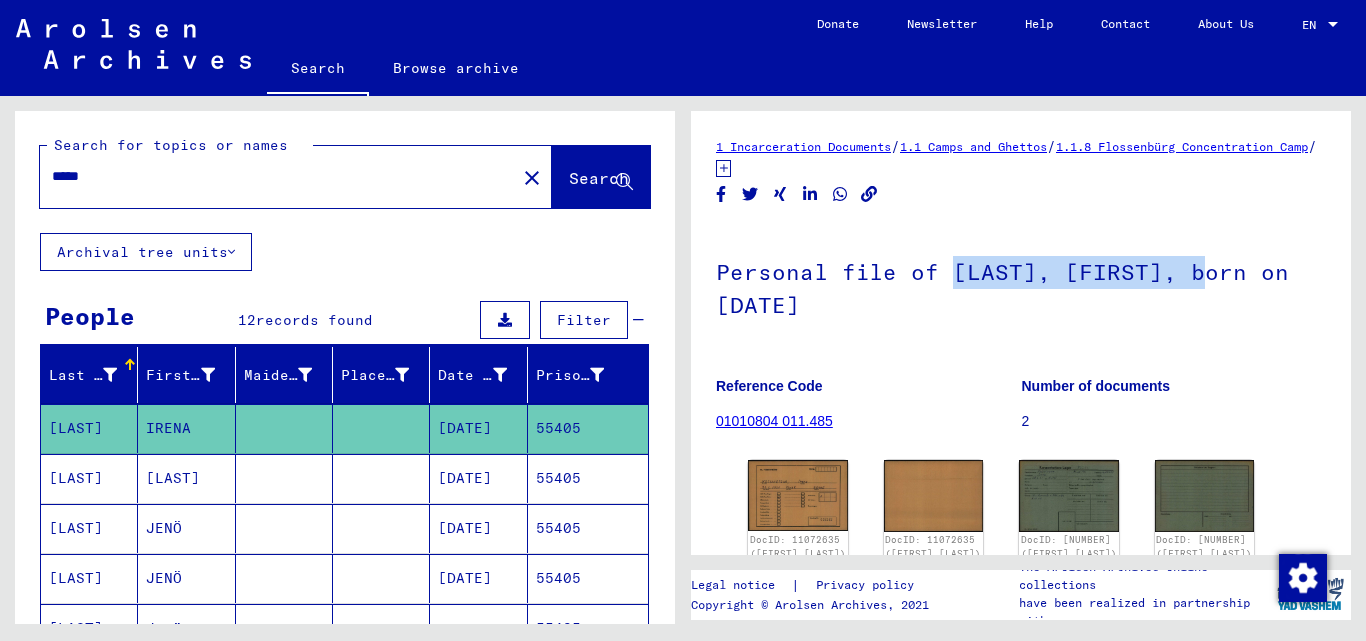 scroll, scrollTop: 0, scrollLeft: 0, axis: both 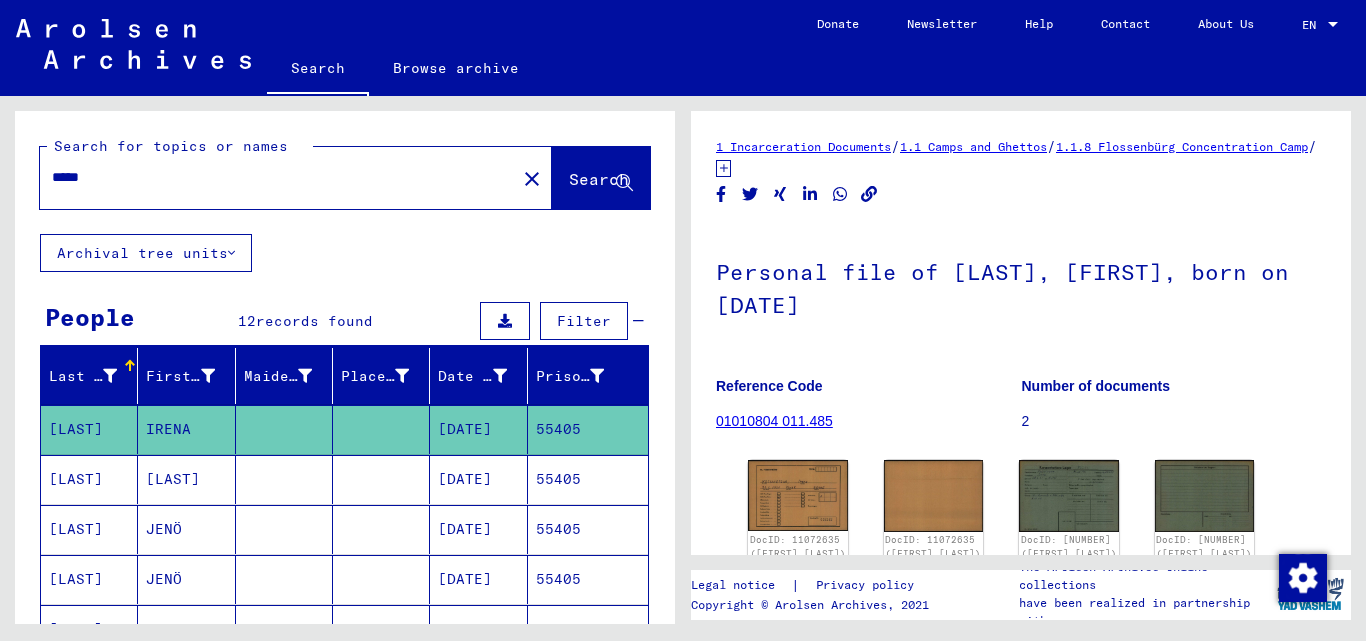 drag, startPoint x: 108, startPoint y: 156, endPoint x: 98, endPoint y: 186, distance: 31.622776 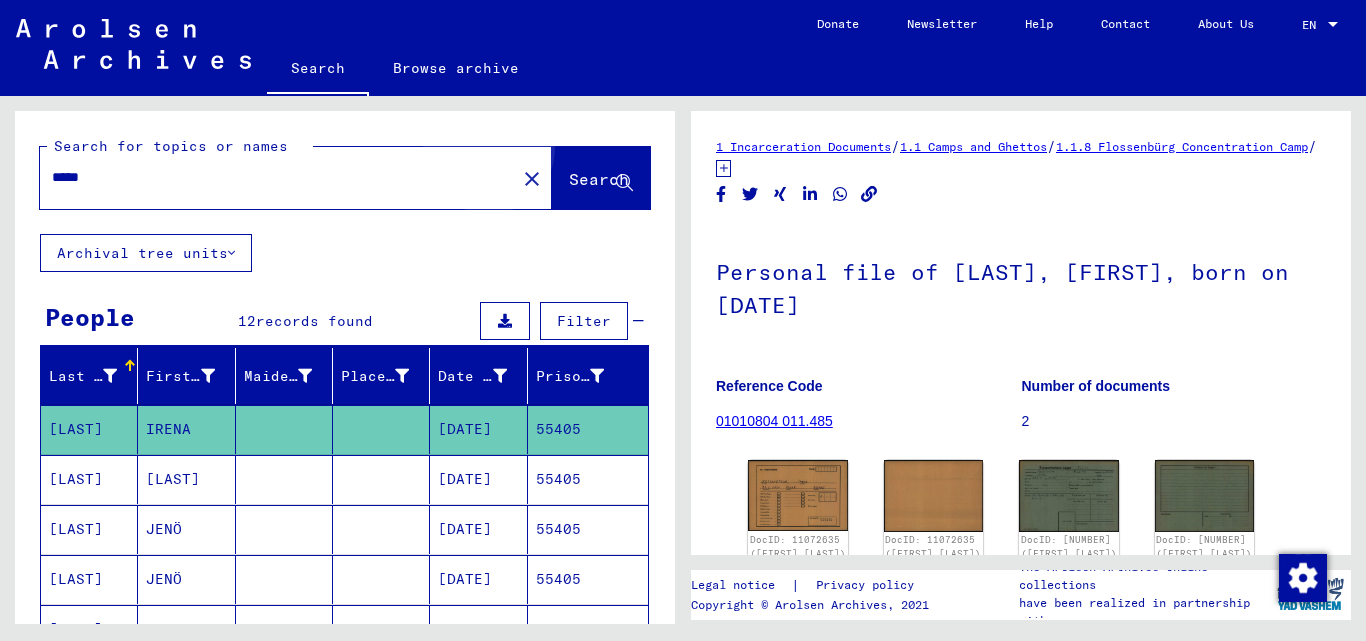 click on "Search" 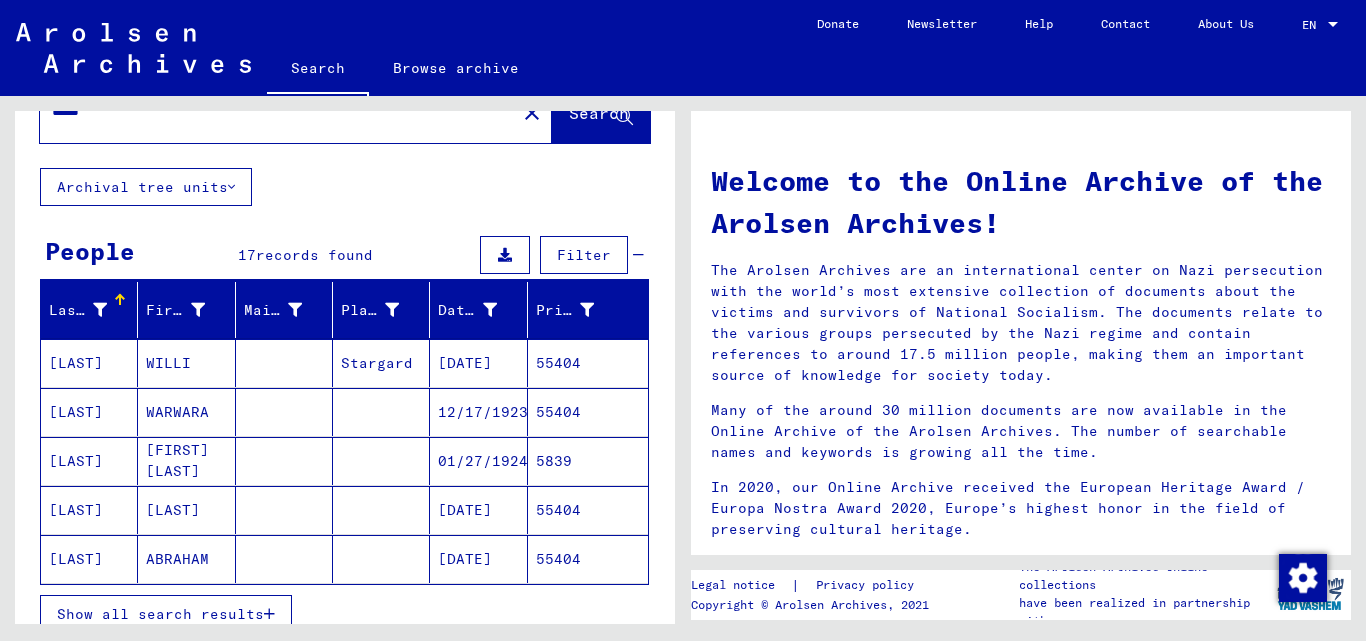 scroll, scrollTop: 100, scrollLeft: 0, axis: vertical 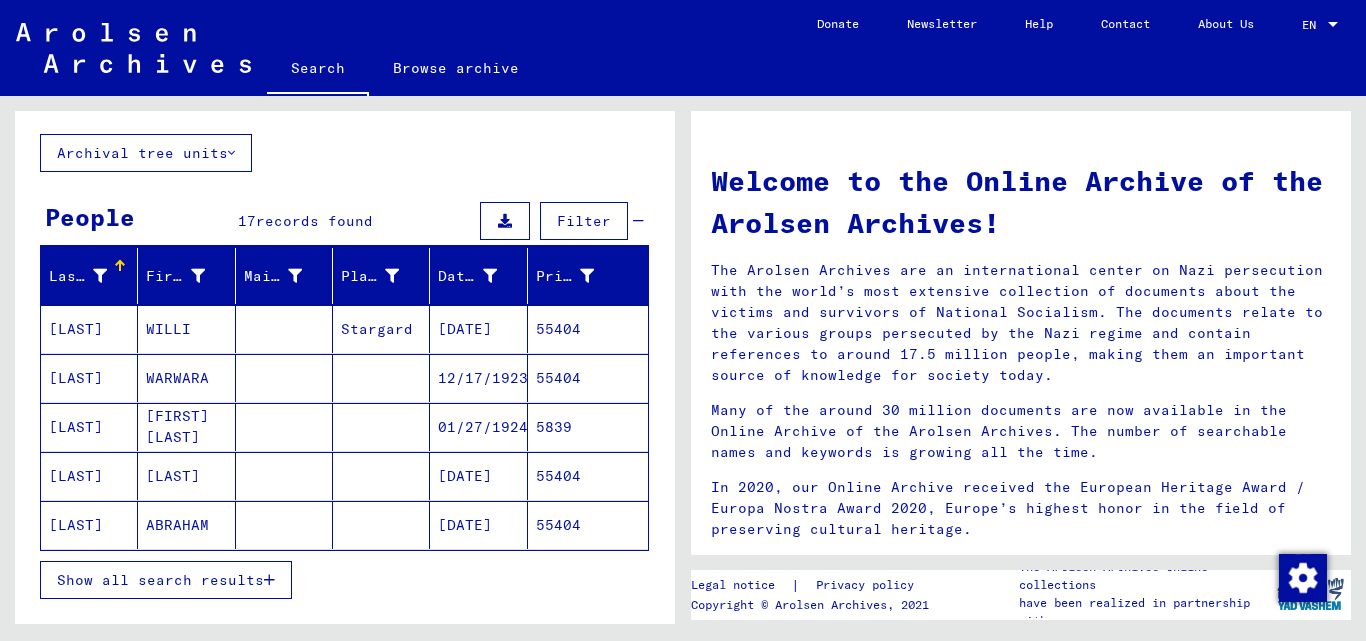 click at bounding box center (269, 580) 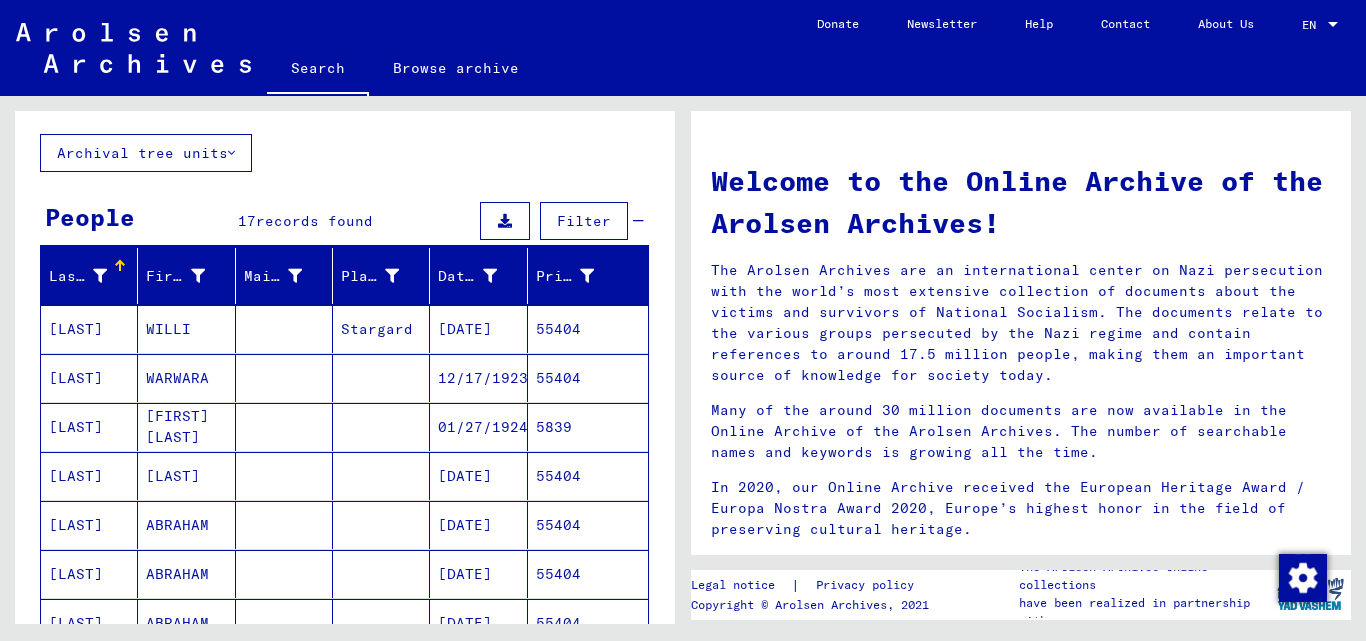 click on "[LAST]" at bounding box center (89, 427) 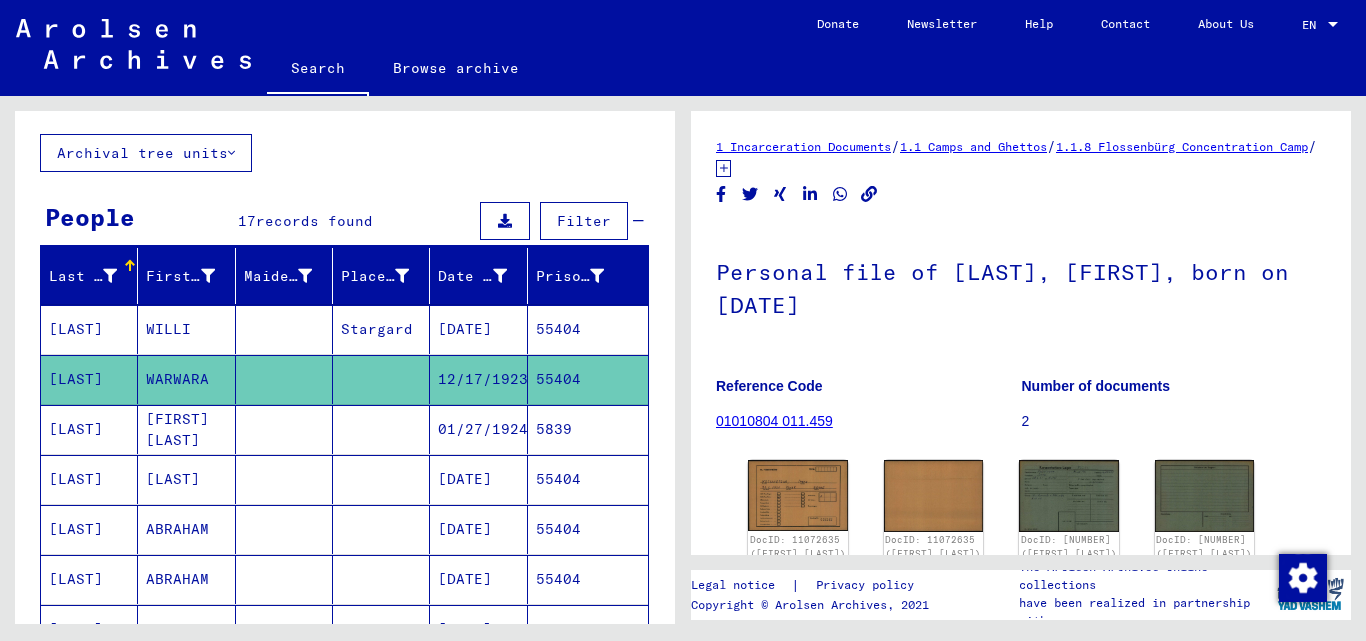 scroll, scrollTop: 0, scrollLeft: 0, axis: both 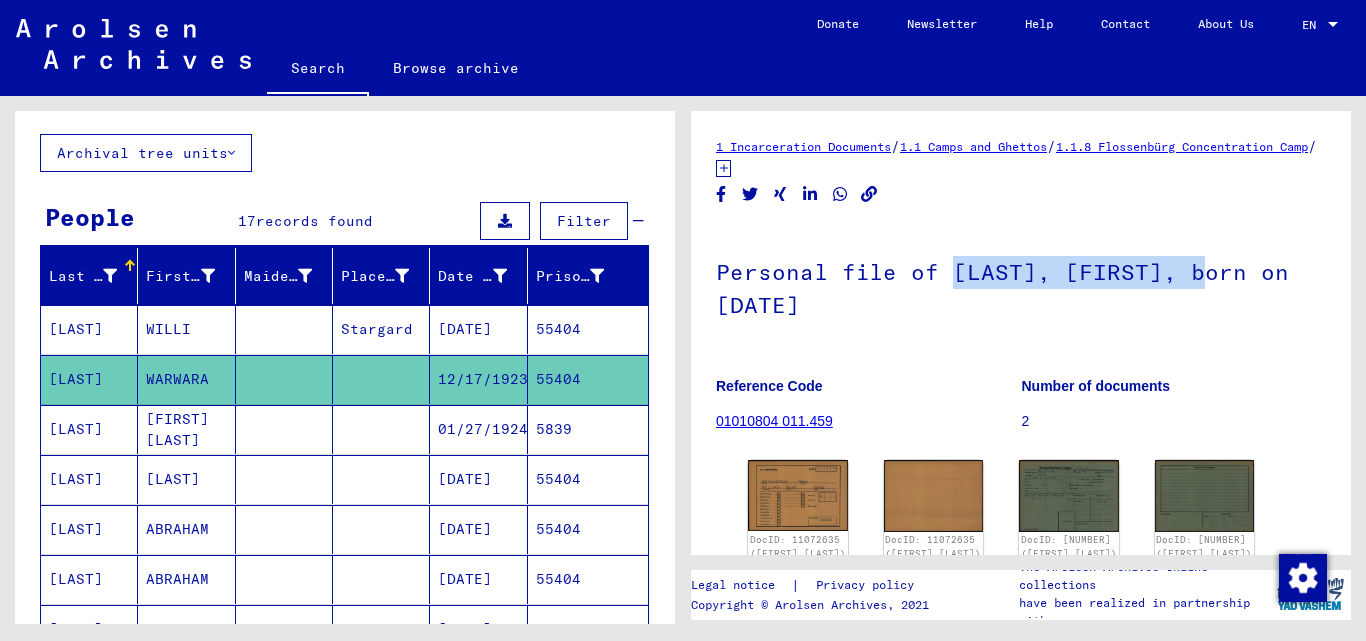 drag, startPoint x: 950, startPoint y: 264, endPoint x: 1188, endPoint y: 233, distance: 240.01042 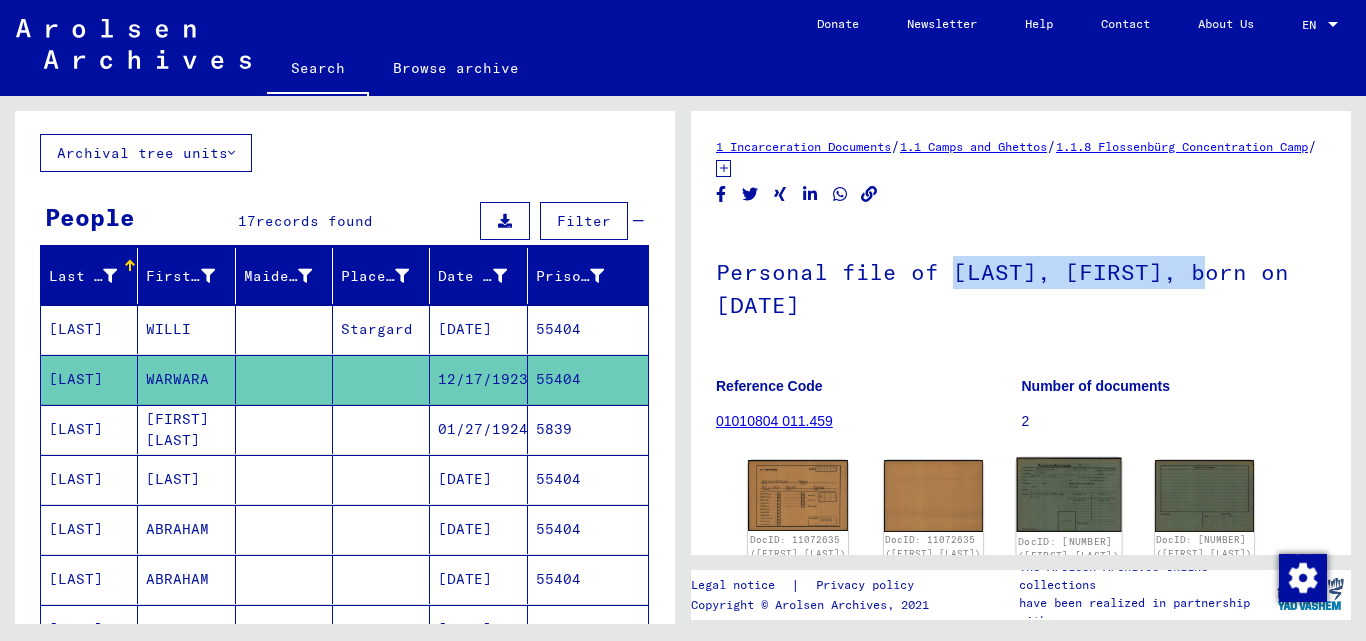 click 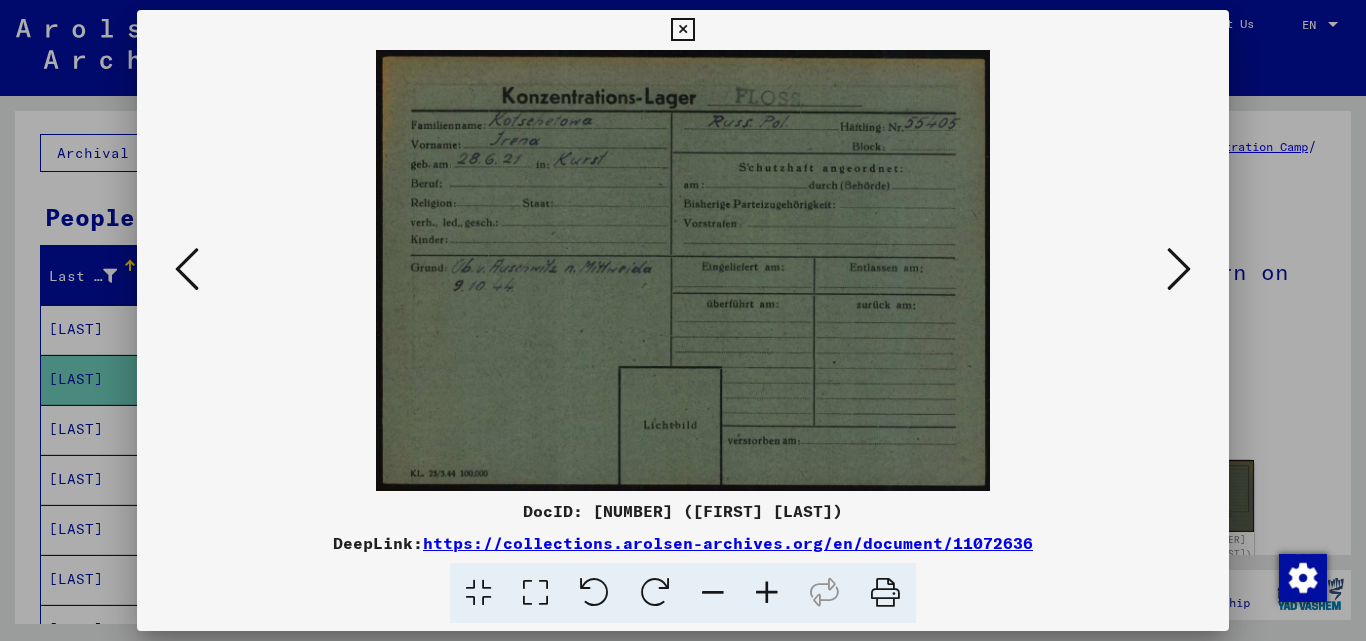 drag, startPoint x: 691, startPoint y: 28, endPoint x: 692, endPoint y: 39, distance: 11.045361 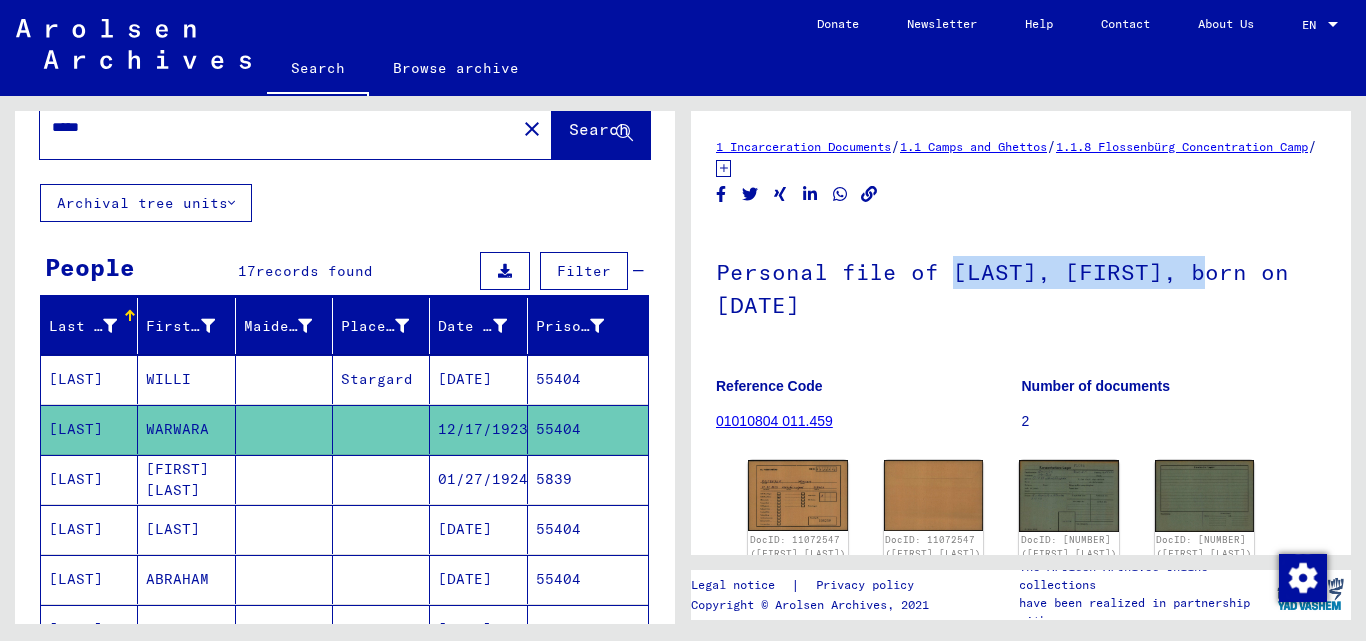 scroll, scrollTop: 0, scrollLeft: 0, axis: both 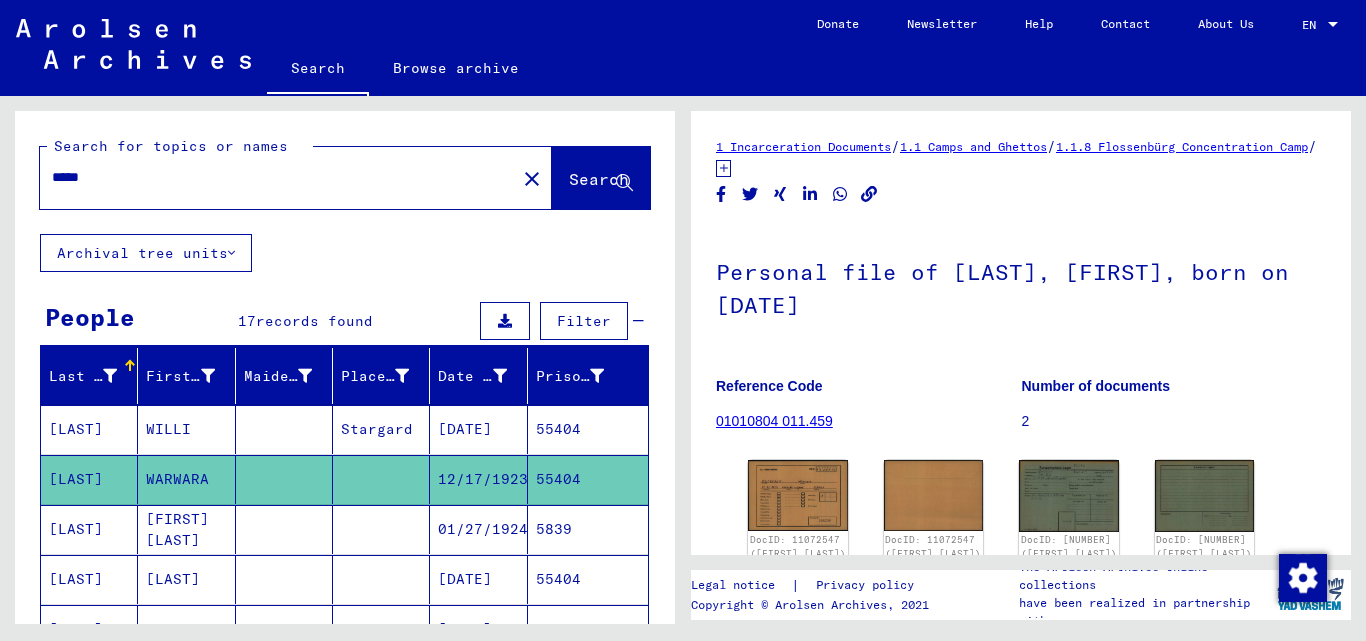 click on "*****" at bounding box center (278, 177) 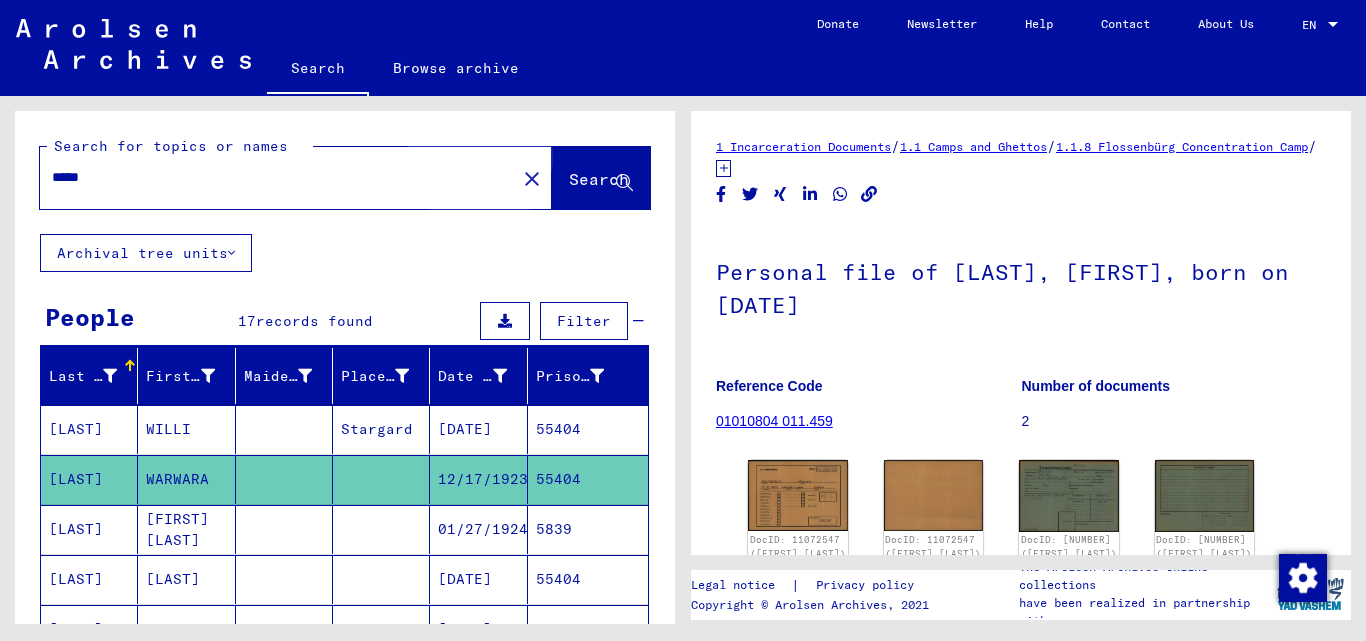 click on "Search" 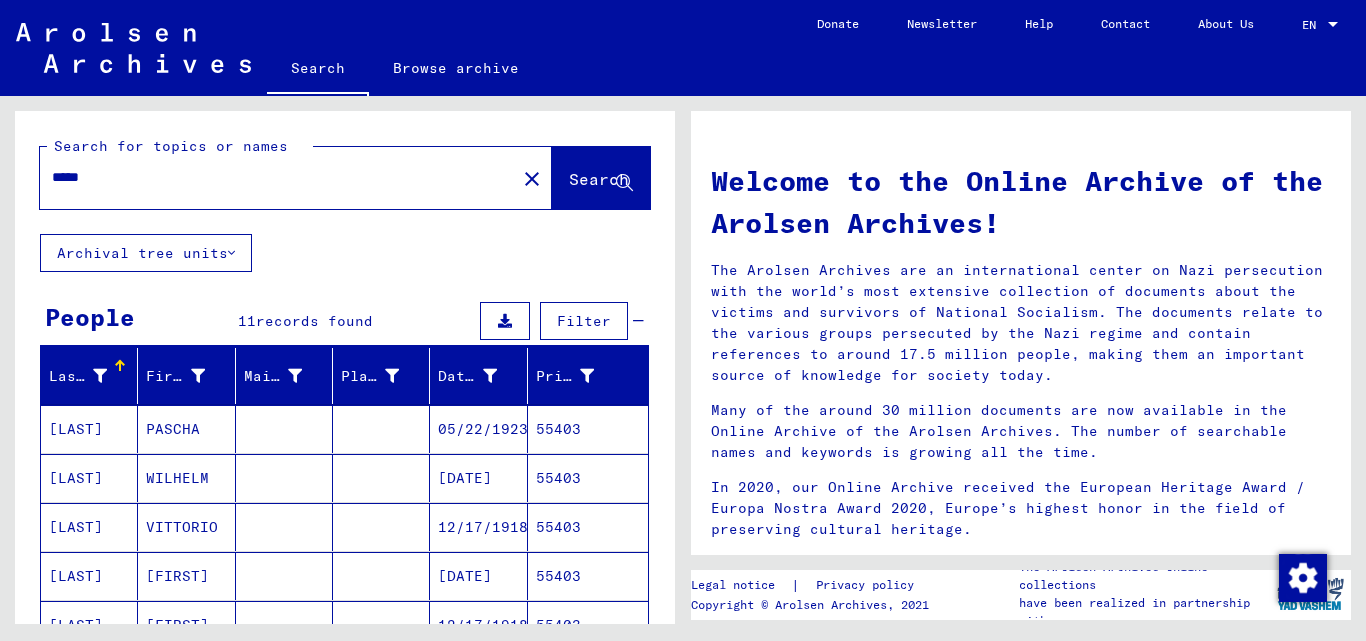click on "[LAST]" at bounding box center (89, 478) 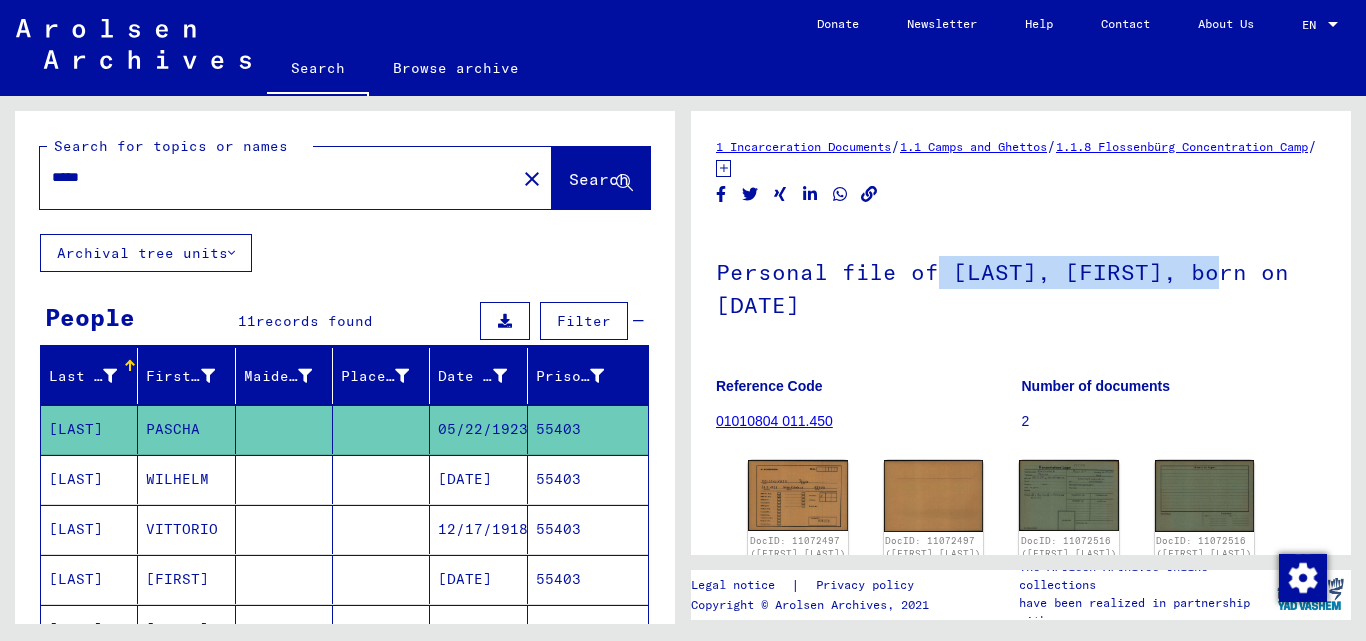 drag, startPoint x: 940, startPoint y: 268, endPoint x: 1202, endPoint y: 275, distance: 262.0935 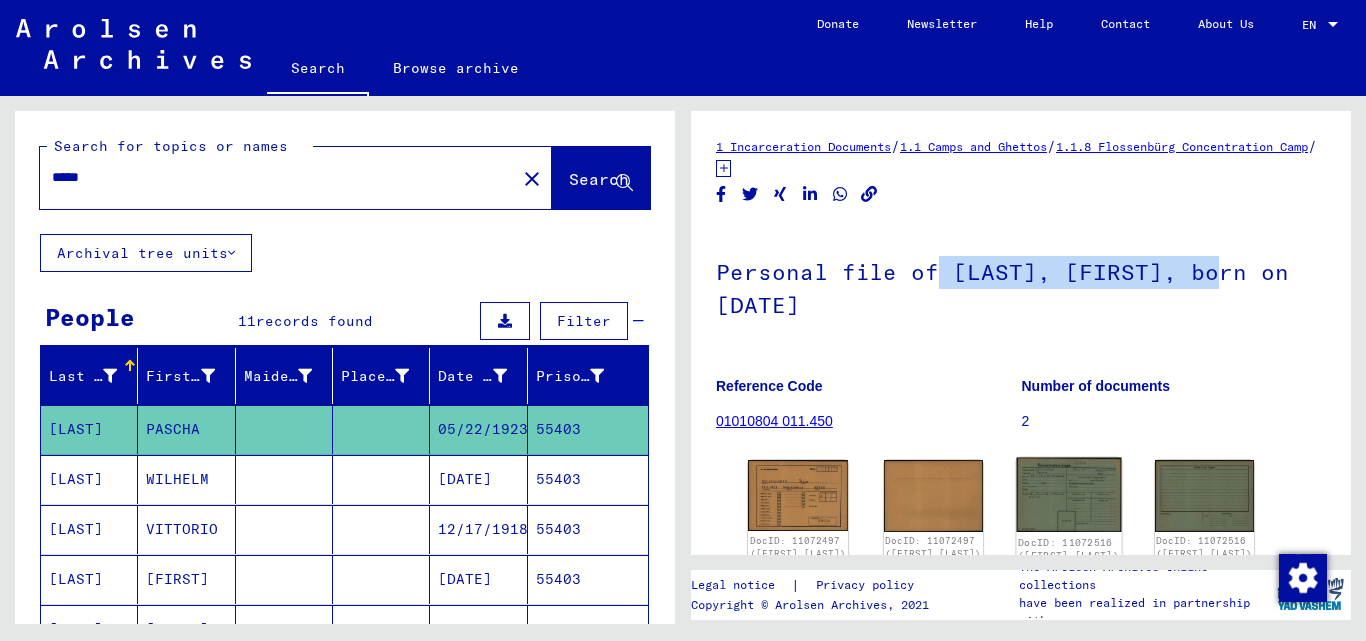 click 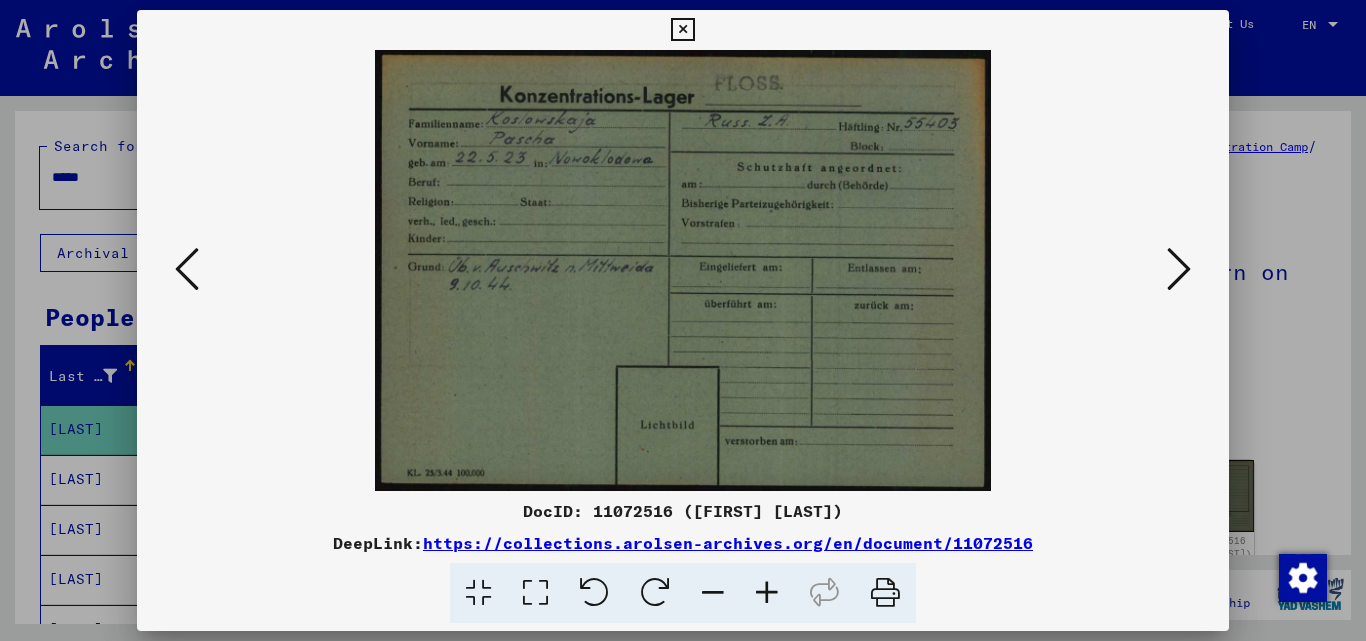 click at bounding box center [682, 30] 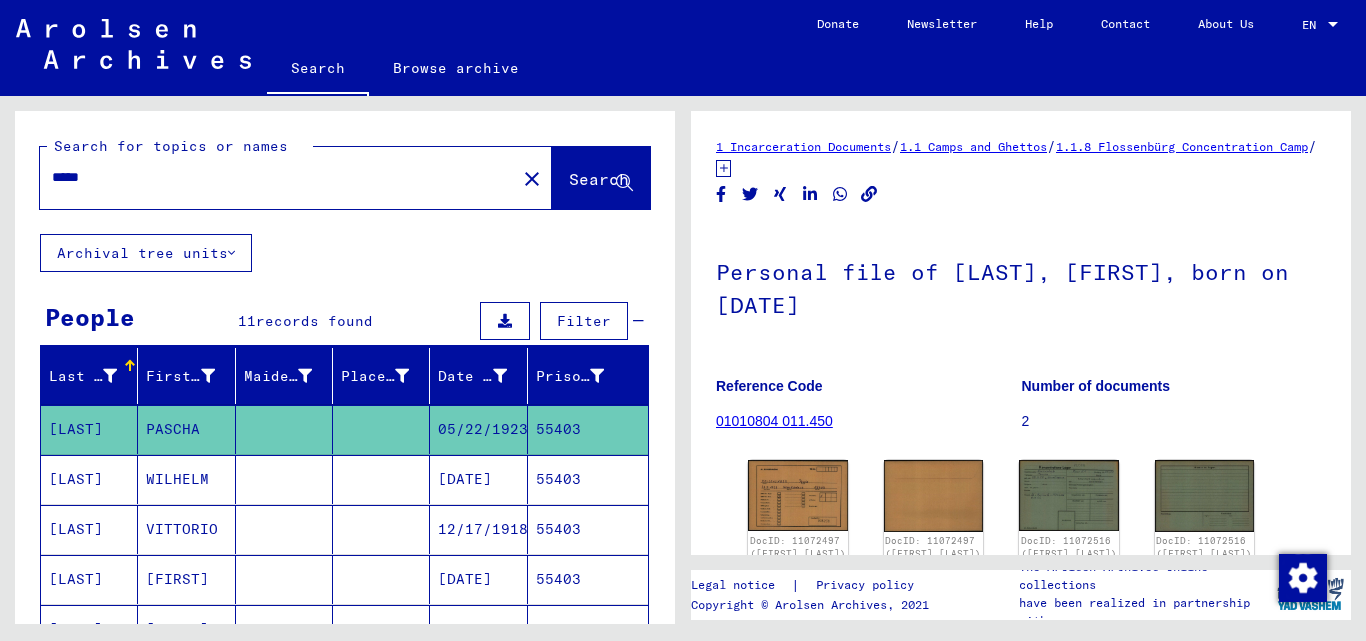 click on "*****" 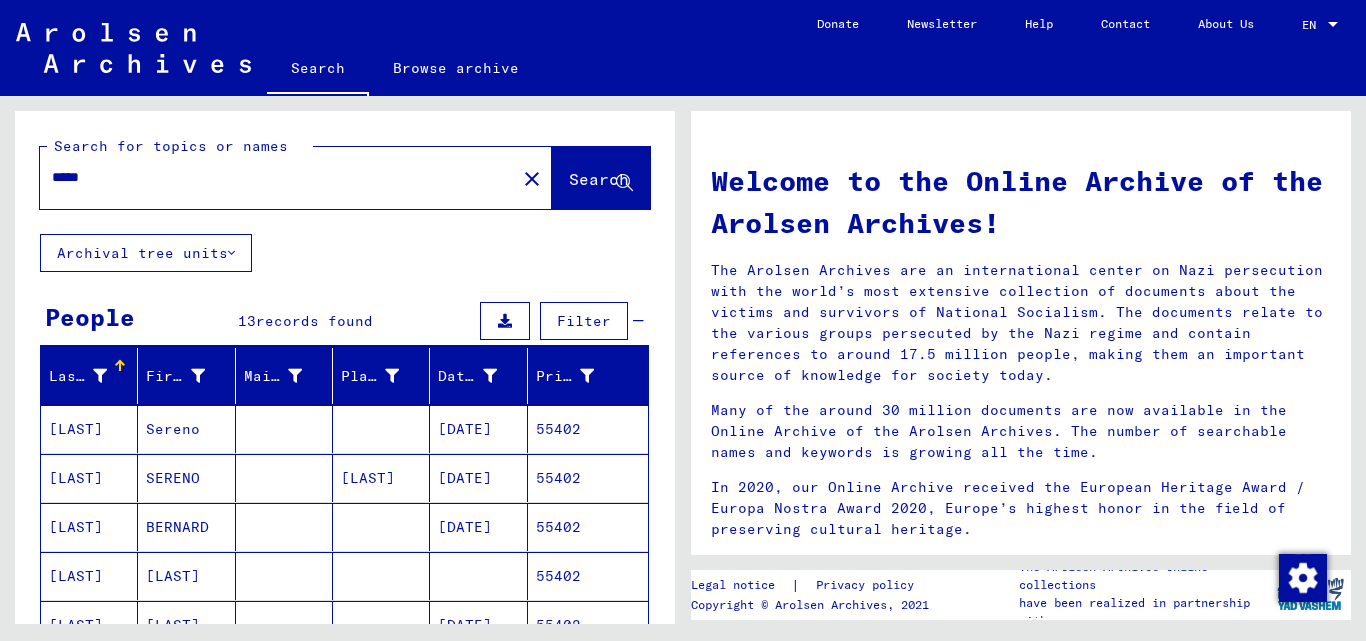 scroll, scrollTop: 100, scrollLeft: 0, axis: vertical 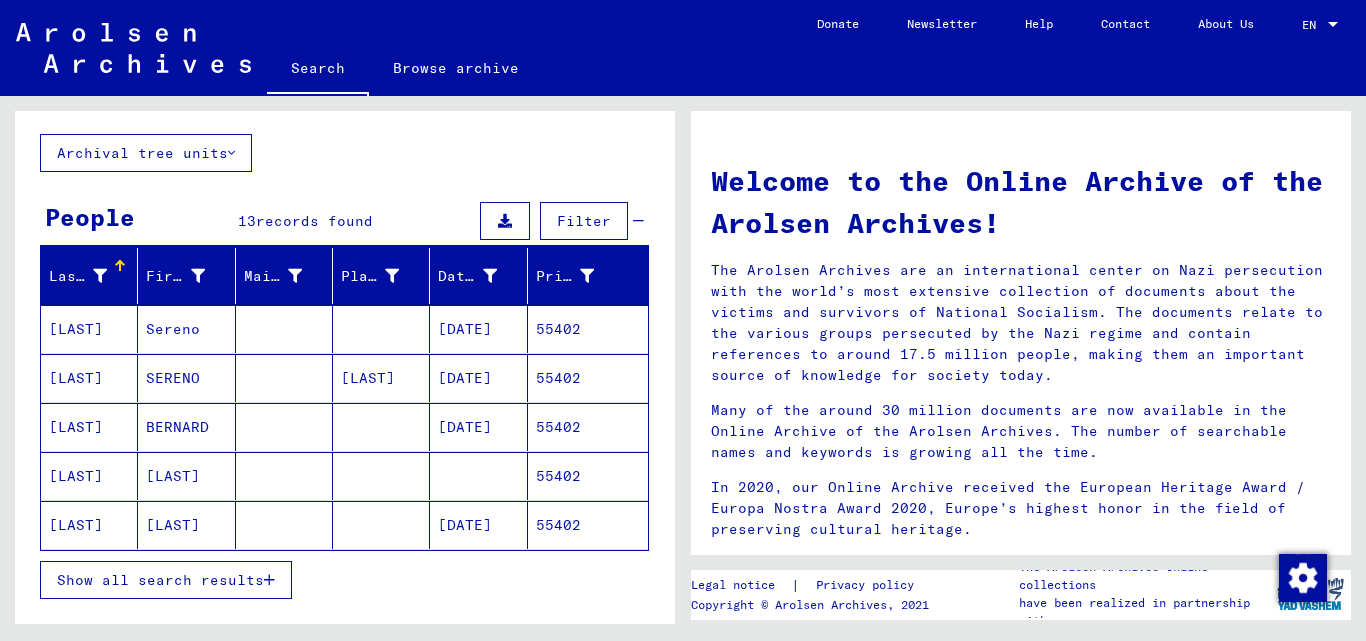 click on "55402" at bounding box center [588, 427] 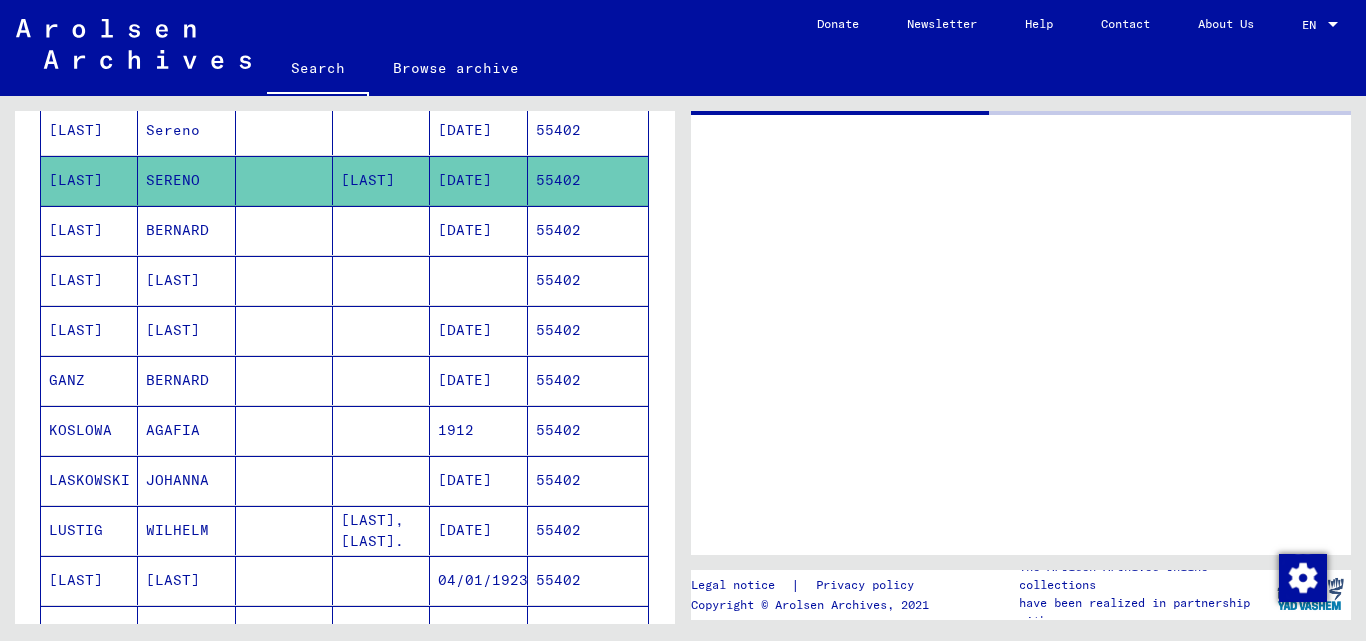 scroll, scrollTop: 300, scrollLeft: 0, axis: vertical 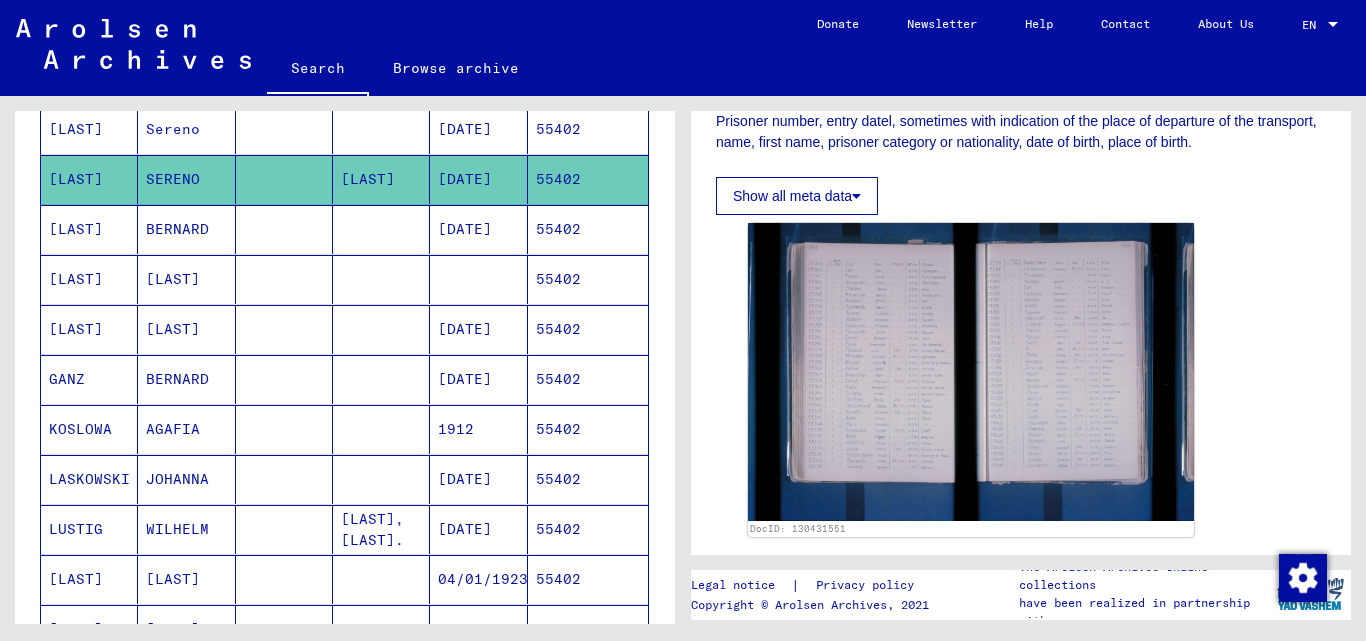 click on "55402" at bounding box center [588, 179] 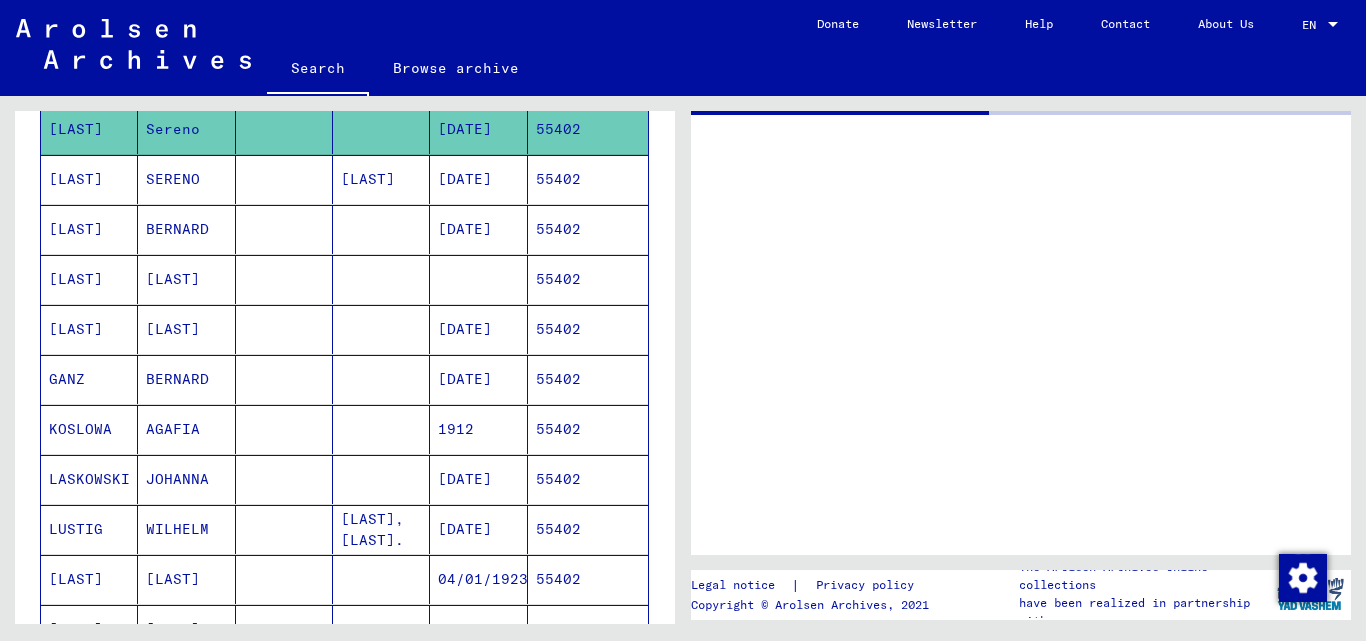 click on "55402" at bounding box center [588, 479] 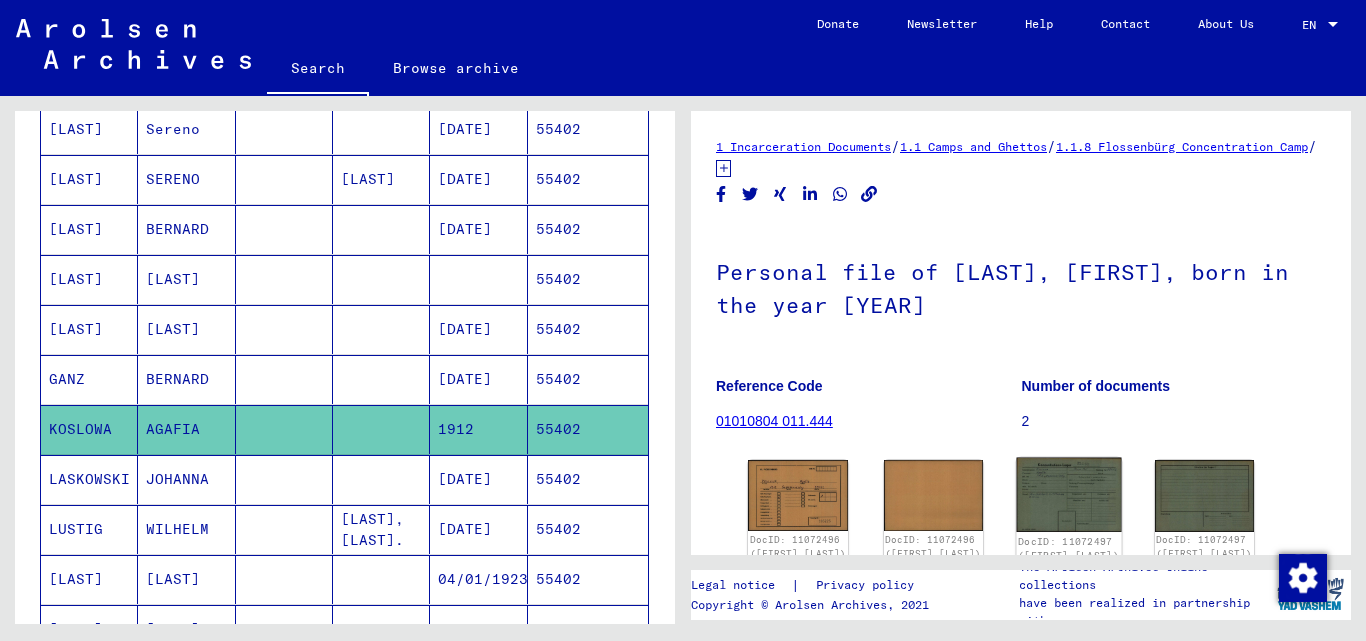 click 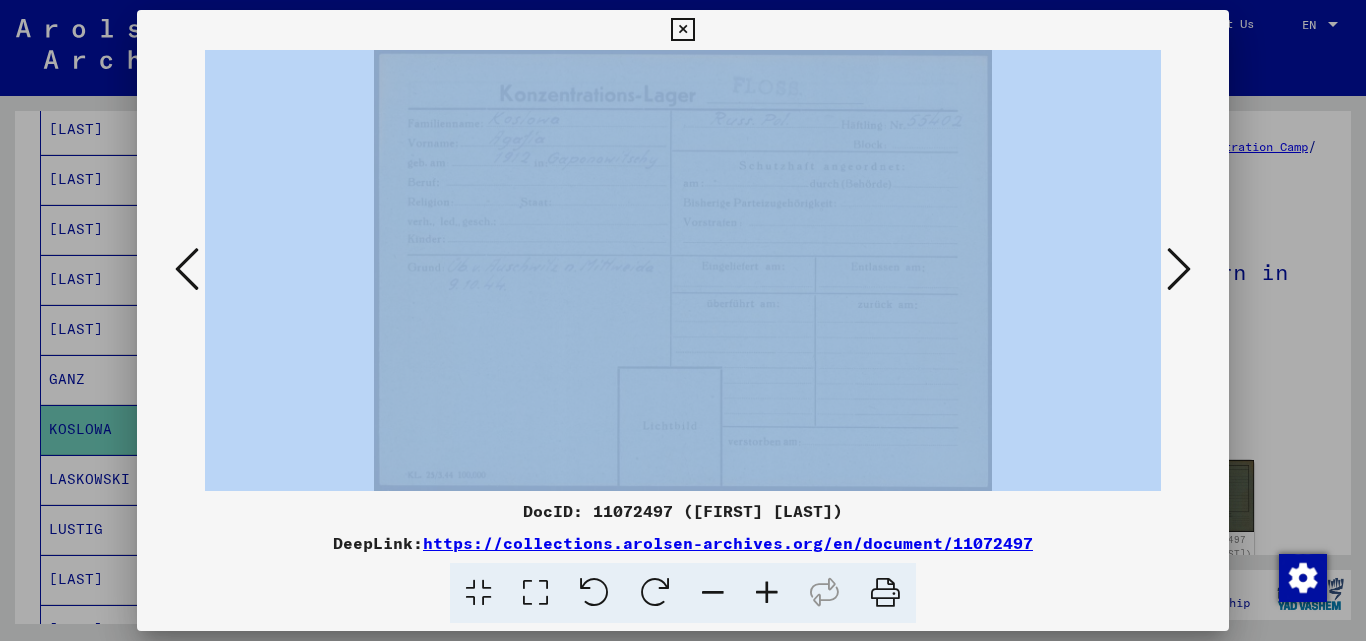 click at bounding box center (683, 270) 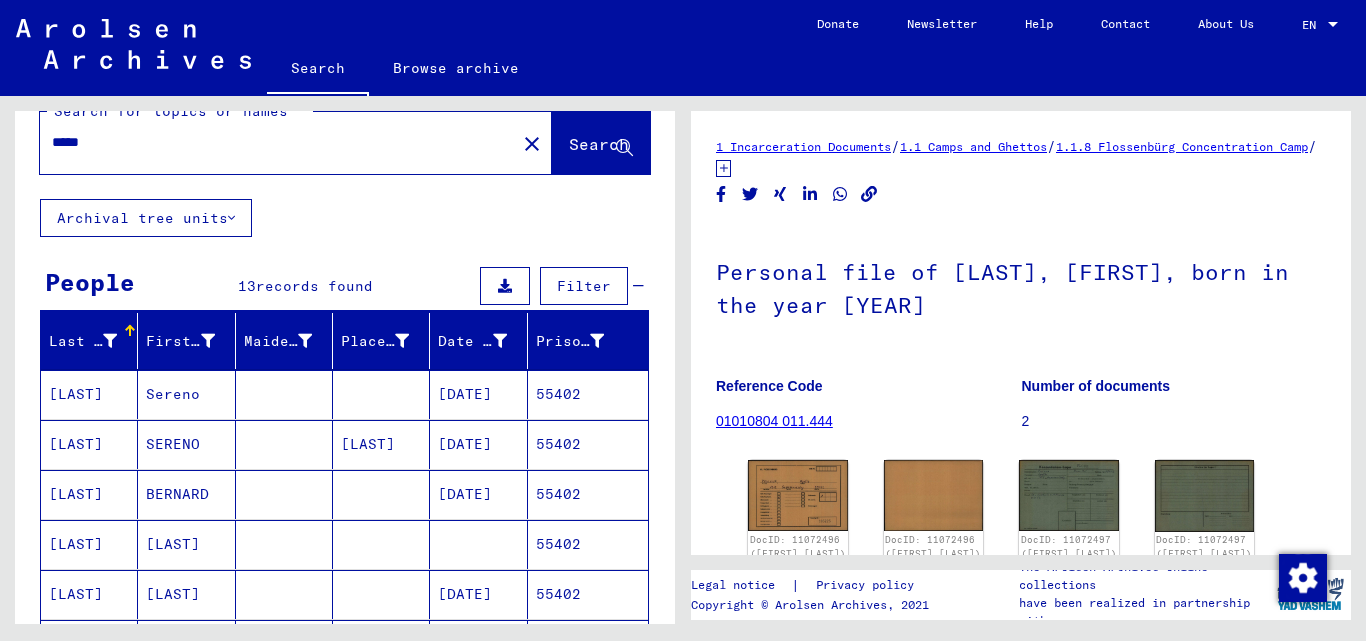 scroll, scrollTop: 0, scrollLeft: 0, axis: both 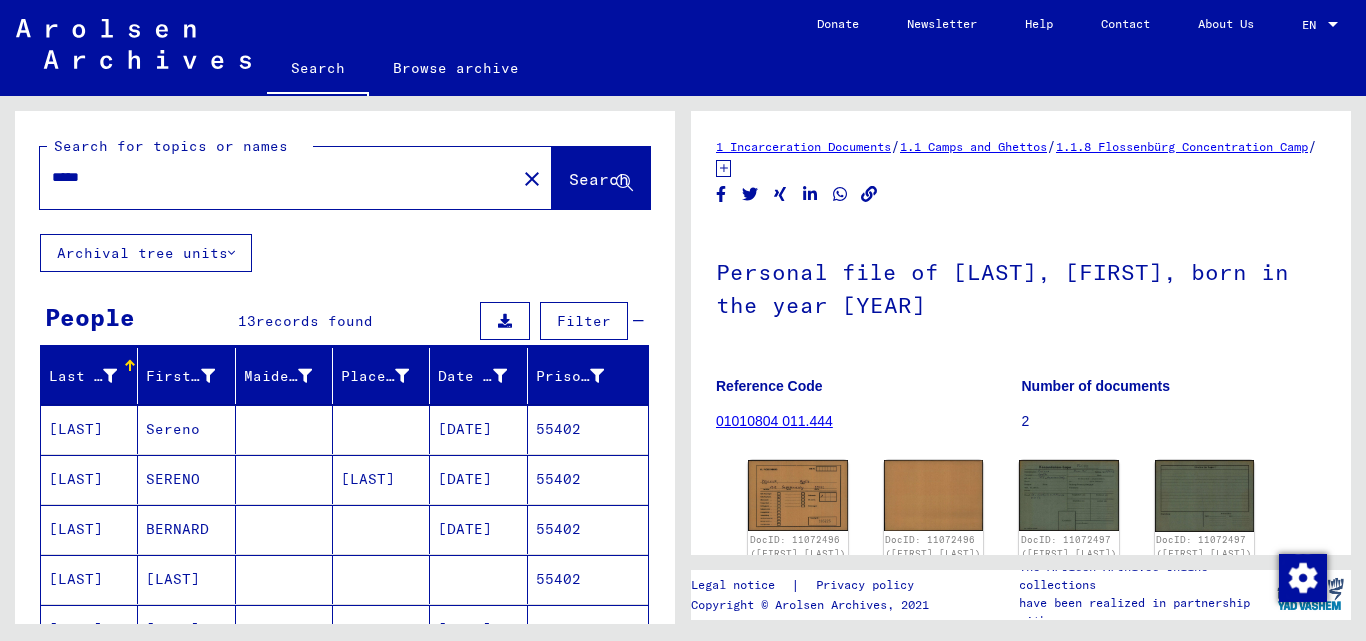 click on "*****" at bounding box center [278, 177] 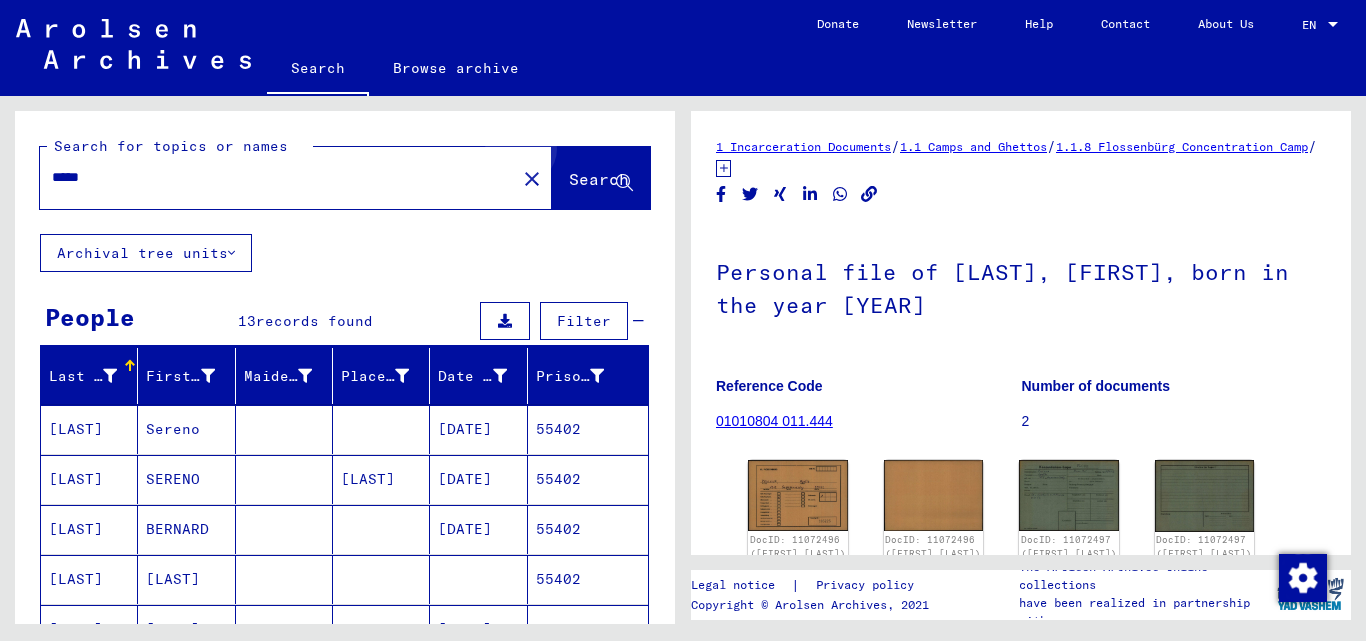 click on "Search" 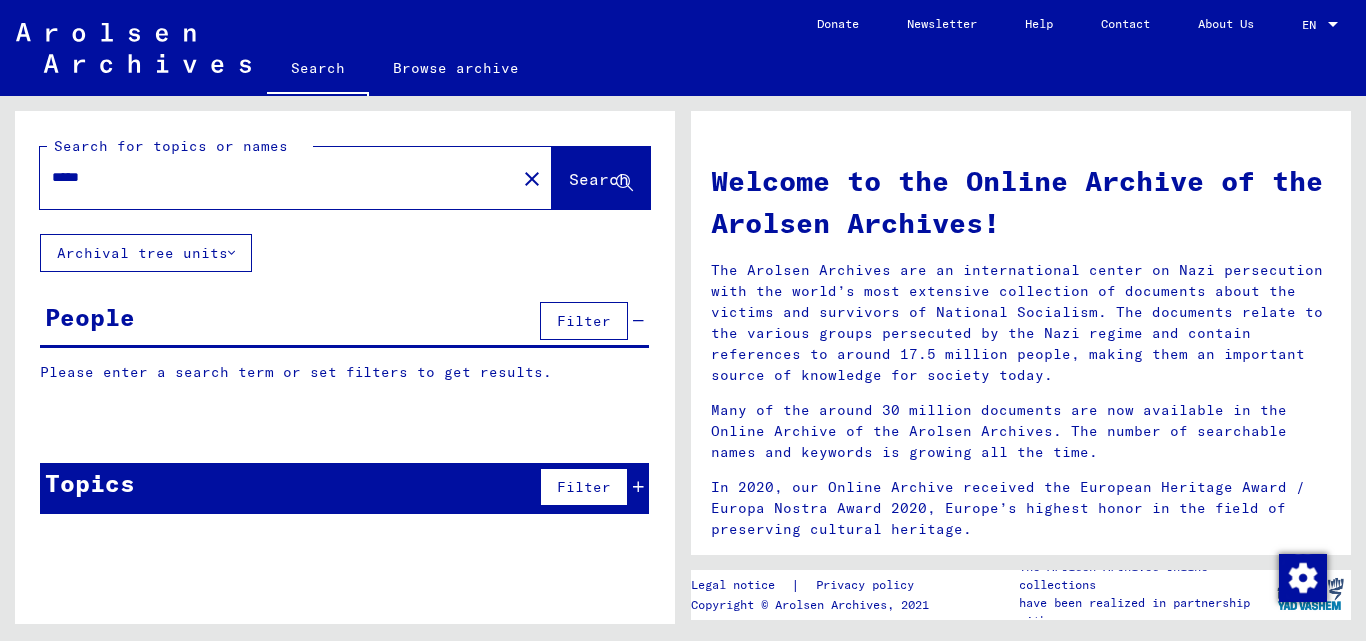 click on "Please enter a search term or set filters to get results.  Or you also can browse the    archive tree  manually.  Reference code Signature Title hierarchy list 0001 1 159.102 0.1 Card file segment 55402 Global Finding Aids / Central Name Index / Cards that have been scanned during first sequential mass digitization in      1996/1997 / Card file segments 55301 and following" at bounding box center [345, 556] 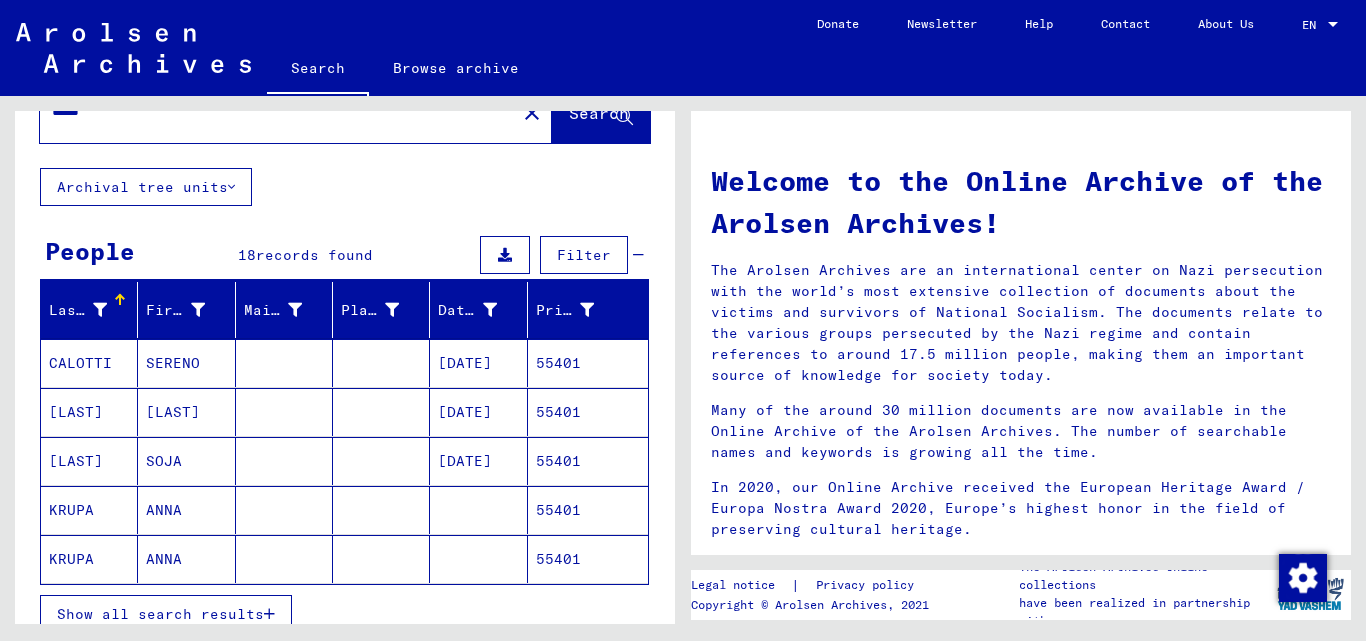 scroll, scrollTop: 100, scrollLeft: 0, axis: vertical 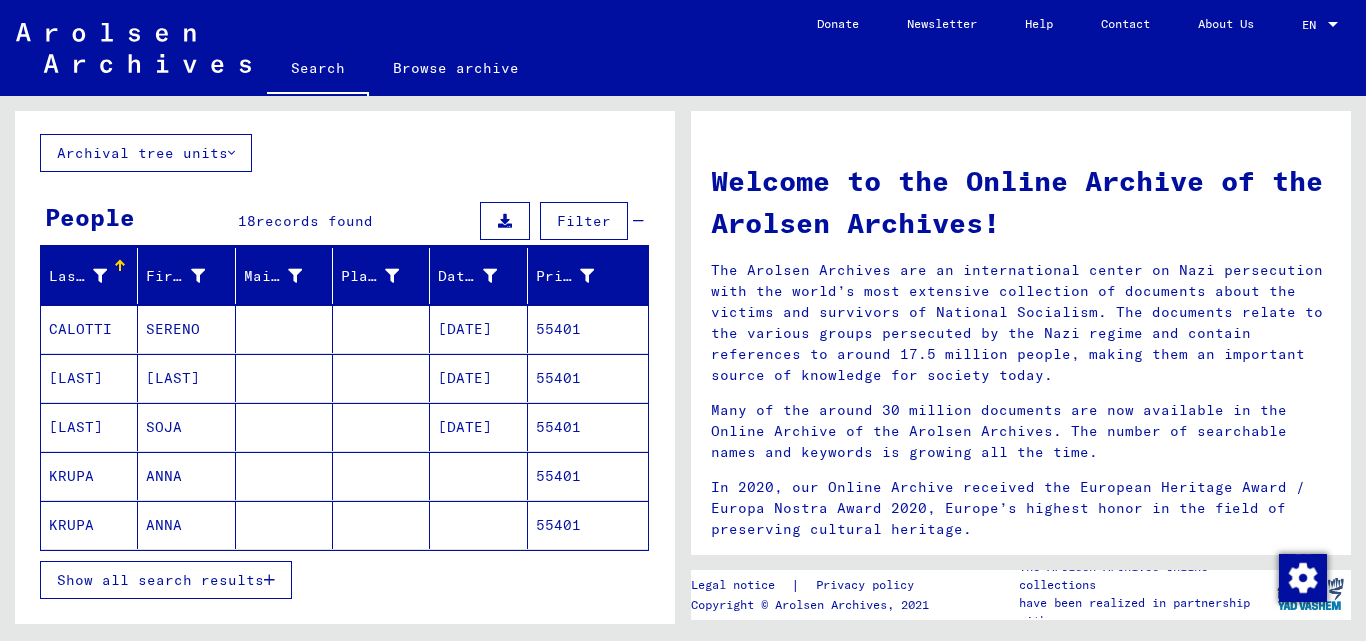 click on "55401" at bounding box center [588, 476] 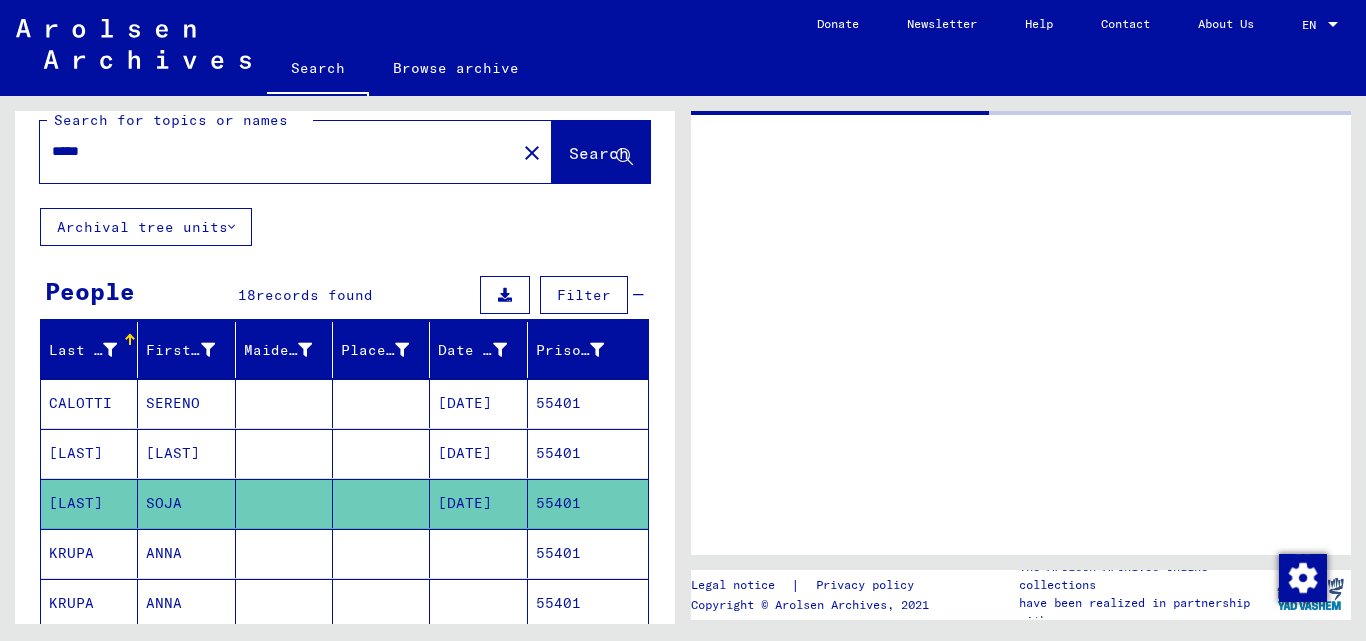 scroll, scrollTop: 0, scrollLeft: 0, axis: both 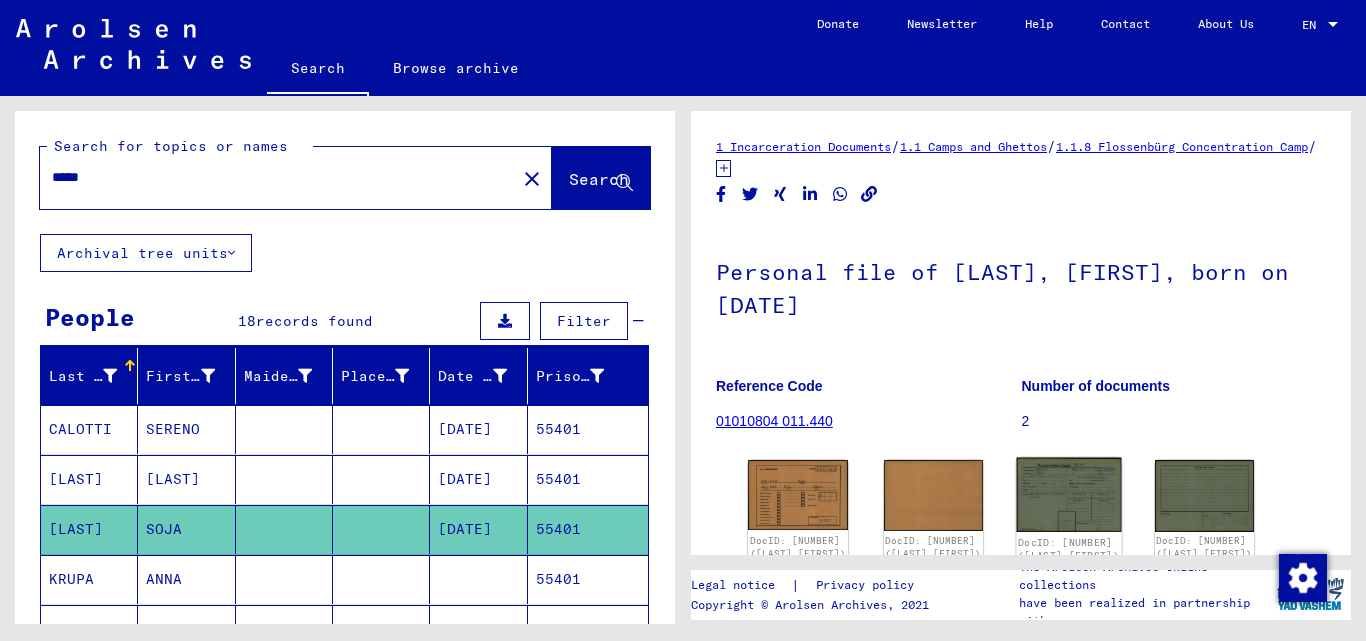 click 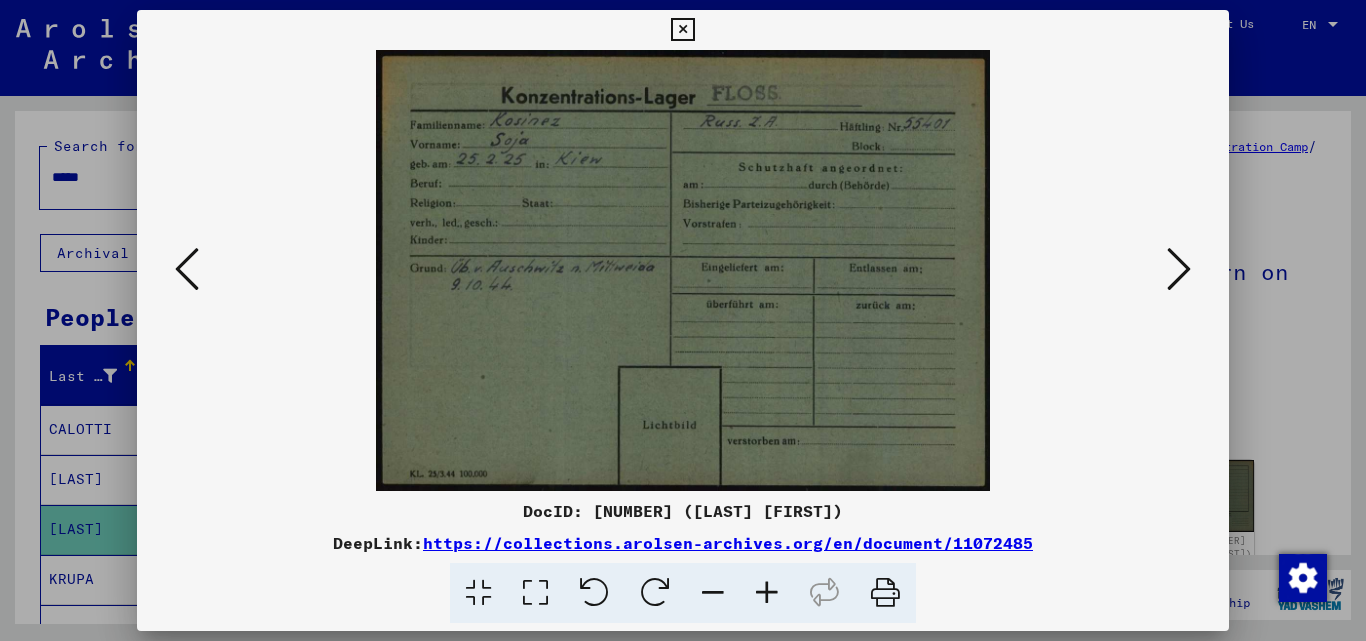 drag, startPoint x: 684, startPoint y: 26, endPoint x: 668, endPoint y: 79, distance: 55.362442 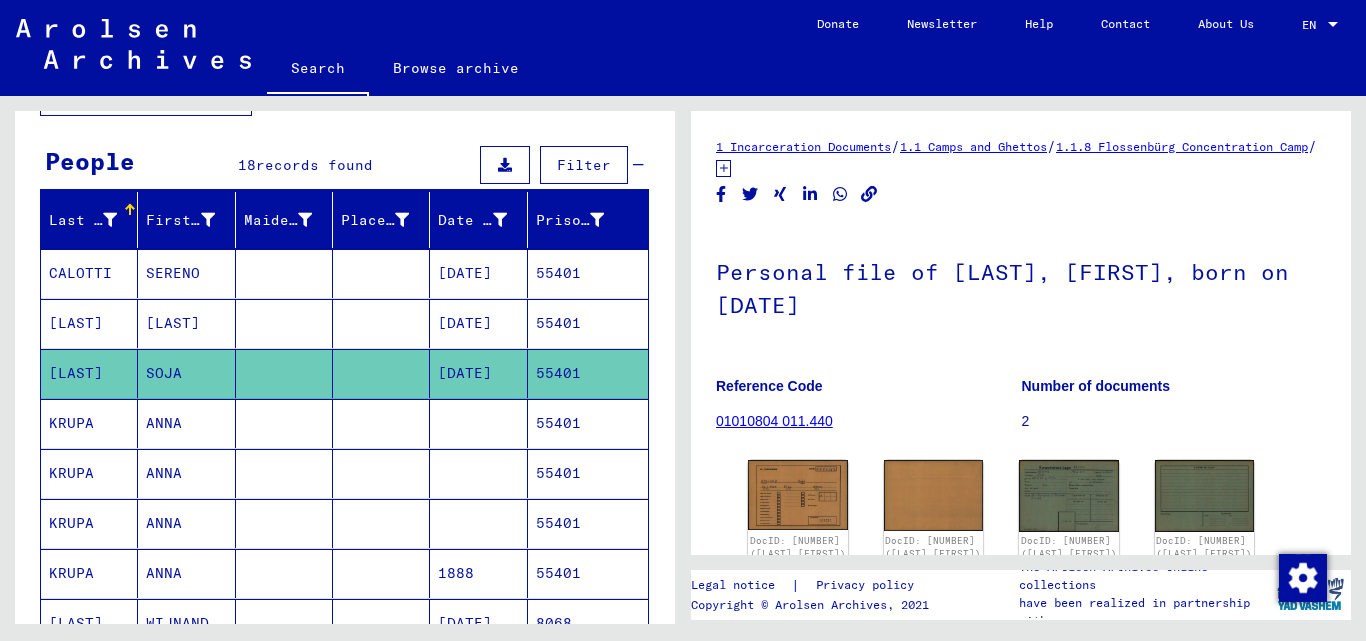 scroll, scrollTop: 0, scrollLeft: 0, axis: both 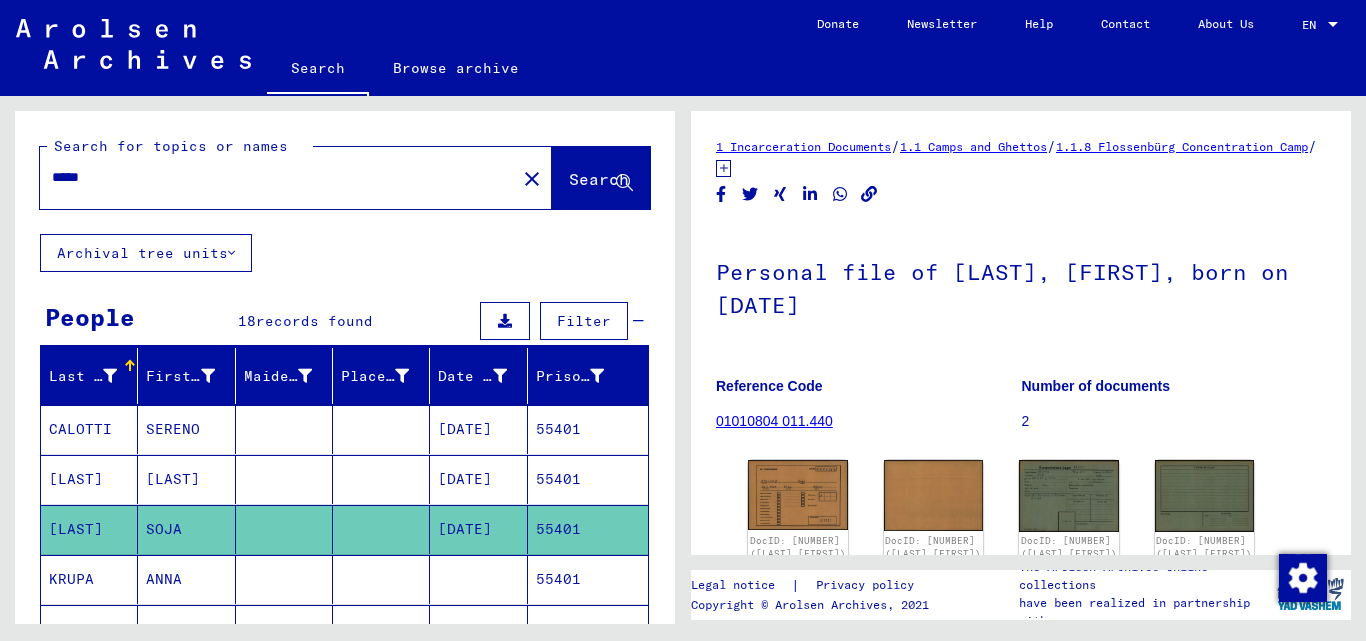 drag, startPoint x: 135, startPoint y: 183, endPoint x: 130, endPoint y: 173, distance: 11.18034 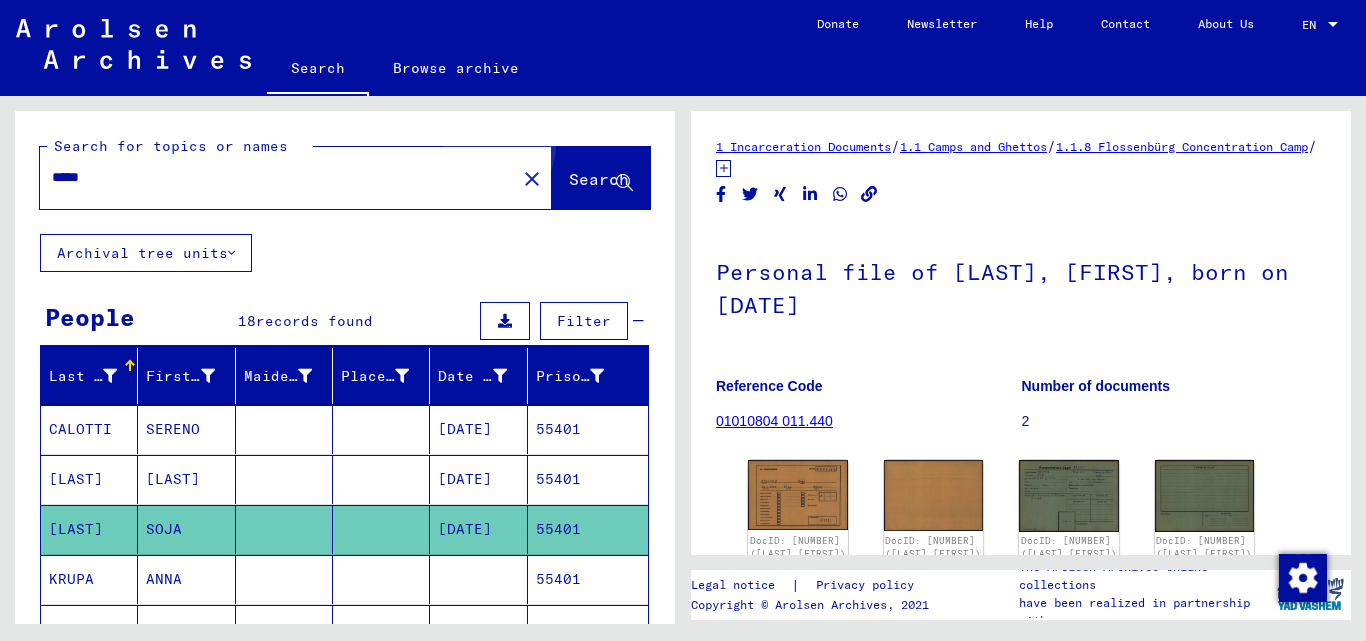 click on "Search" 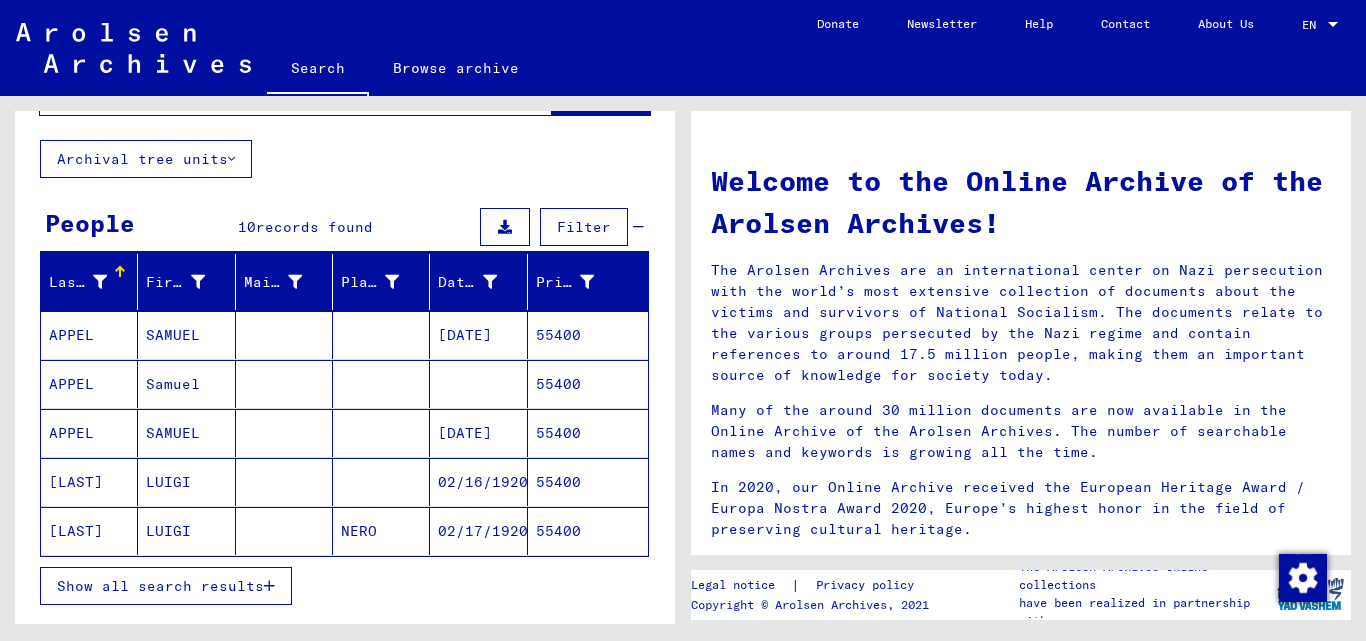 scroll, scrollTop: 200, scrollLeft: 0, axis: vertical 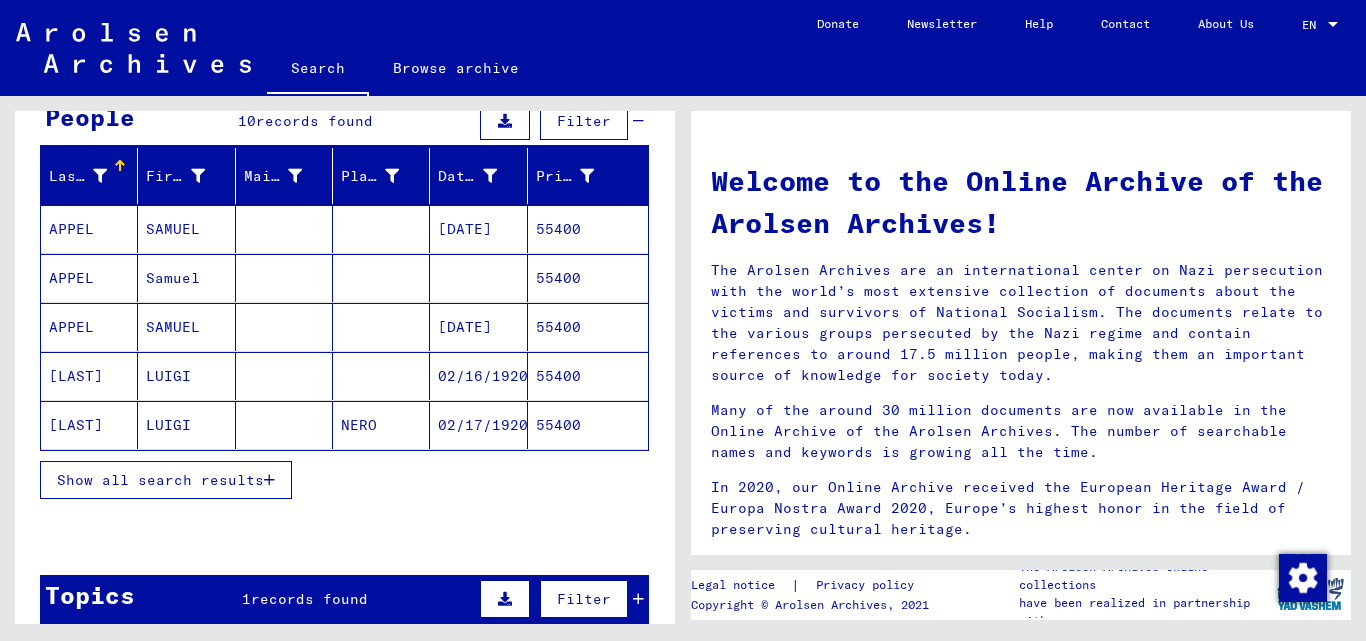 click on "Show all search results" at bounding box center [166, 480] 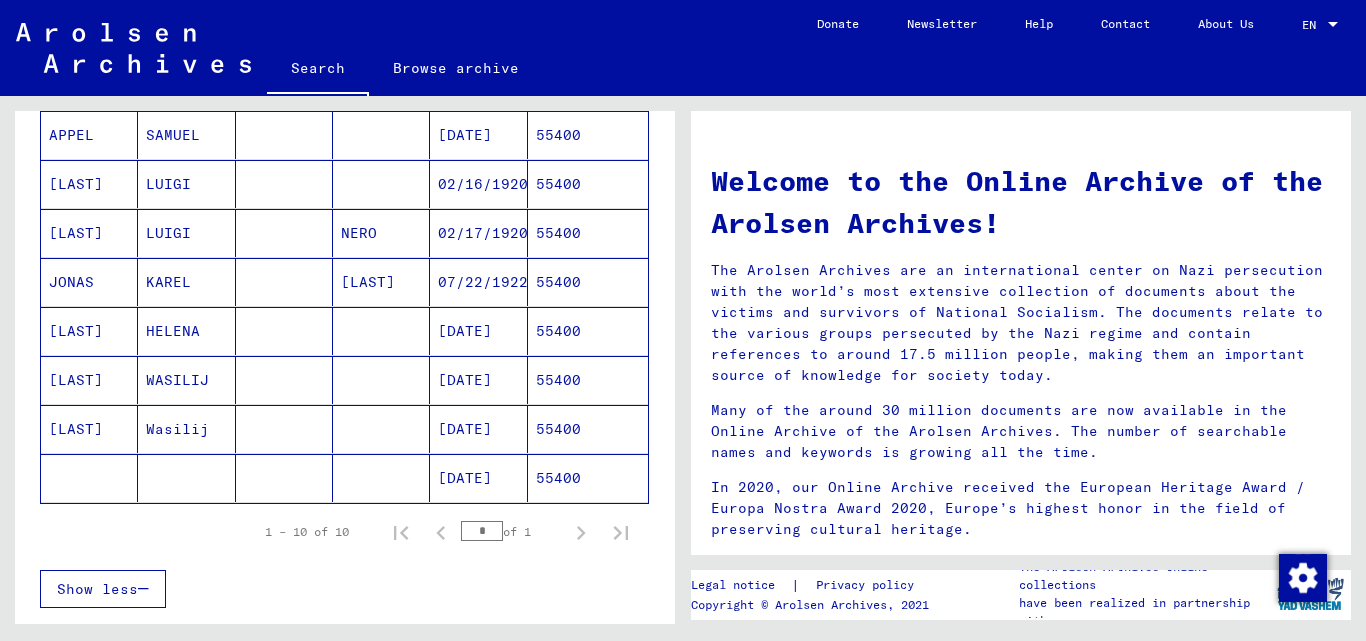 scroll, scrollTop: 400, scrollLeft: 0, axis: vertical 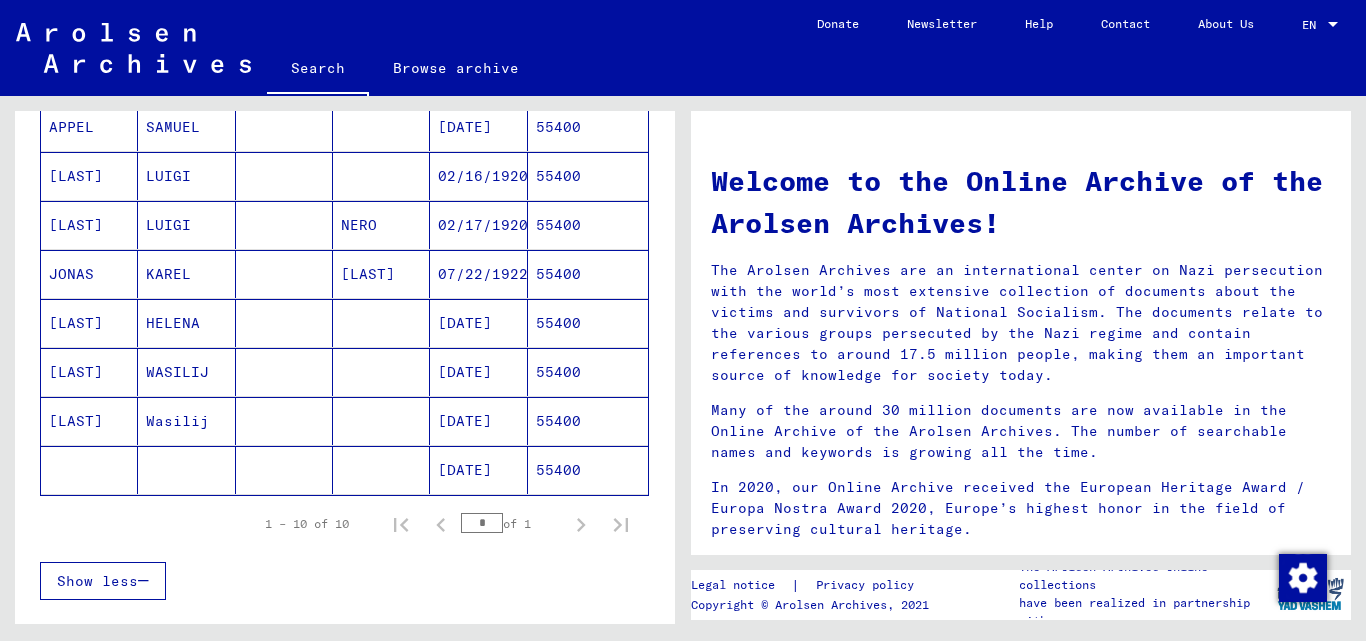 click on "[LAST]" at bounding box center [89, 372] 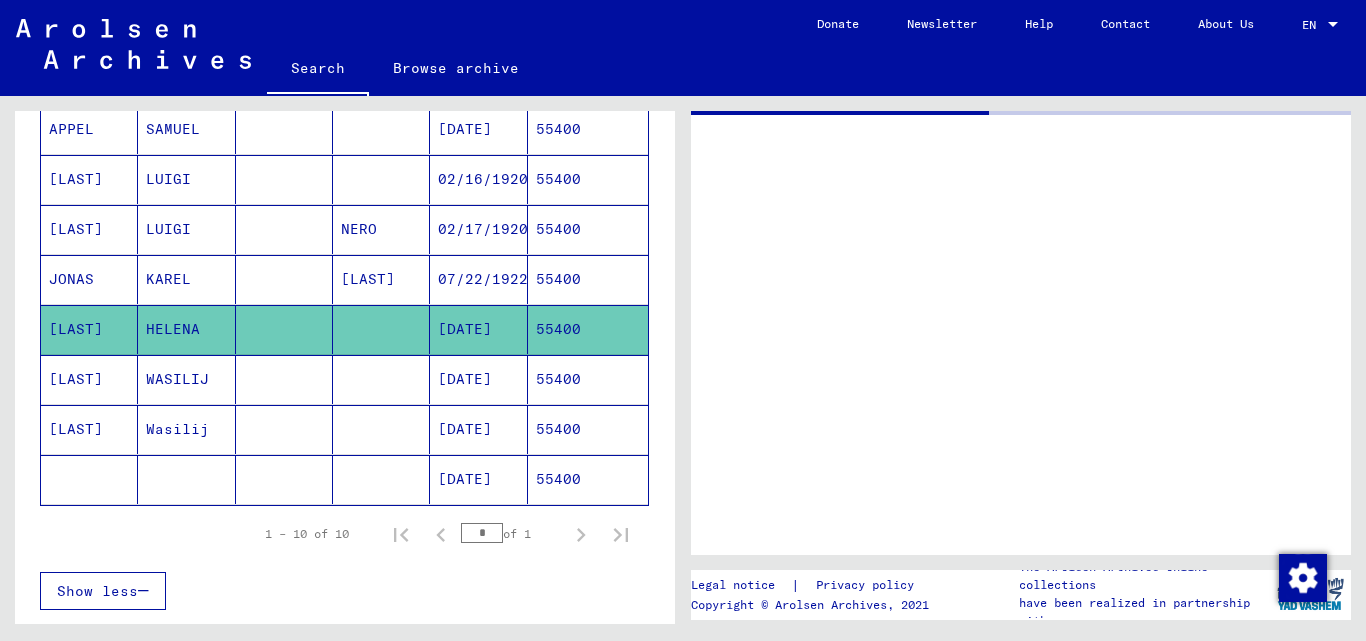 scroll, scrollTop: 402, scrollLeft: 0, axis: vertical 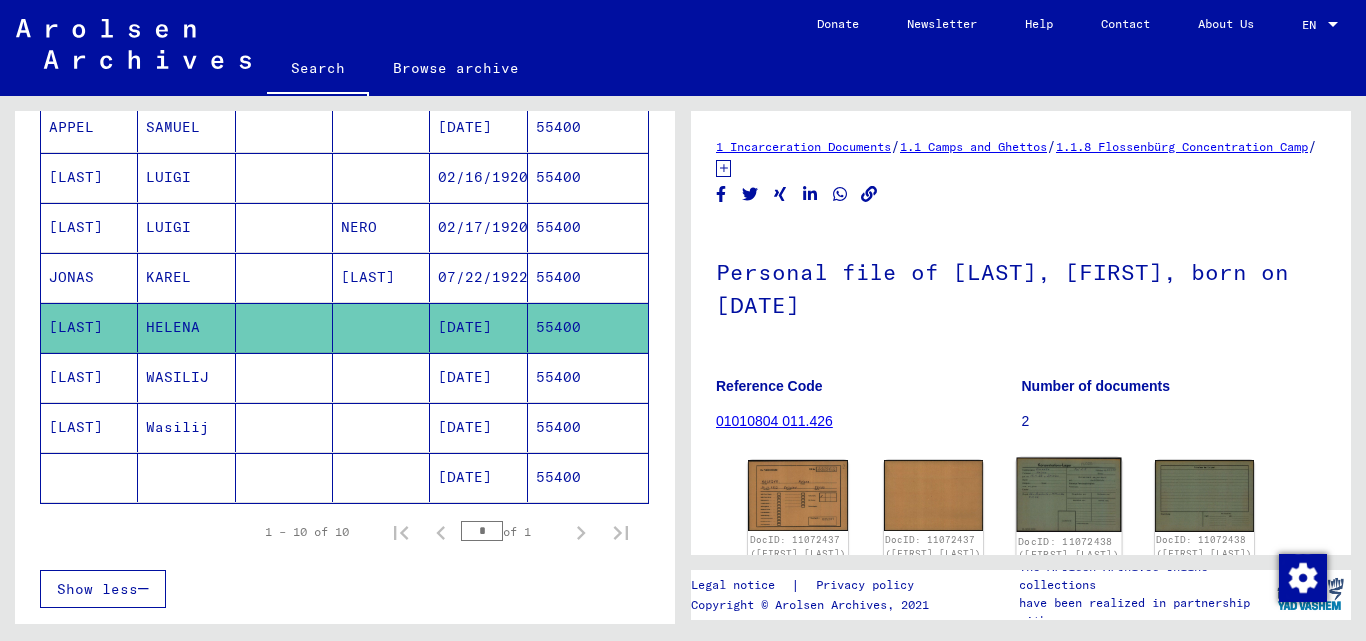 click 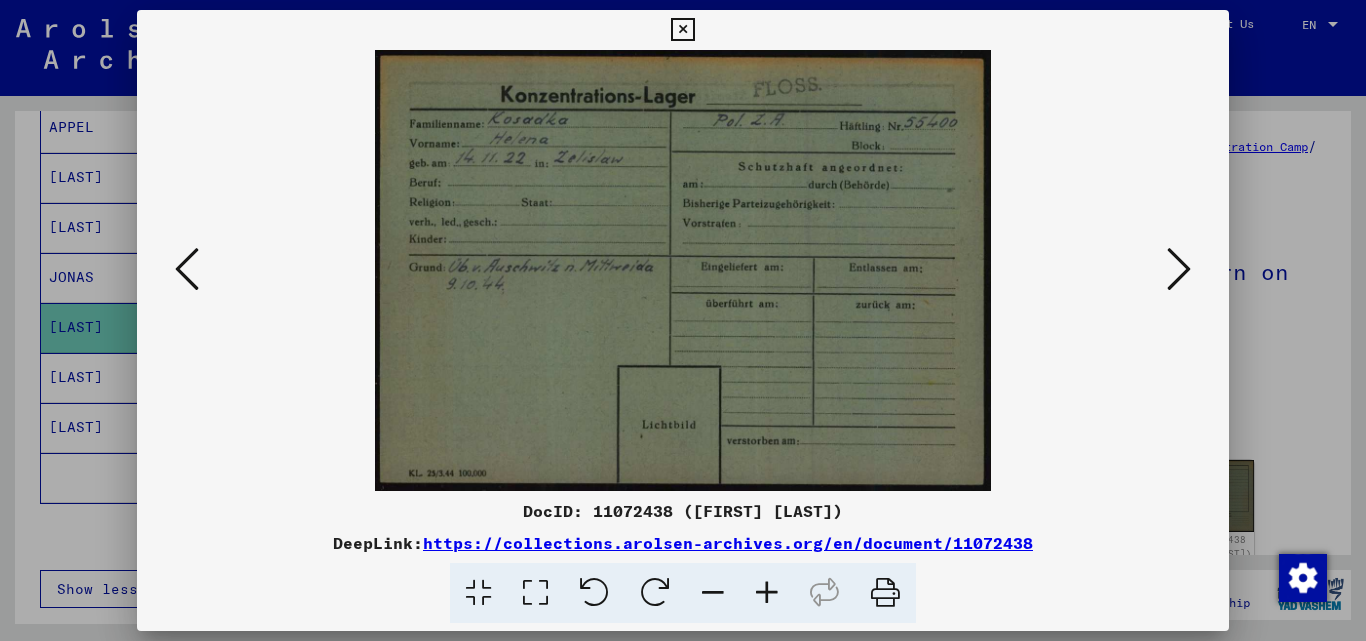 click at bounding box center (682, 30) 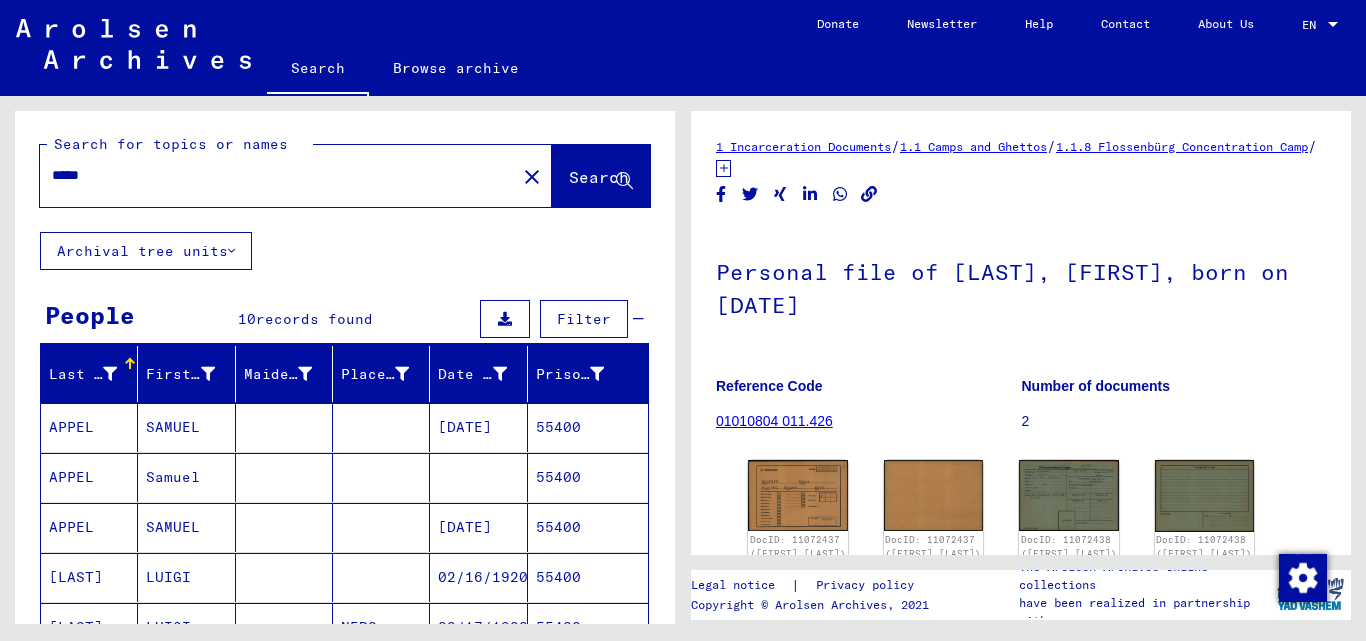 scroll, scrollTop: 0, scrollLeft: 0, axis: both 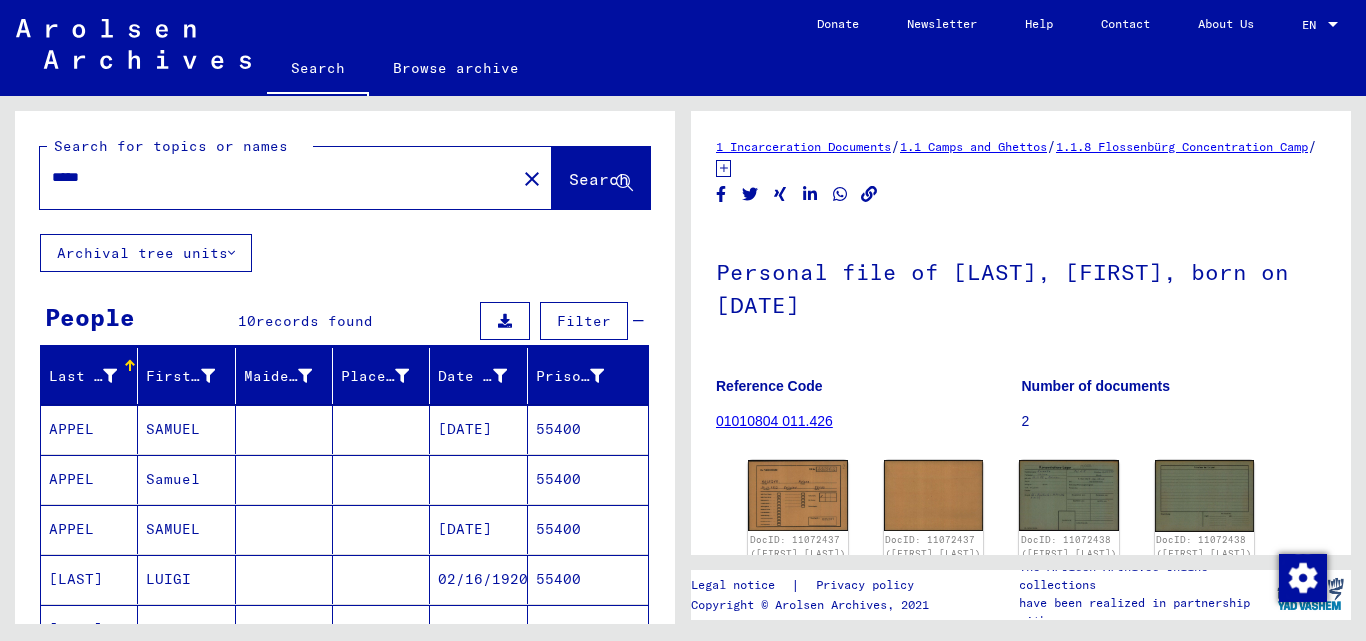 click on "*****" at bounding box center (278, 177) 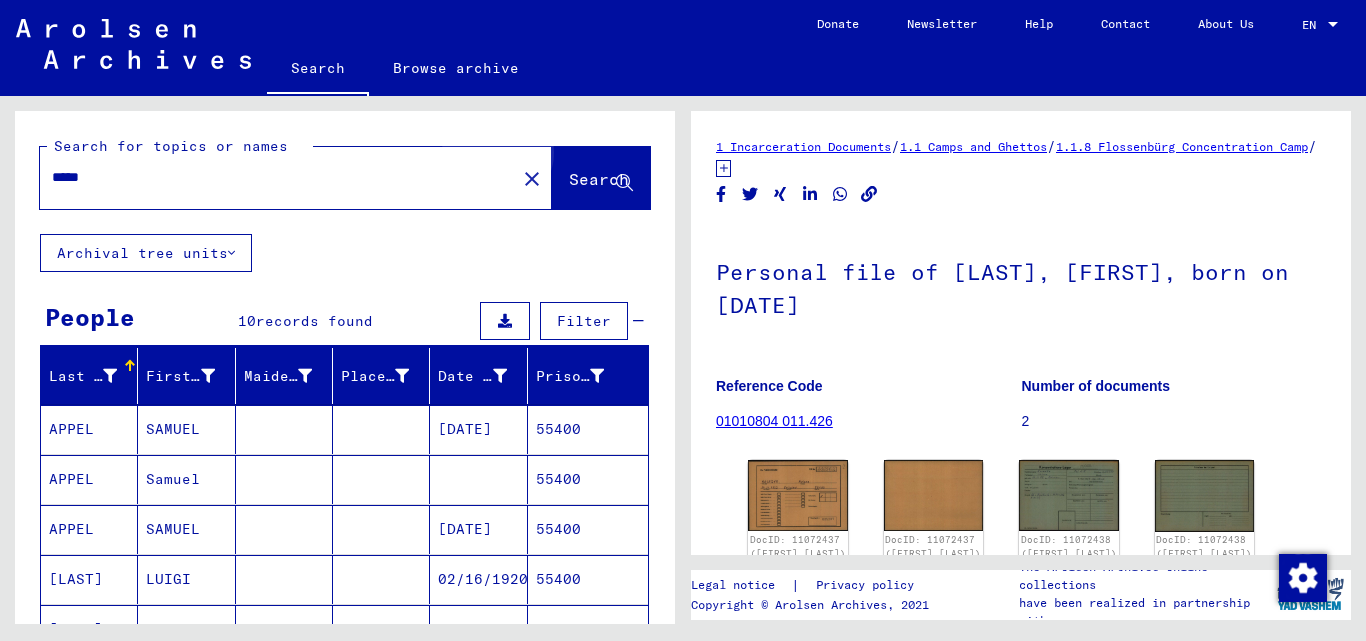 click on "Search" 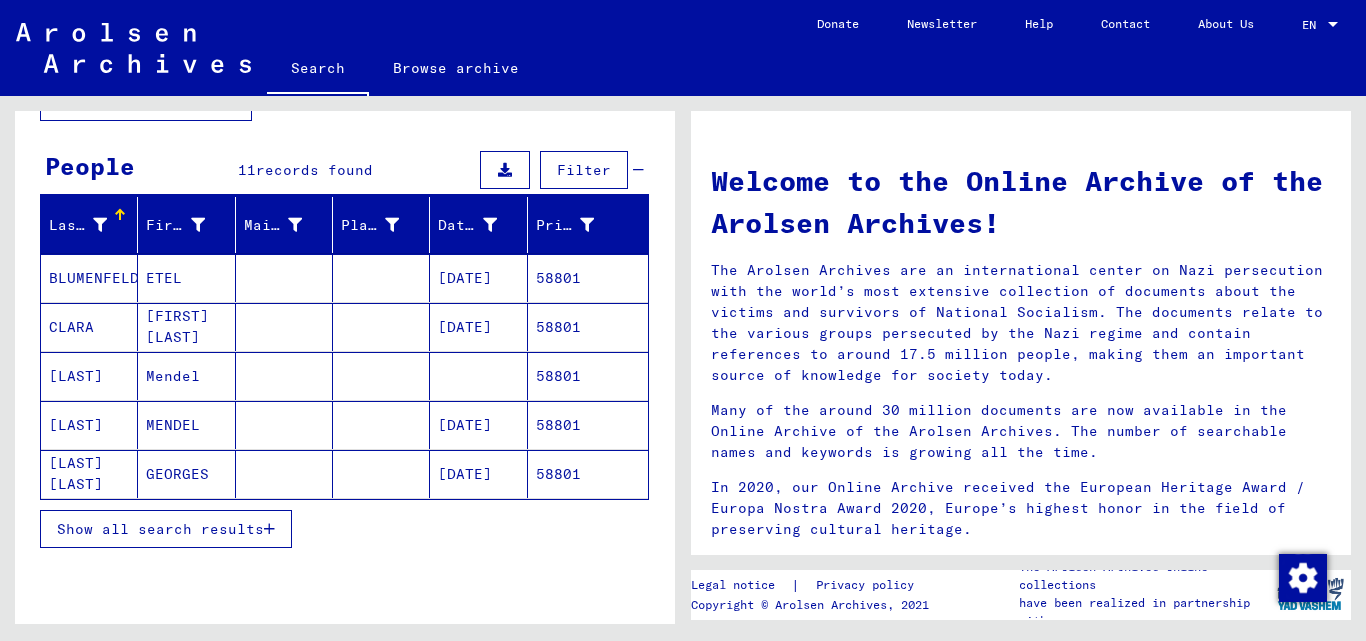 scroll, scrollTop: 200, scrollLeft: 0, axis: vertical 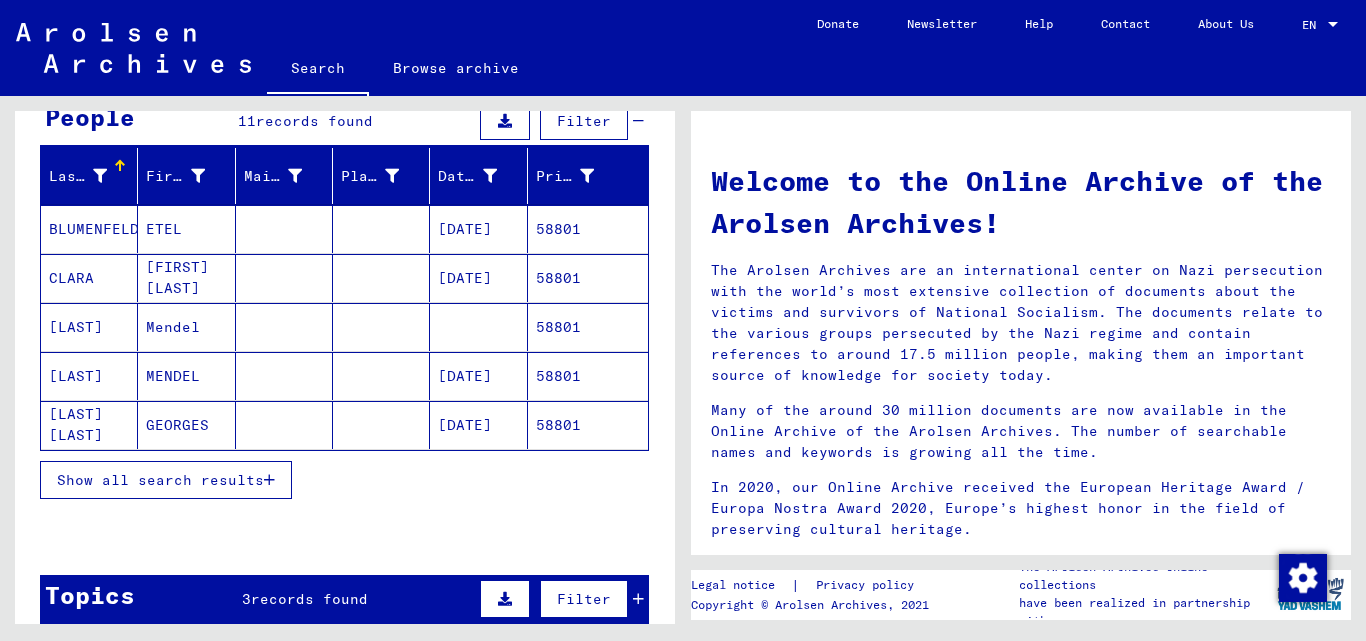 click on "Show all search results" at bounding box center (166, 480) 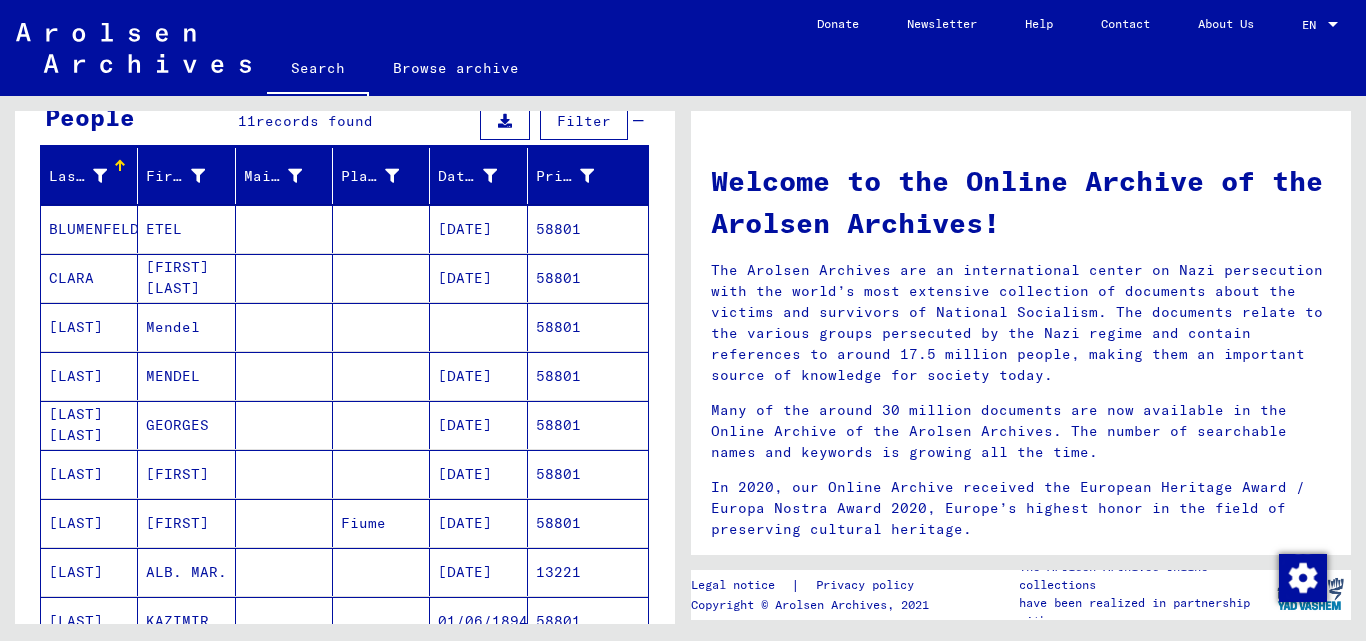 click on "58801" at bounding box center (588, 425) 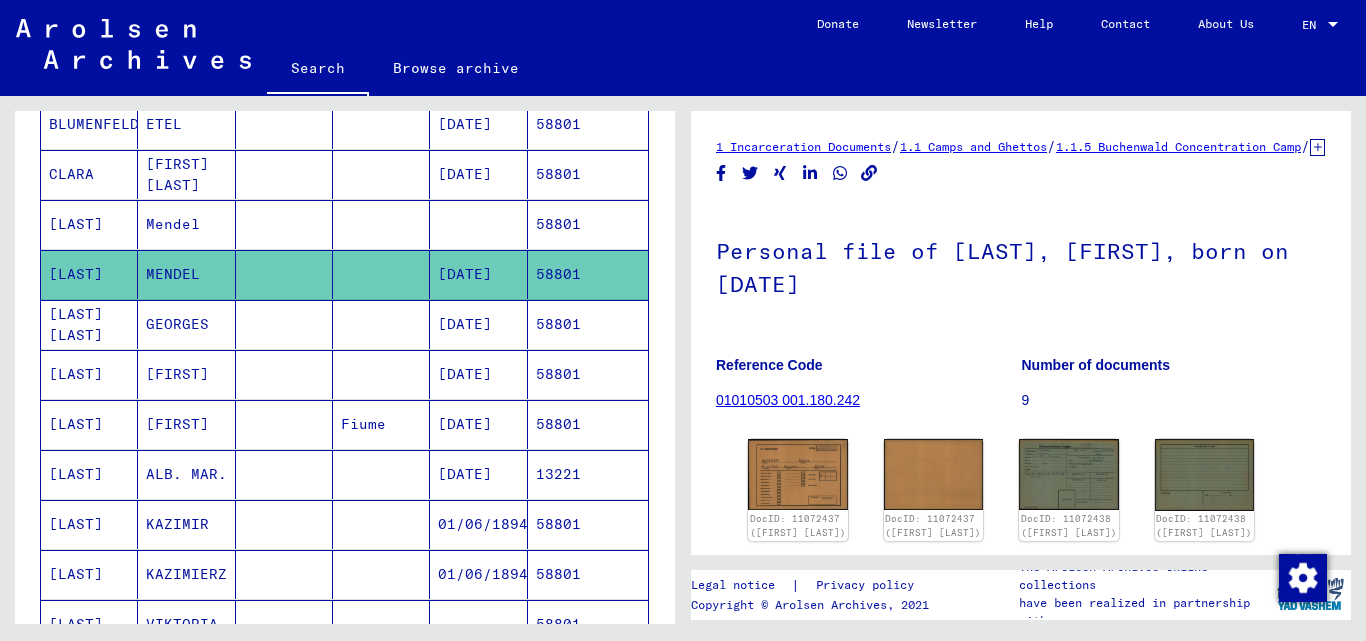 scroll, scrollTop: 300, scrollLeft: 0, axis: vertical 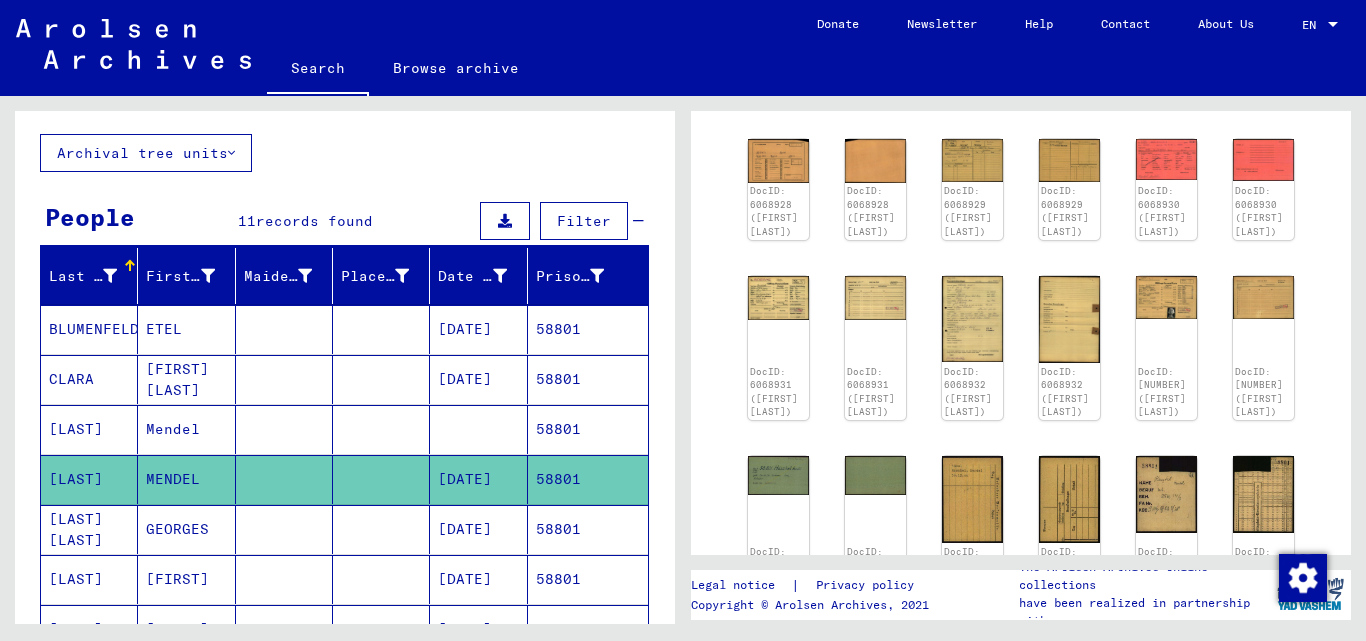 click on "Search for topics or names ***** close  Search     Archival tree units  People 11  records found  Filter   Last Name   First Name   Maiden Name   Place of Birth   Date of Birth   Prisoner #   [LAST]   [FIRST]         [DATE]   58801   [LAST]   [FIRST] [LAST]         [DATE]   58801   [LAST]   [FIRST]            58801   [LAST]   [FIRST]         [DATE]   58801   [LAST]   [FIRST]         [DATE]   58801   [LAST]   [FIRST]      [CITY]   [DATE]   58801   [LAST]   [FIRST]         [DATE]   13221   [LAST]   [FIRST]         [DATE]   58801   [LAST]   [FIRST]         [DATE]   58801   [LAST]   [FIRST]            58801   [LAST]            58801   1 – 11 of 11  *  of 1  Show less  Signature Last Name First Name Maiden Name Place of Birth Date of Birth Prisoner # Father (adoptive father) Mother (adoptive mother) Religion Nationality Occupaton Place of incarceration Date of decease Last residence Last residence (Country) Last residence (District) [LAST] 3 0" 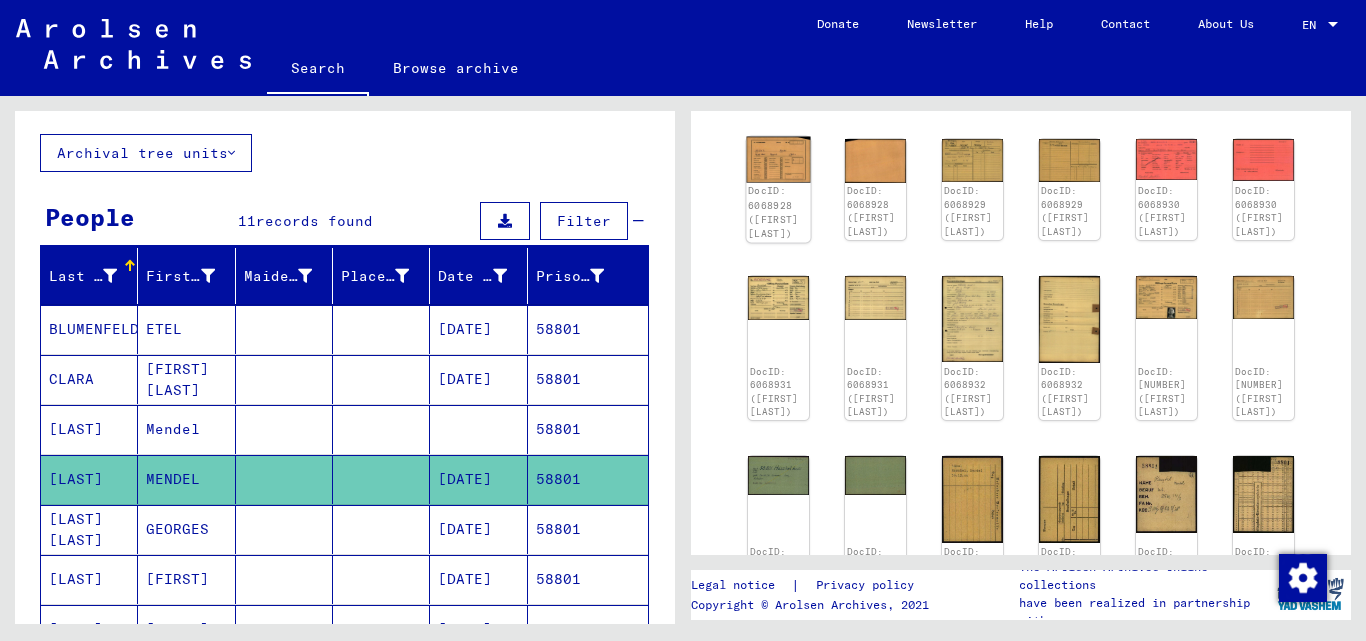 click 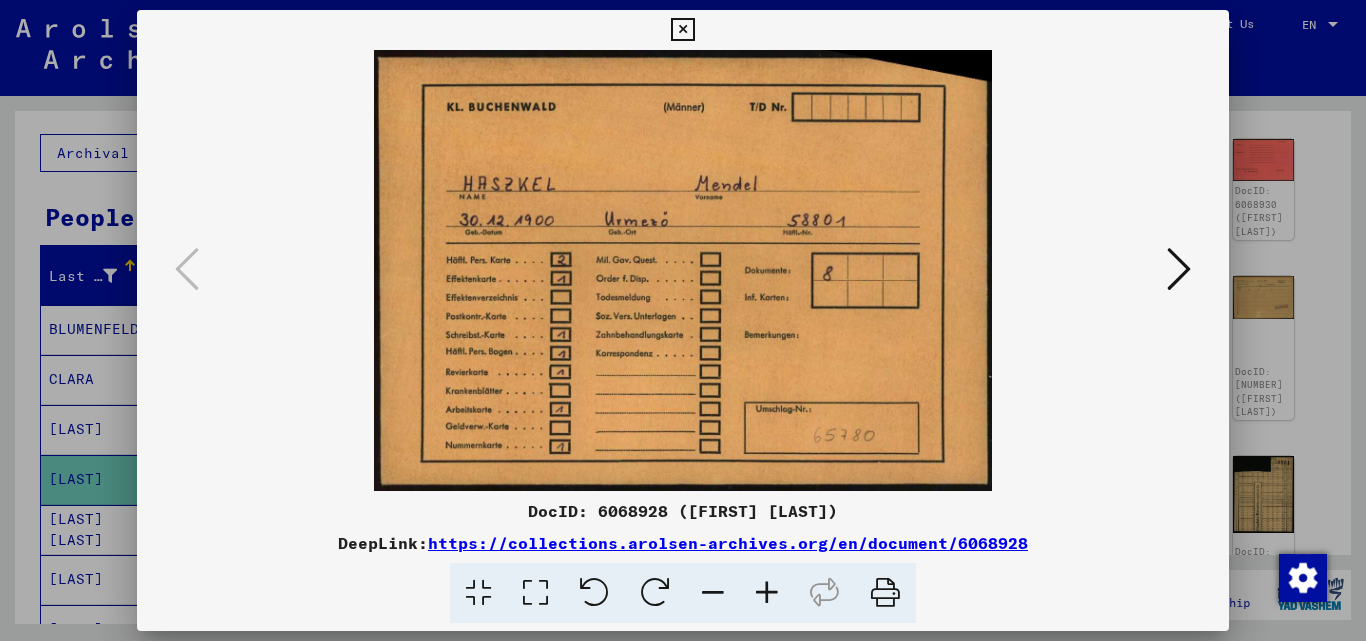 click at bounding box center [1179, 269] 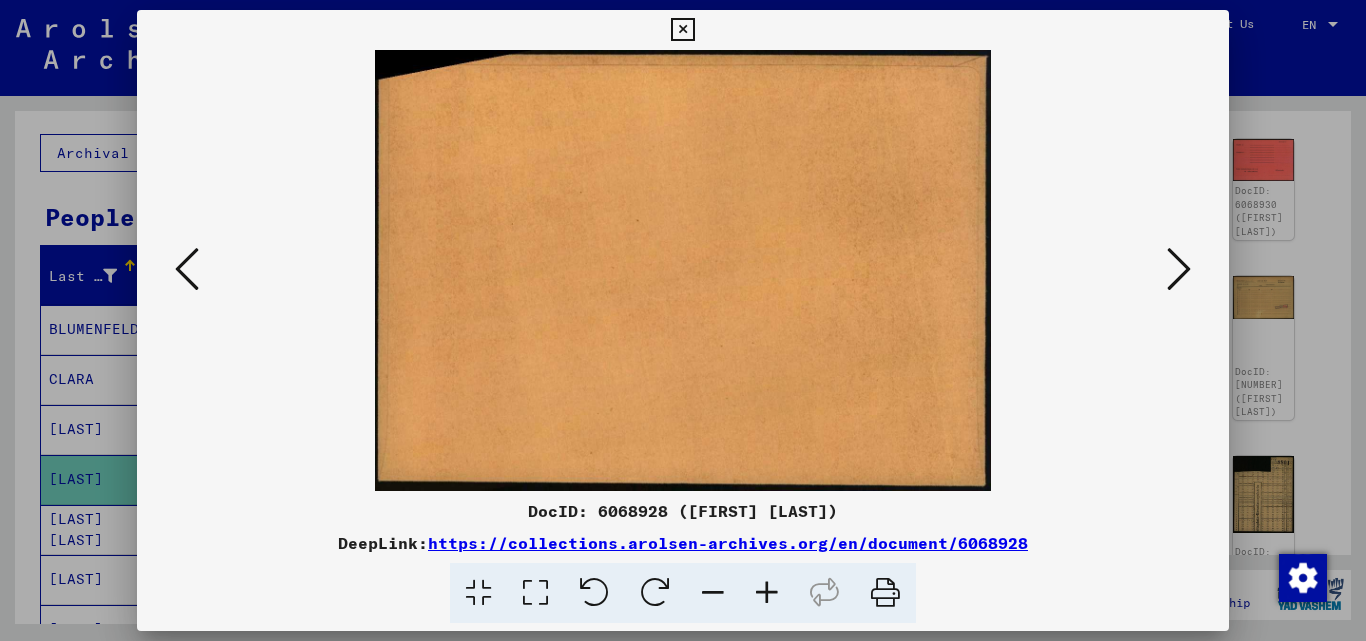 click at bounding box center [1179, 269] 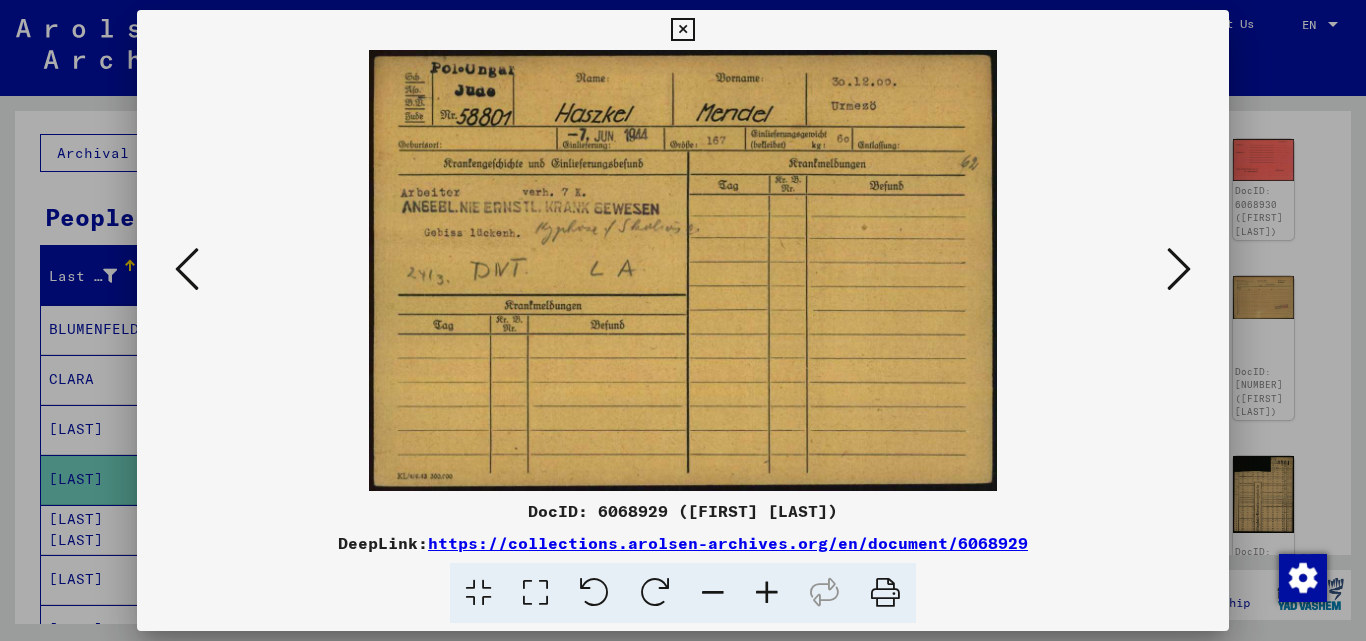 click at bounding box center [1179, 269] 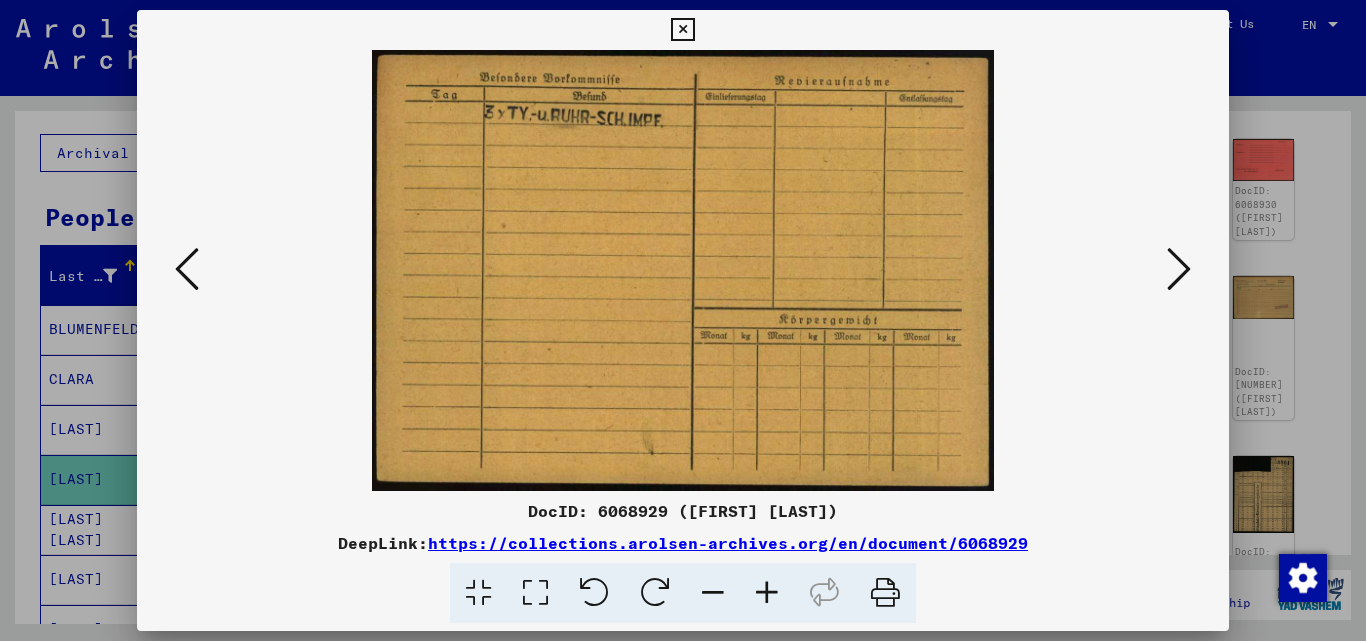 click at bounding box center (1179, 269) 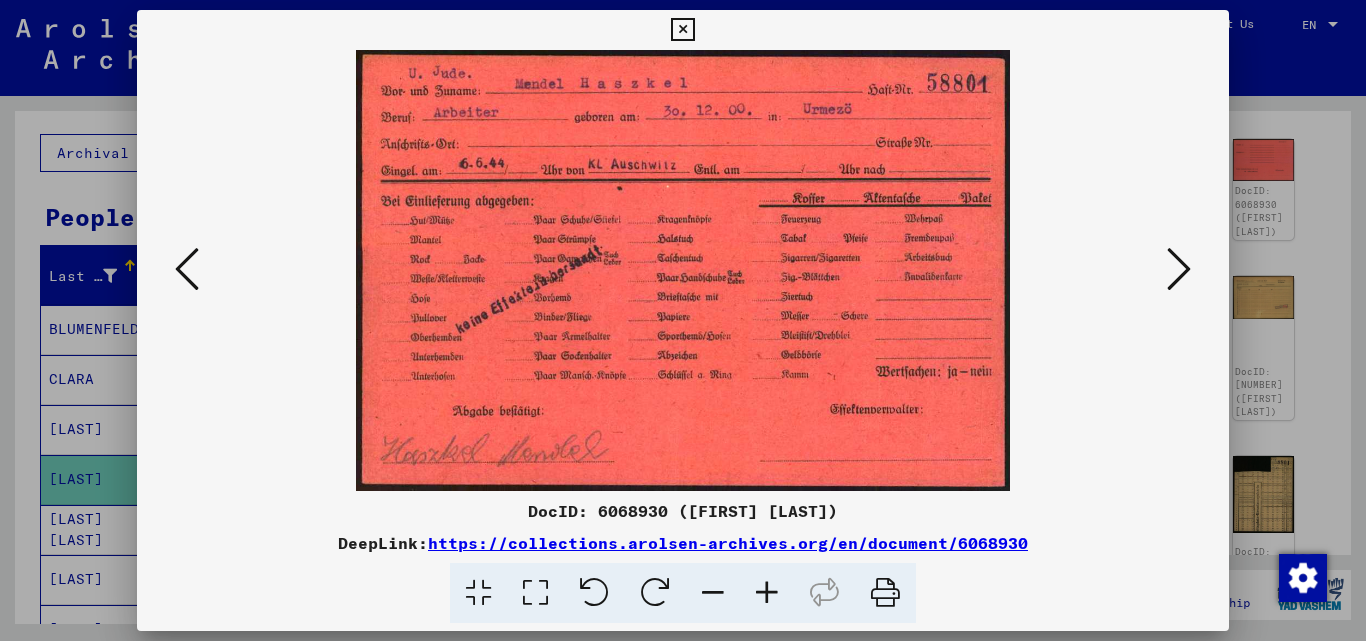 click at bounding box center (1179, 269) 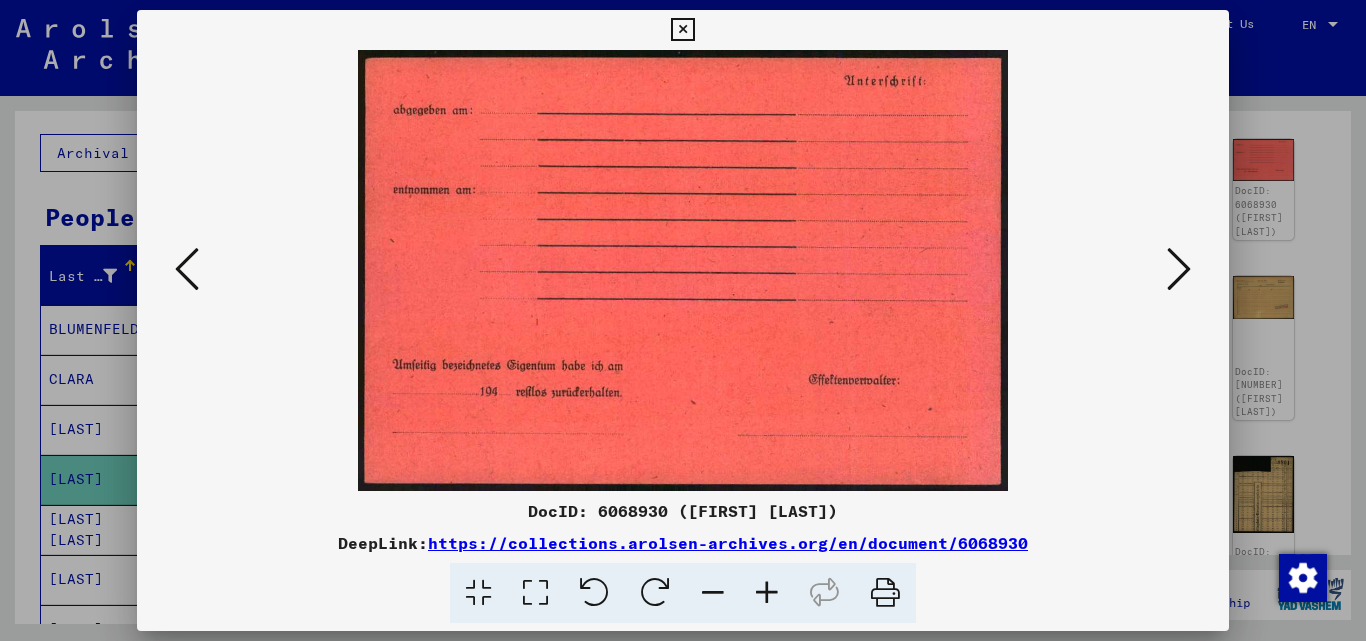 click at bounding box center [1179, 269] 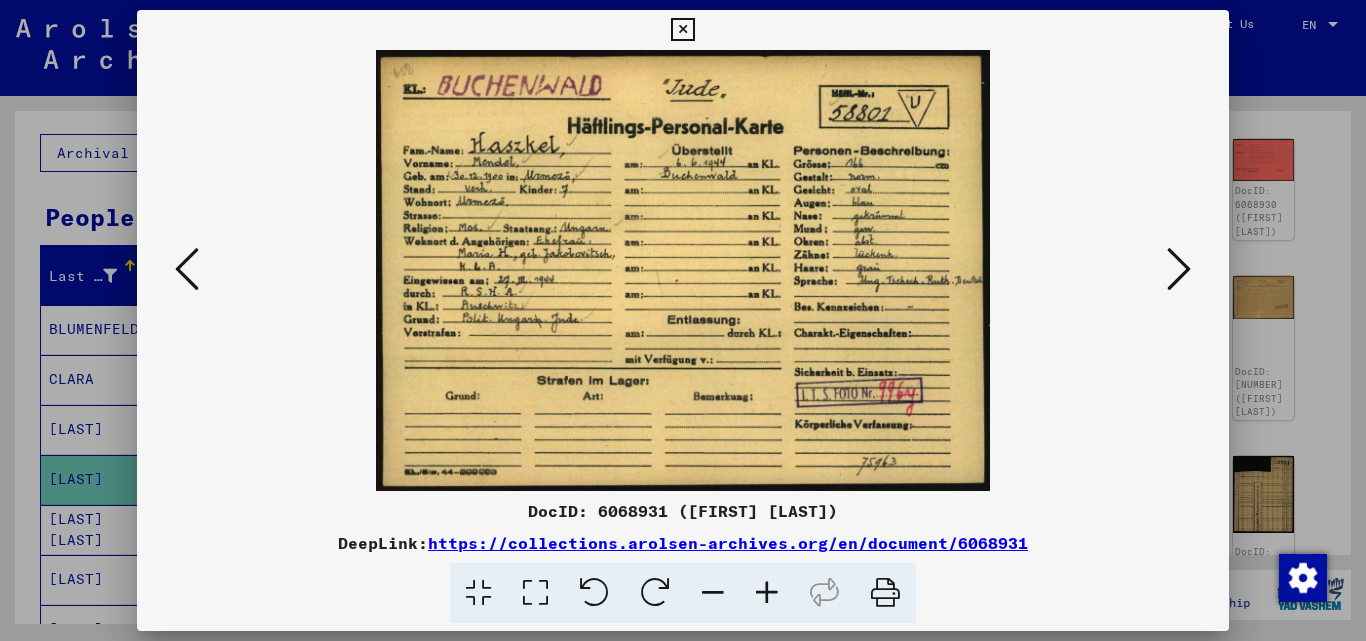 click at bounding box center [1179, 269] 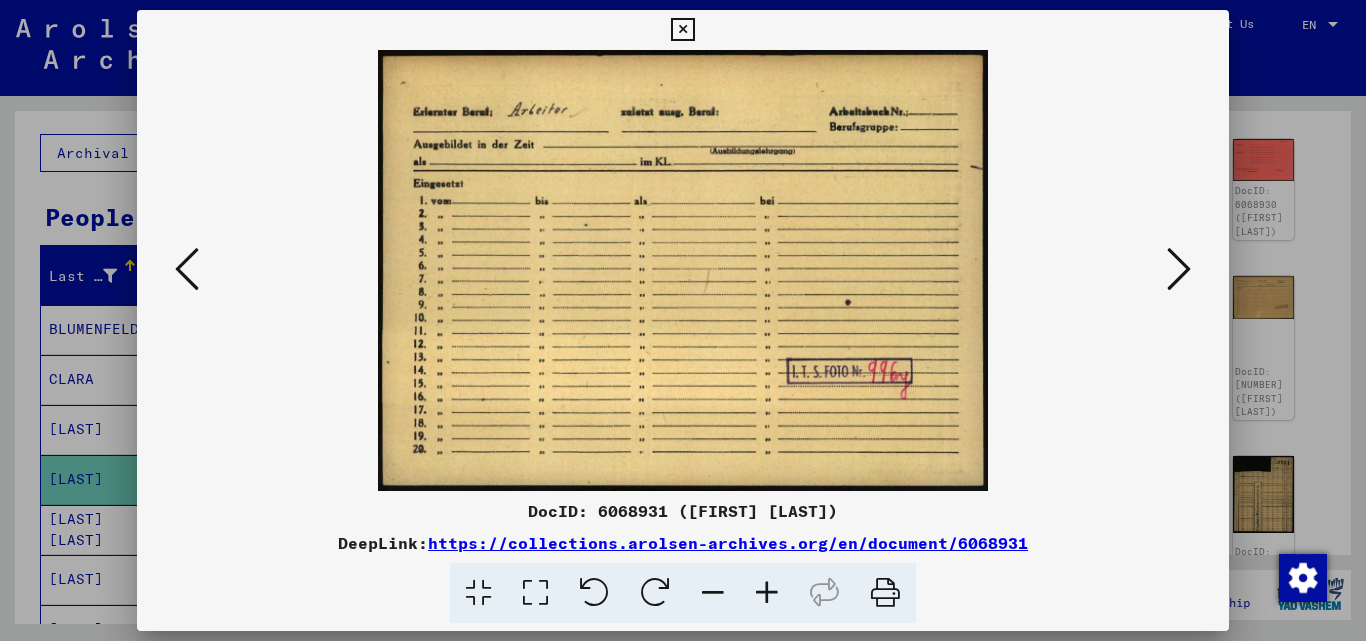 click at bounding box center [1179, 269] 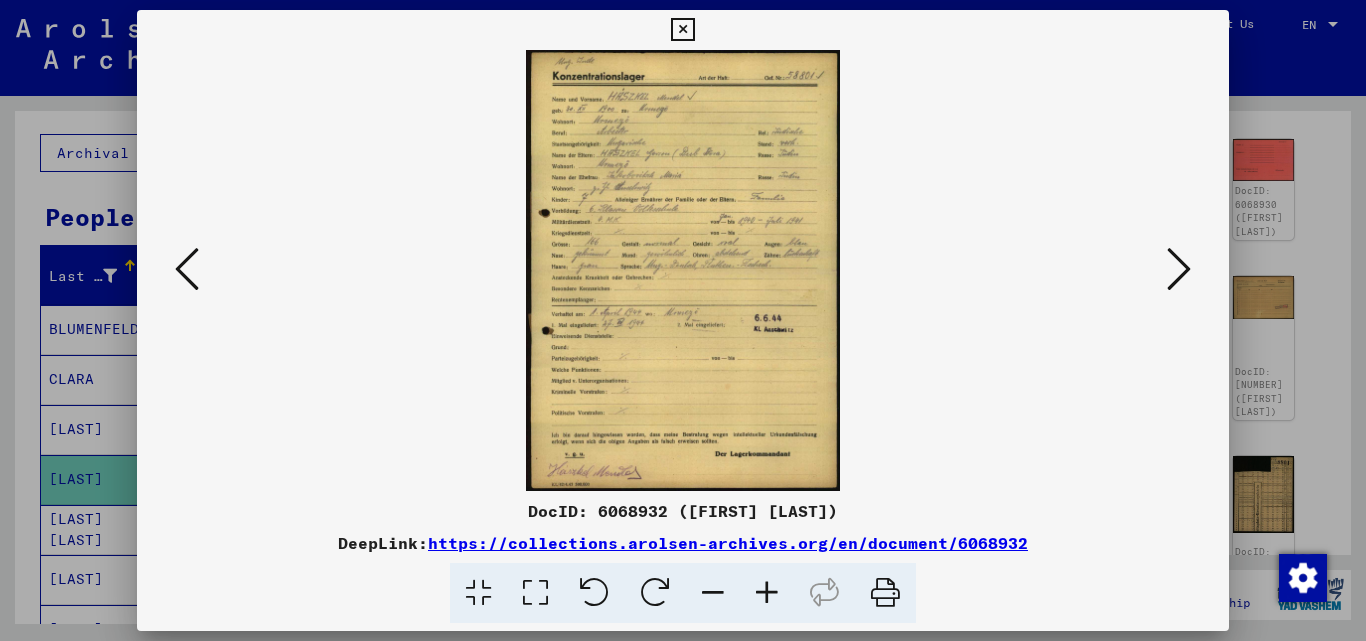 click at bounding box center [1179, 269] 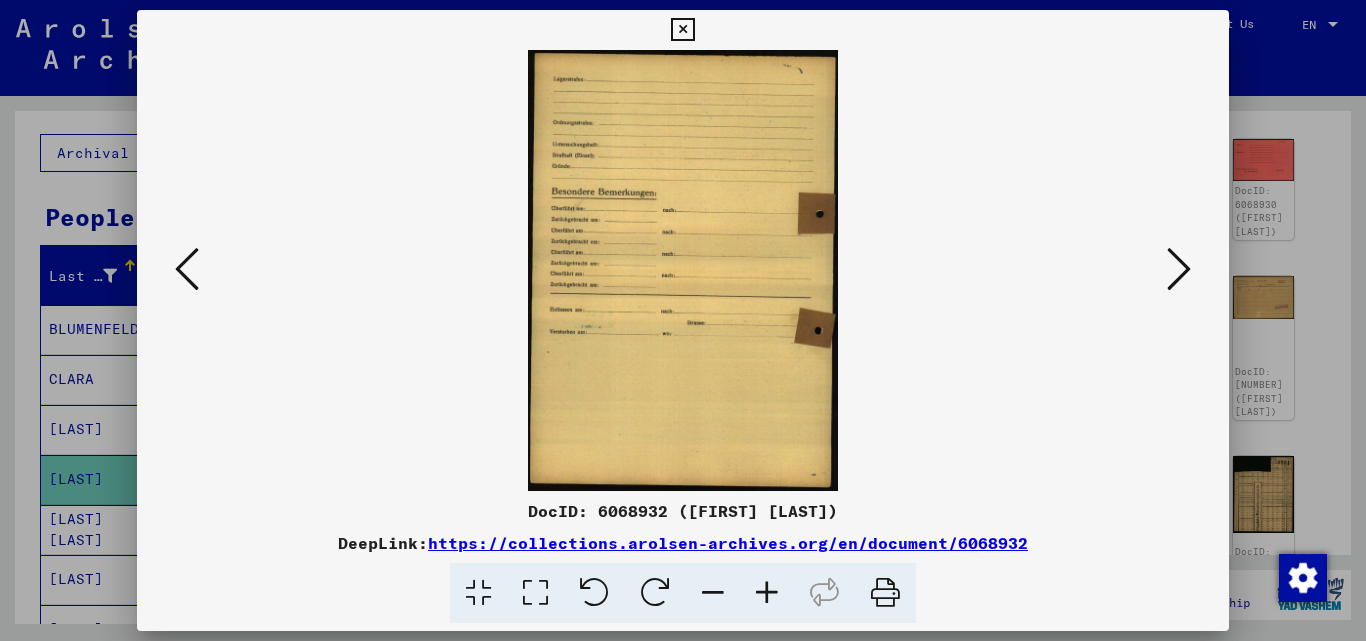 click at bounding box center [1179, 269] 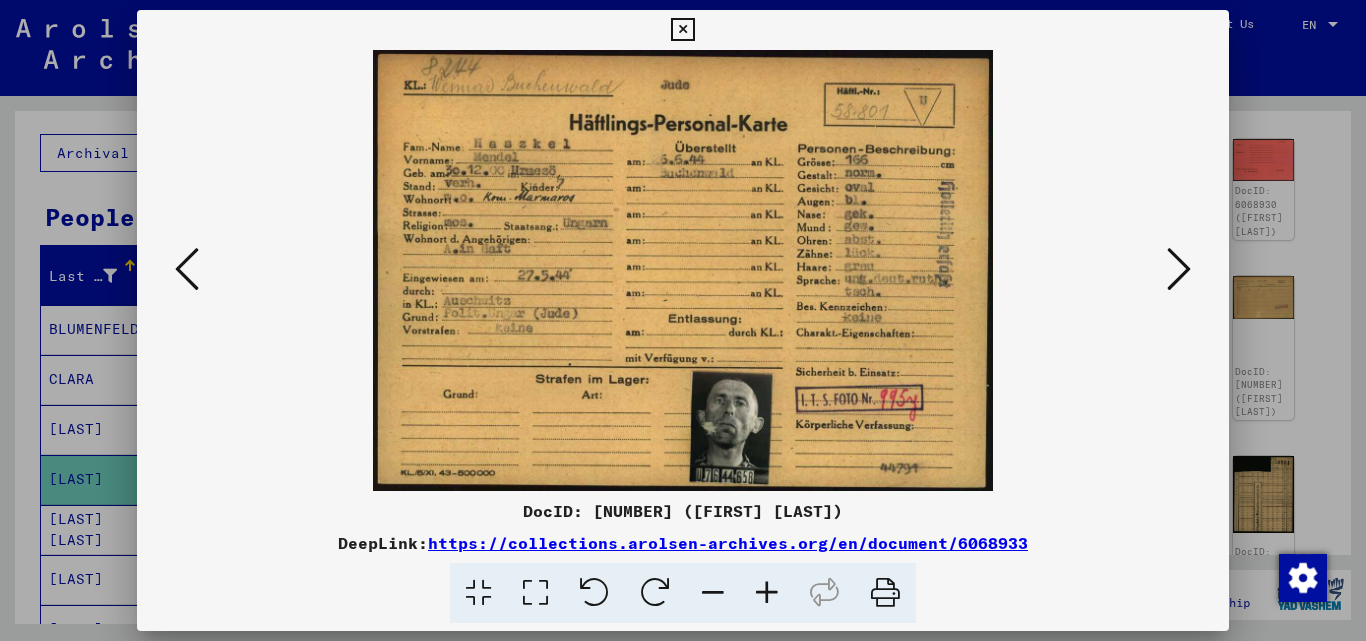 click at bounding box center [1179, 269] 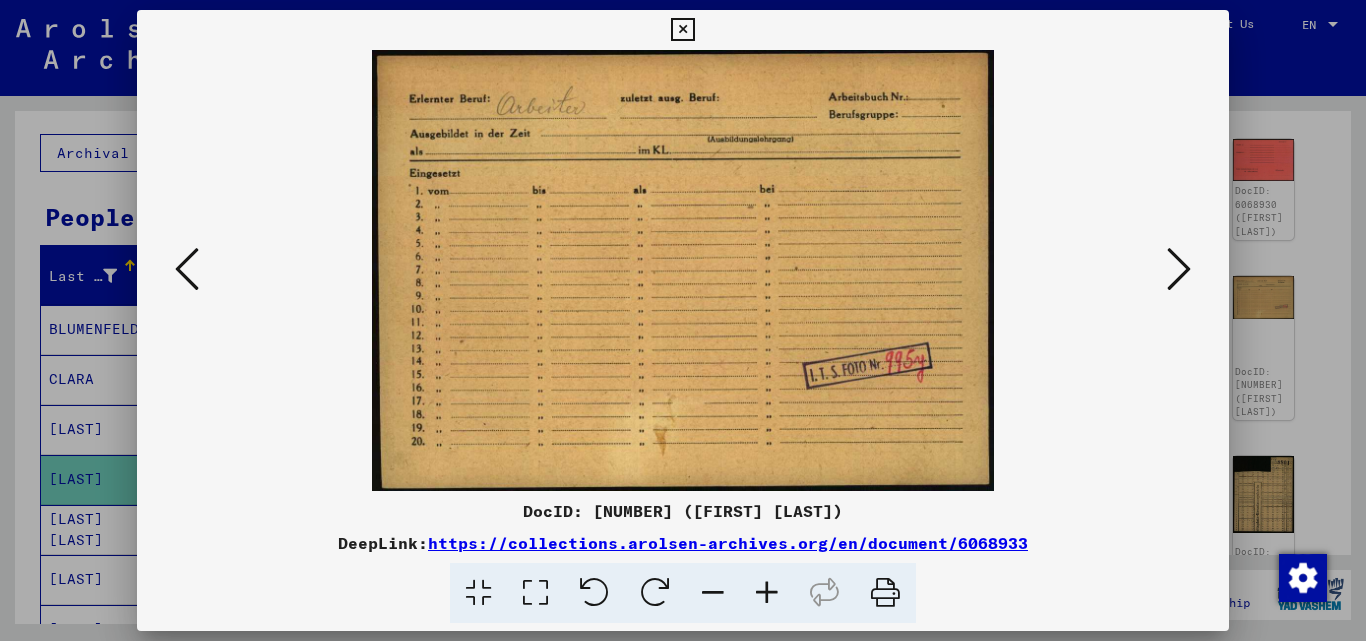 click at bounding box center (1179, 269) 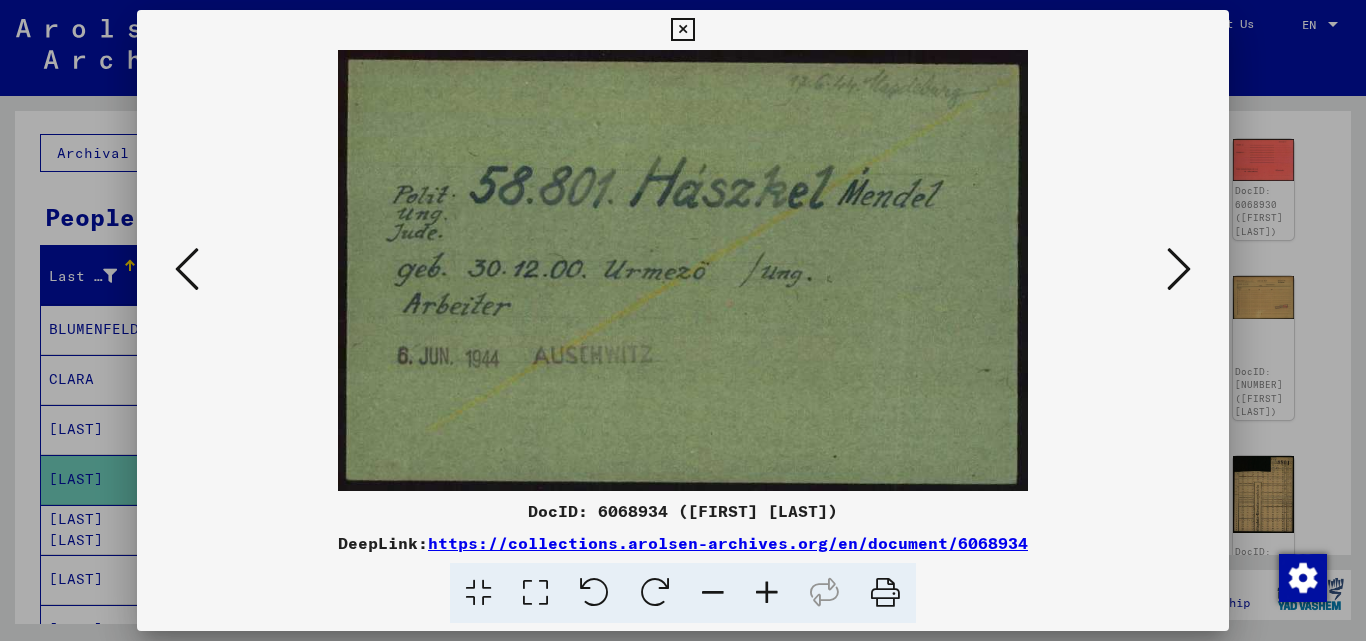 click at bounding box center [1179, 269] 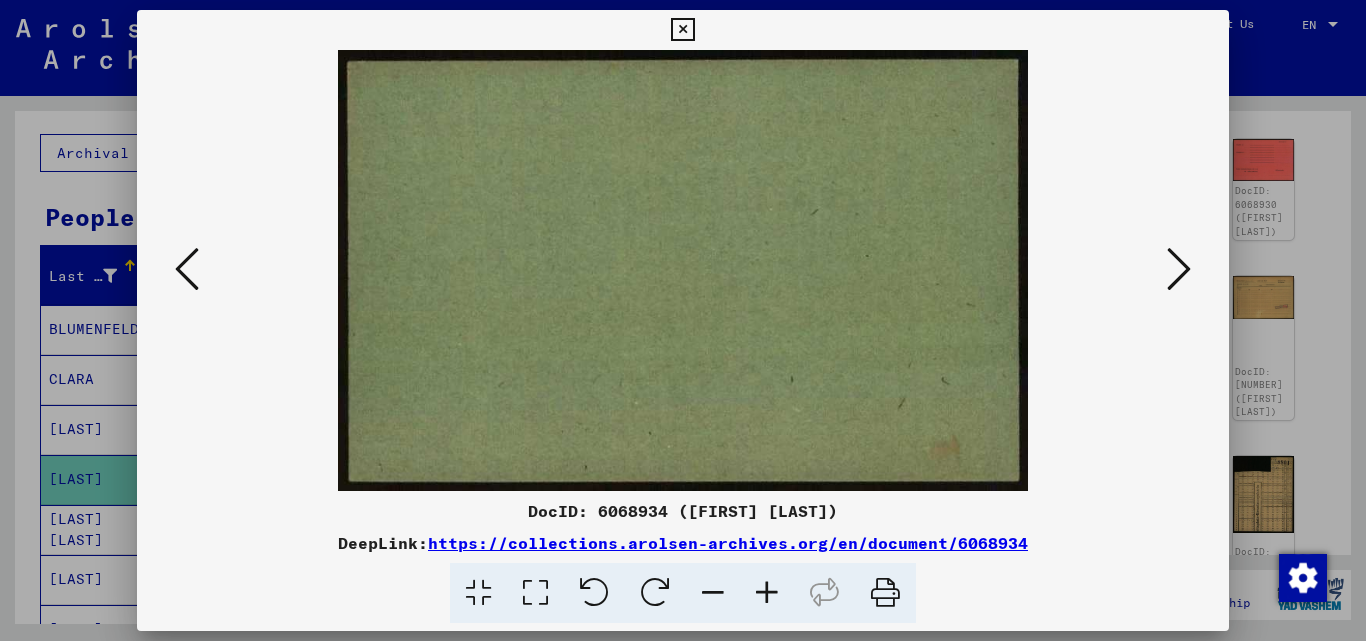 click at bounding box center (1179, 269) 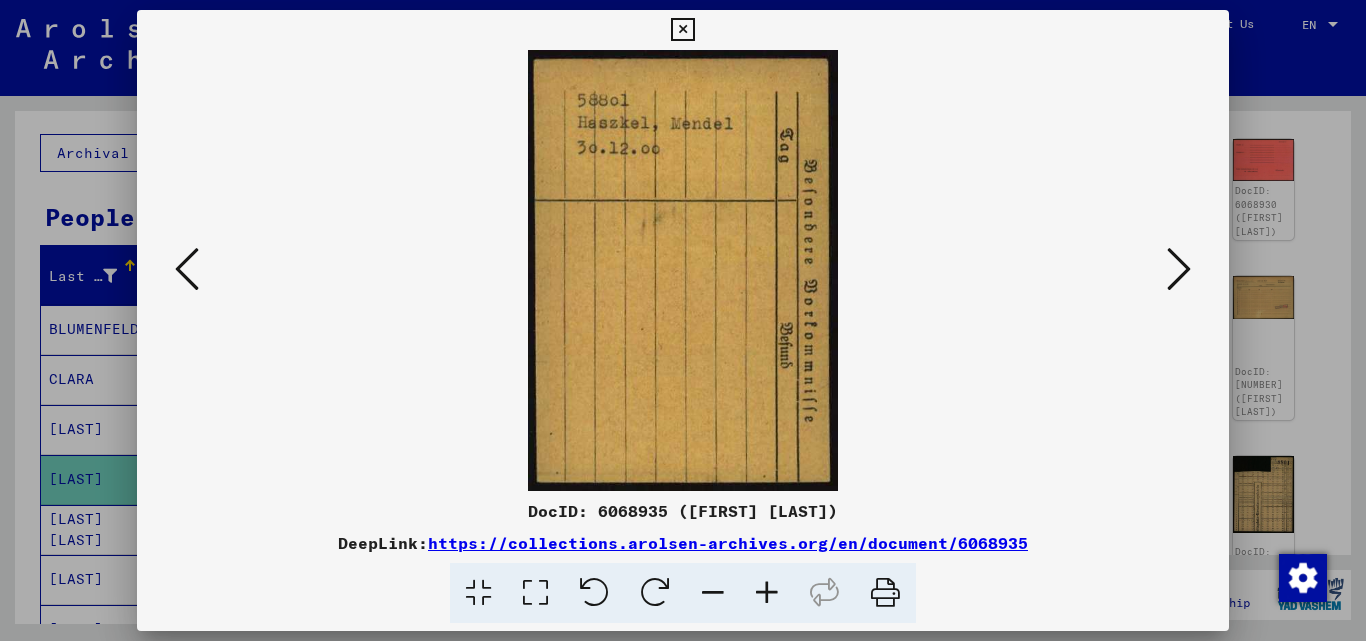 click at bounding box center [1179, 269] 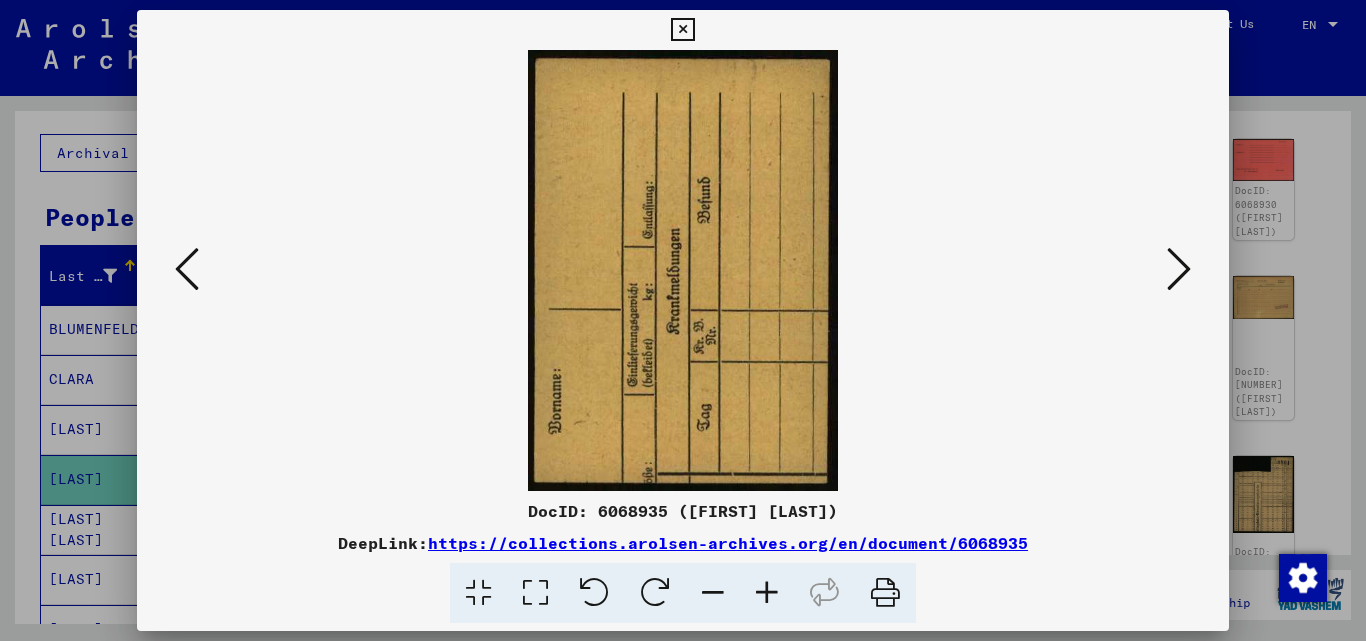 click at bounding box center (1179, 269) 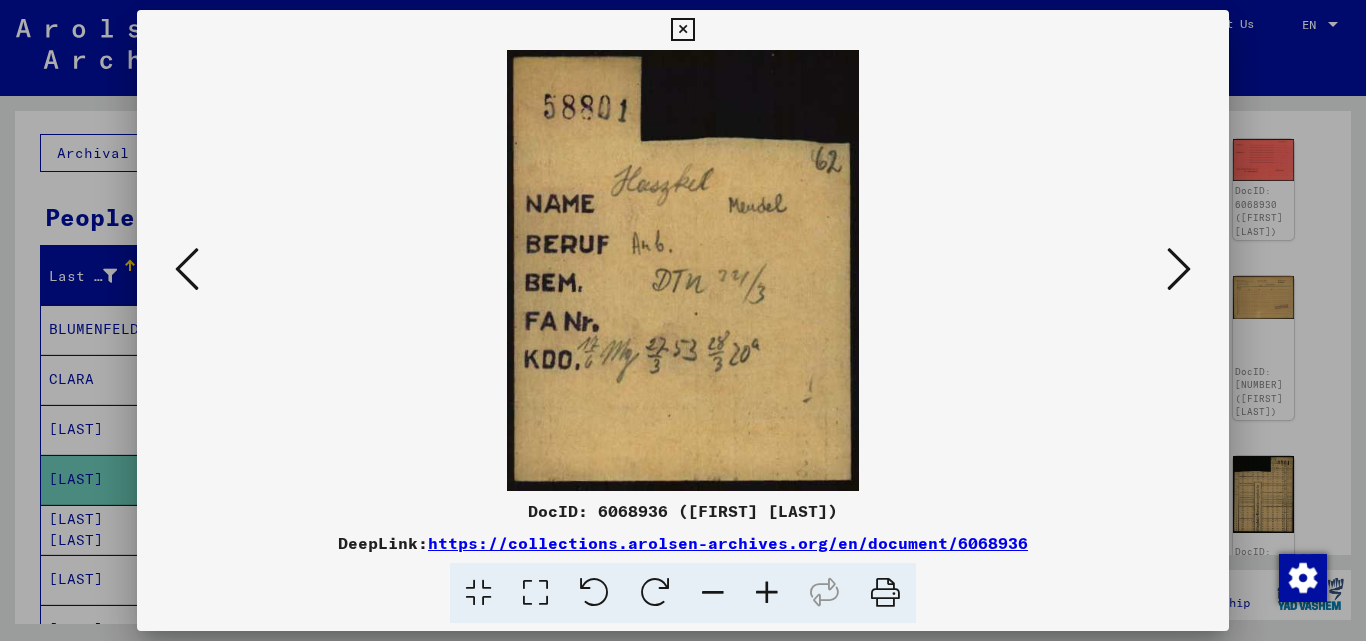 click at bounding box center [1179, 269] 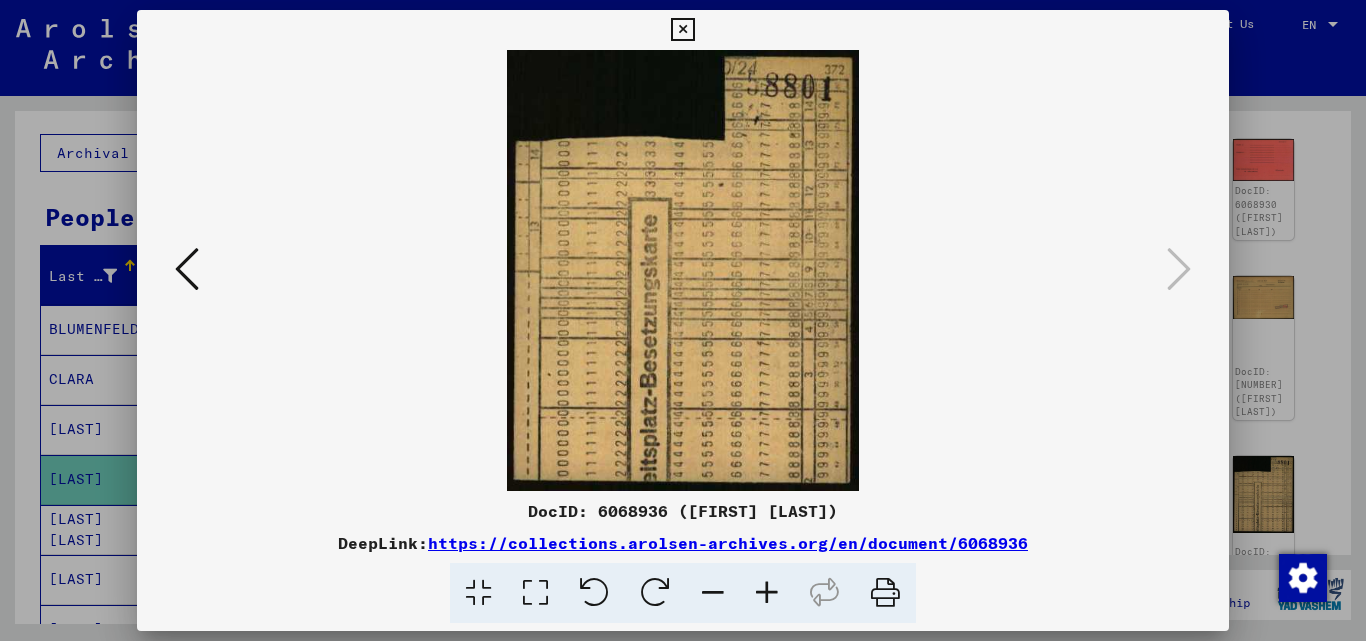 drag, startPoint x: 678, startPoint y: 31, endPoint x: 664, endPoint y: 94, distance: 64.53681 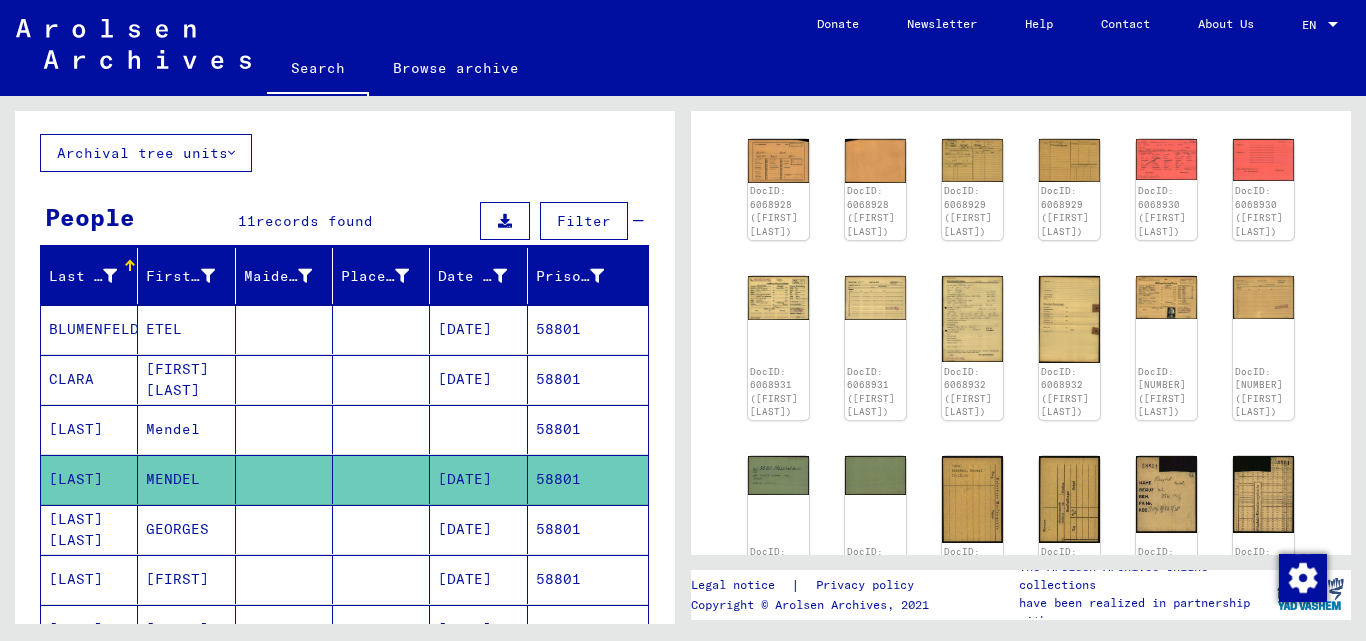 click on "Search for topics or names ***** close  Search     Archival tree units  People 11  records found  Filter   Last Name   First Name   Maiden Name   Place of Birth   Date of Birth   Prisoner #   [LAST]   [FIRST]         [DATE]   58801   [LAST]   [FIRST] [LAST]         [DATE]   58801   [LAST]   [FIRST]            58801   [LAST]   [FIRST]         [DATE]   58801   [LAST]   [FIRST]         [DATE]   58801   [LAST]   [FIRST]      [CITY]   [DATE]   58801   [LAST]   [FIRST]         [DATE]   13221   [LAST]   [FIRST]         [DATE]   58801   [LAST]   [FIRST]         [DATE]   58801   [LAST]   [FIRST]            58801   [LAST]            58801   1 – 11 of 11  *  of 1  Show less  Signature Last Name First Name Maiden Name Place of Birth Date of Birth Prisoner # Father (adoptive father) Mother (adoptive mother) Religion Nationality Occupaton Place of incarceration Date of decease Last residence Last residence (Country) Last residence (District) [LAST] 3 0" 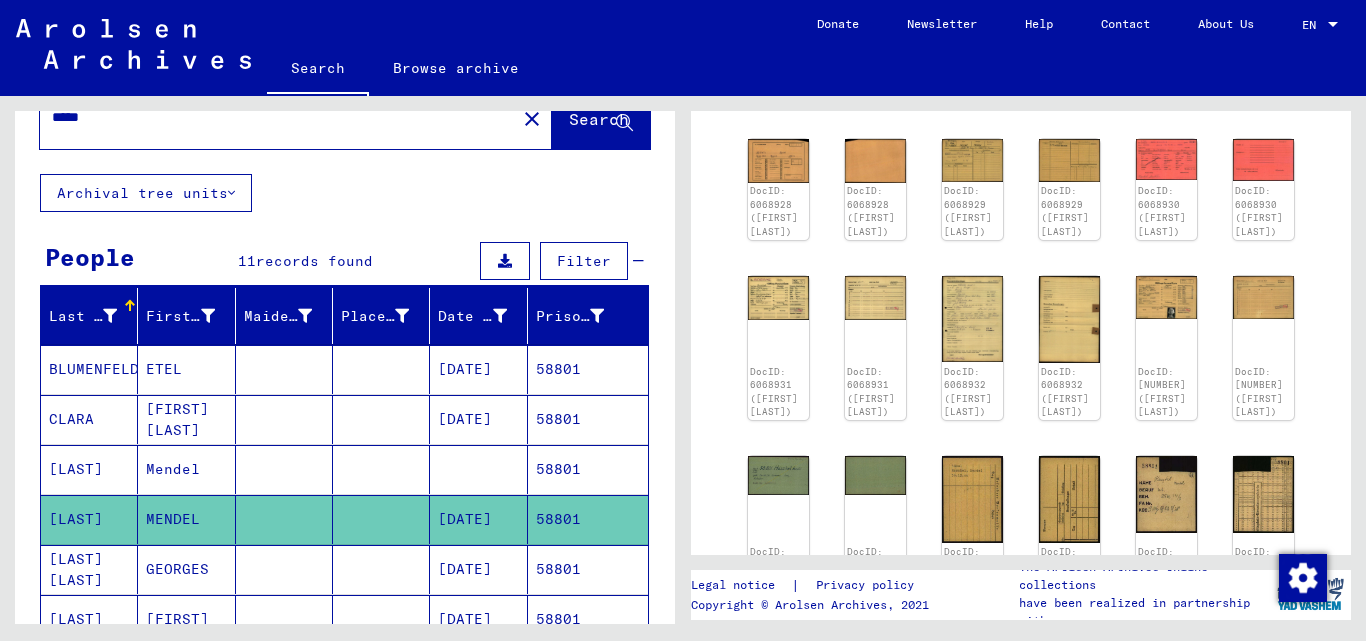 scroll, scrollTop: 0, scrollLeft: 0, axis: both 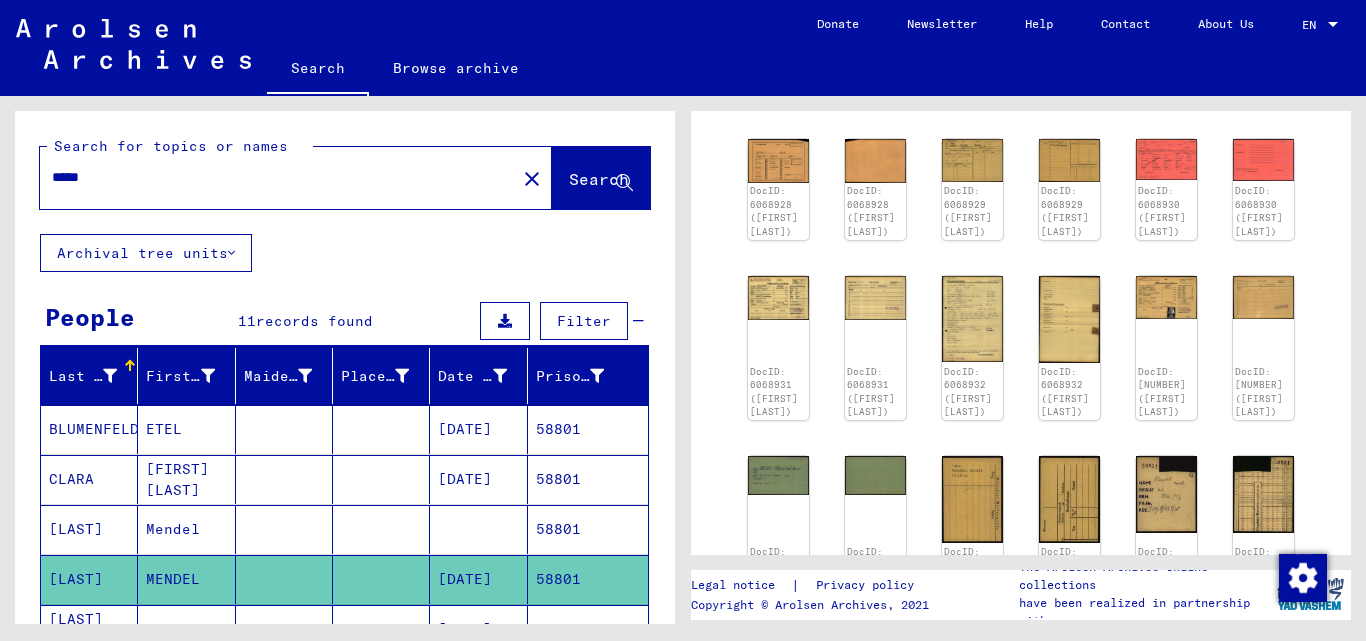click on "*****" at bounding box center (278, 177) 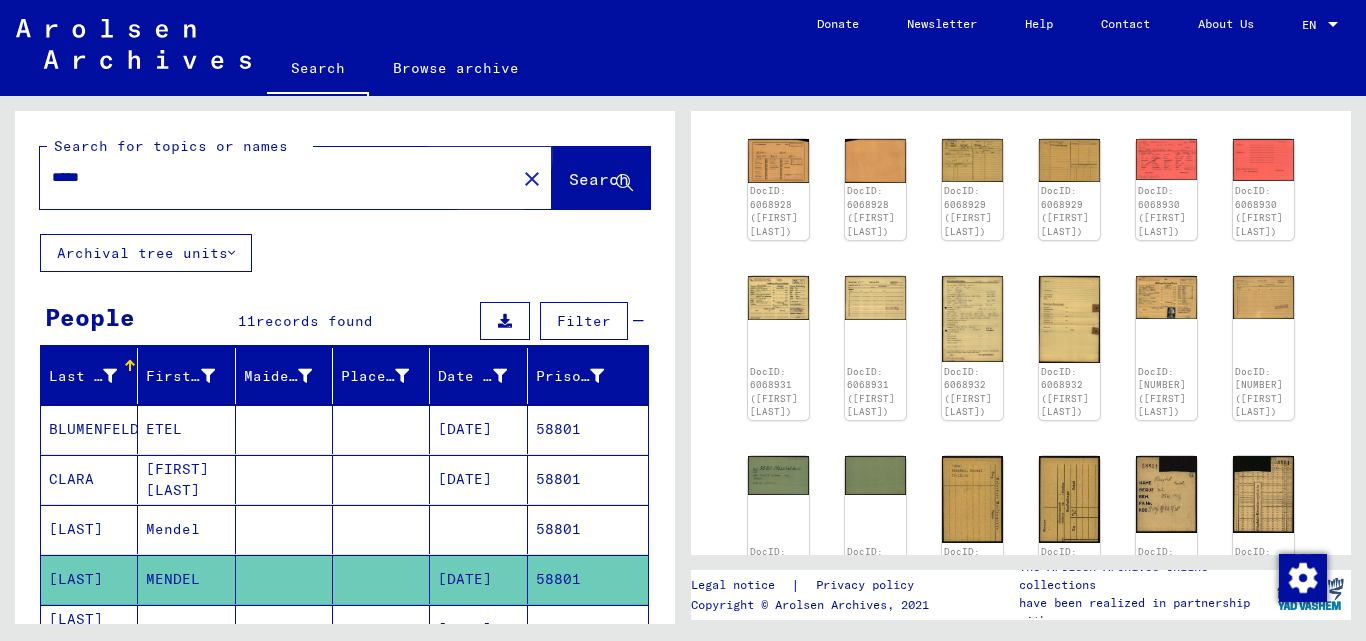 click on "Search" 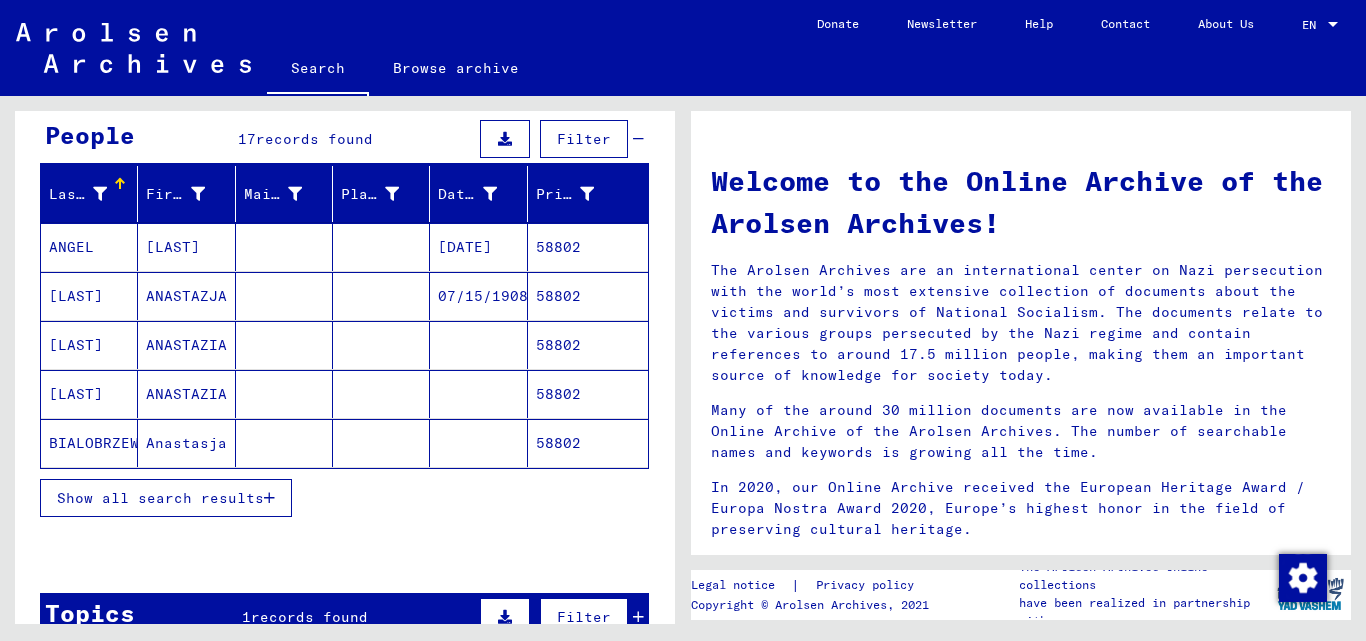 scroll, scrollTop: 200, scrollLeft: 0, axis: vertical 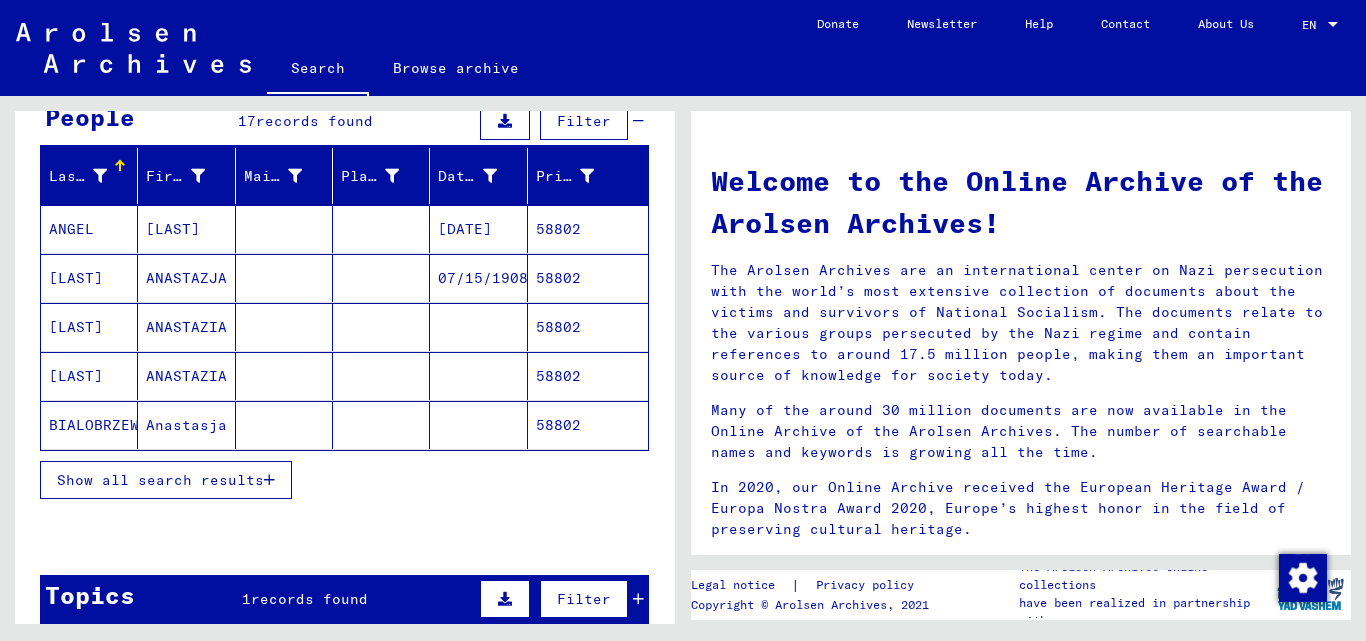 click on "Show all search results" at bounding box center [166, 480] 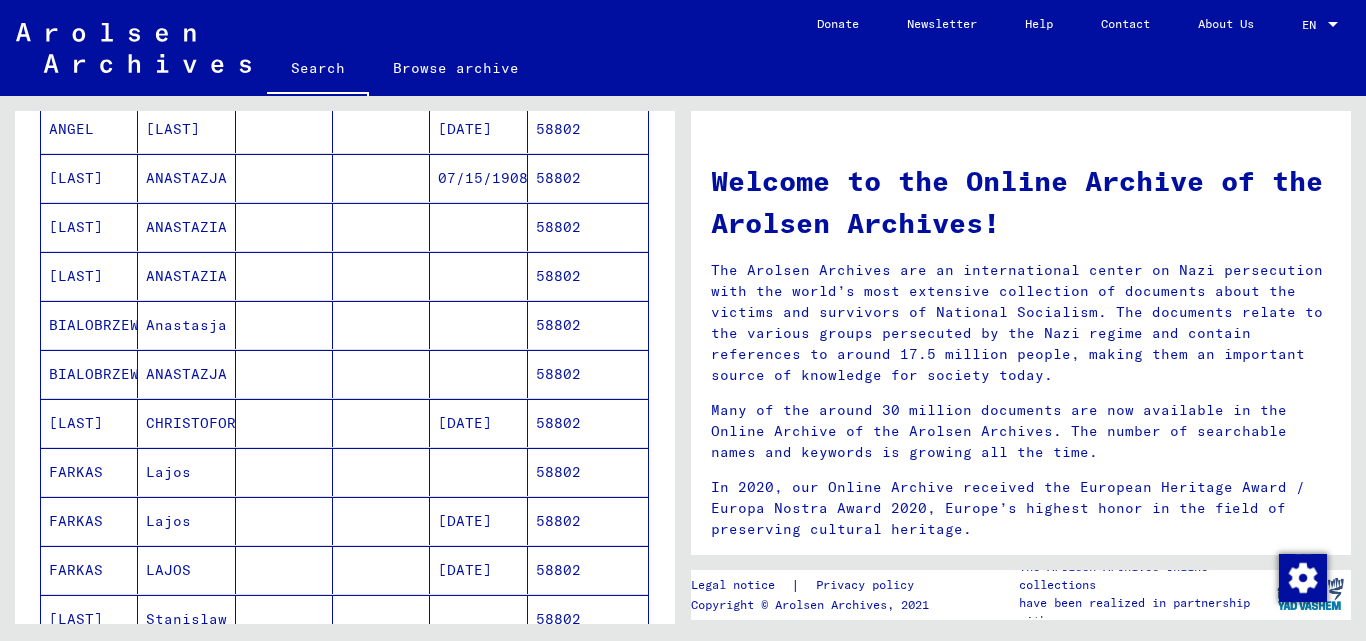 scroll, scrollTop: 400, scrollLeft: 0, axis: vertical 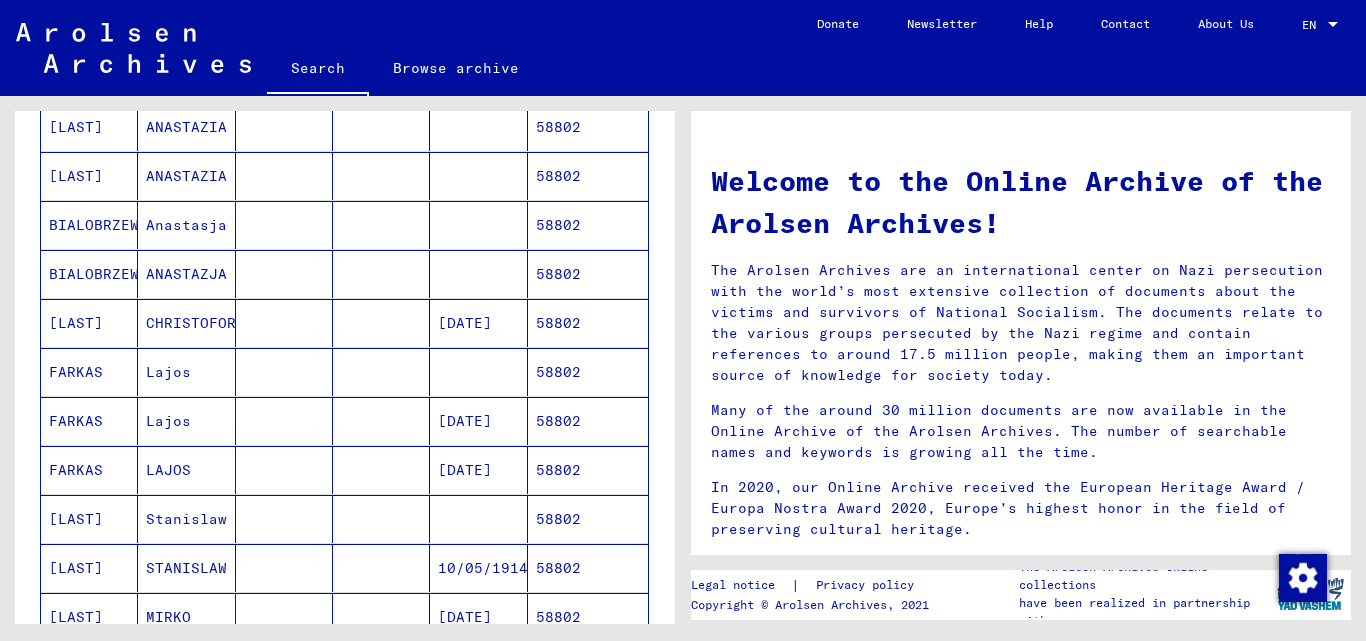 click on "58802" at bounding box center [588, 519] 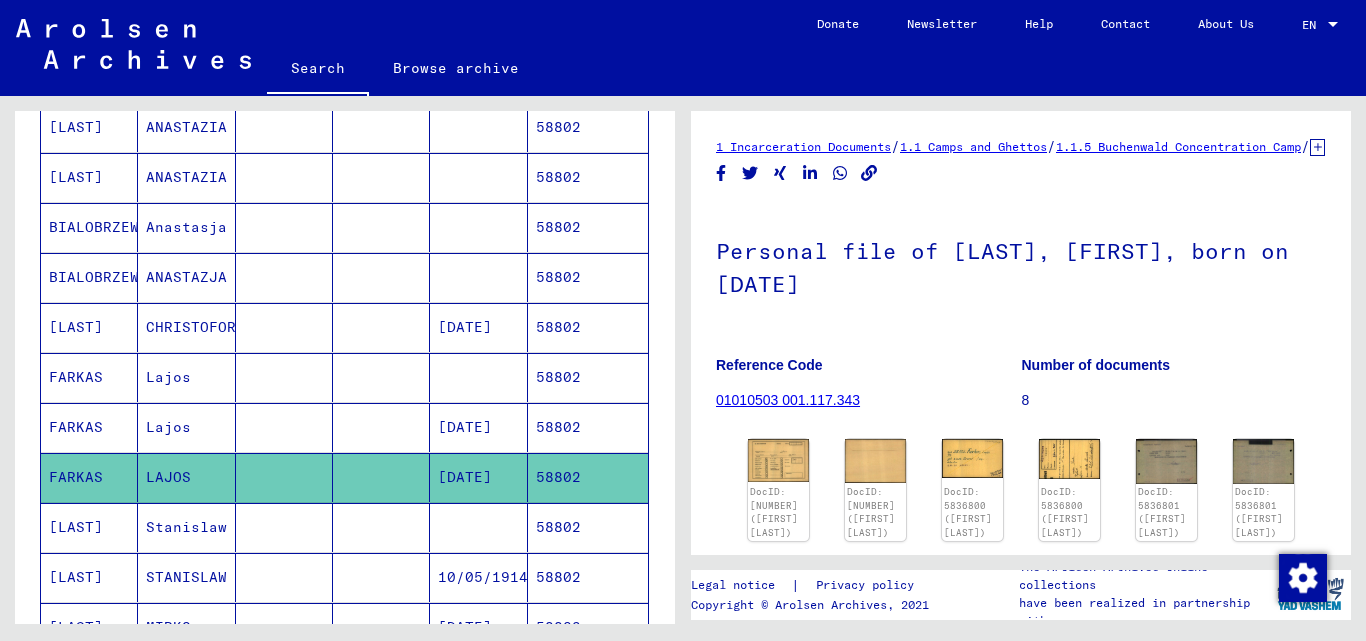 scroll, scrollTop: 0, scrollLeft: 0, axis: both 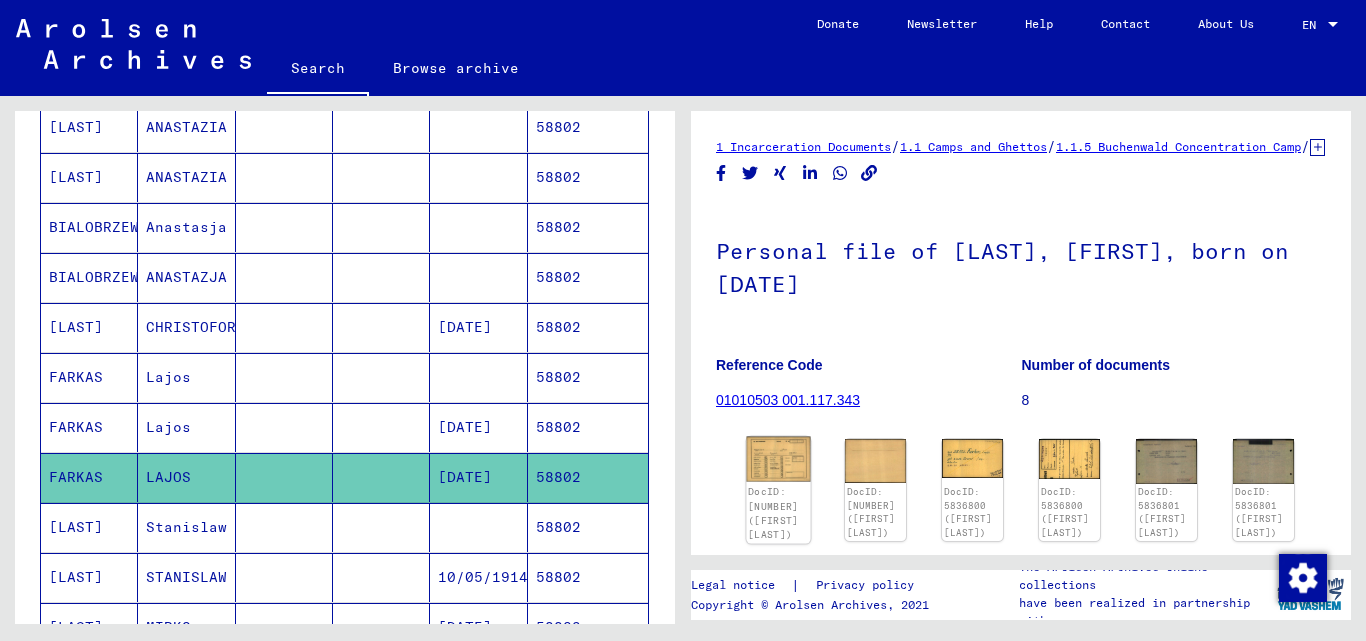 click 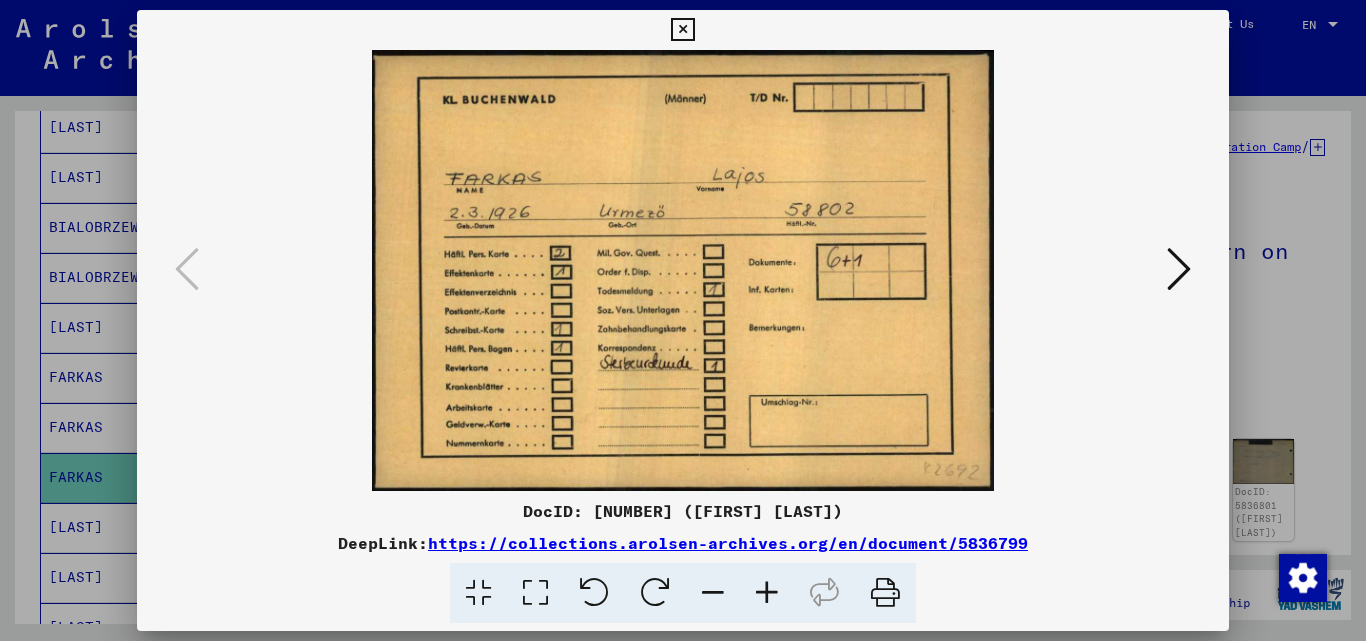 click at bounding box center [1179, 269] 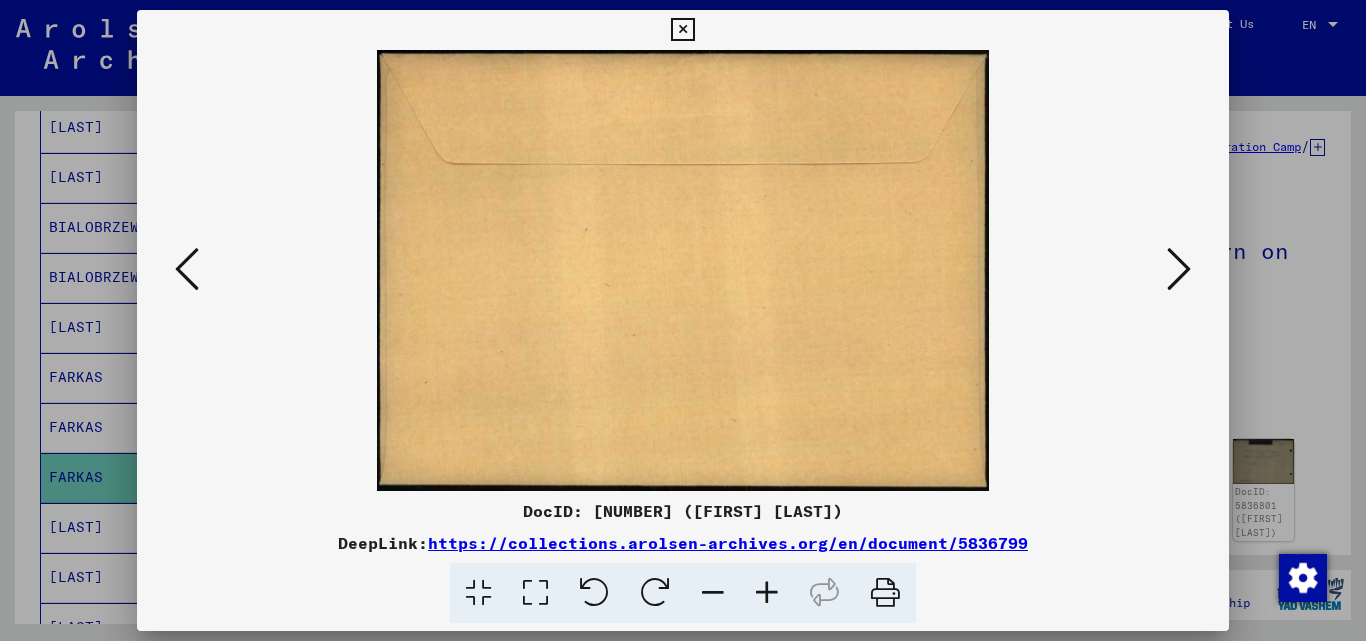 click at bounding box center (1179, 269) 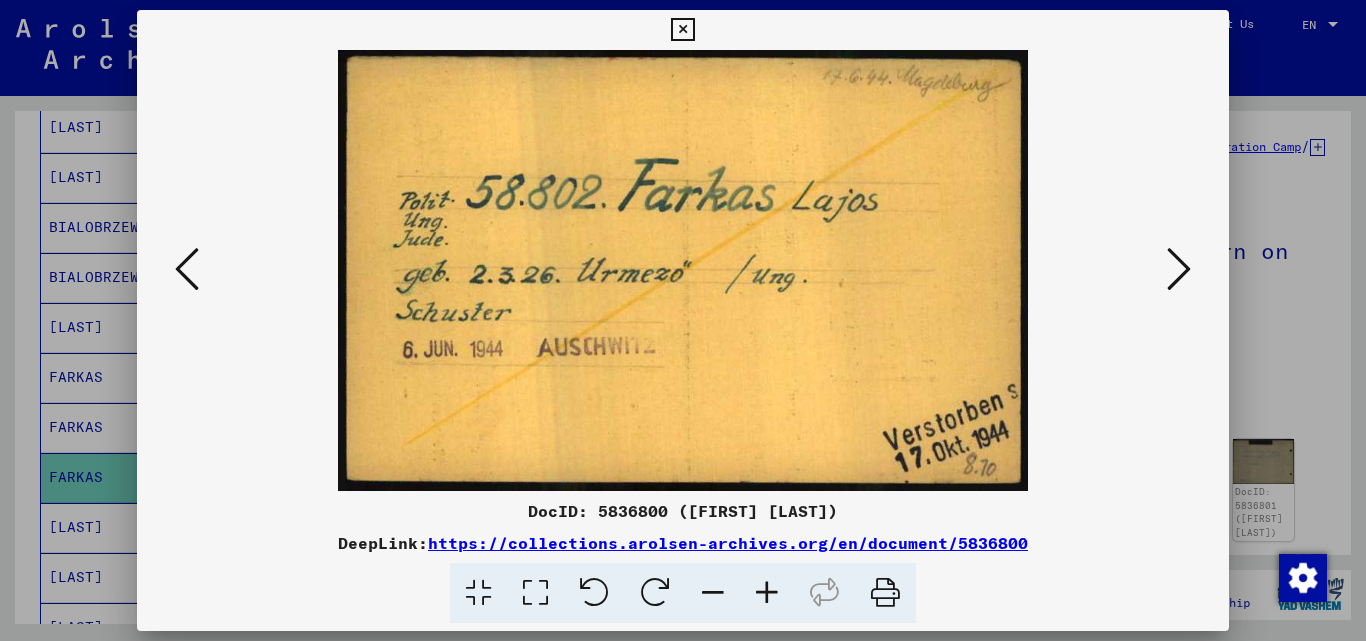 click at bounding box center [1179, 269] 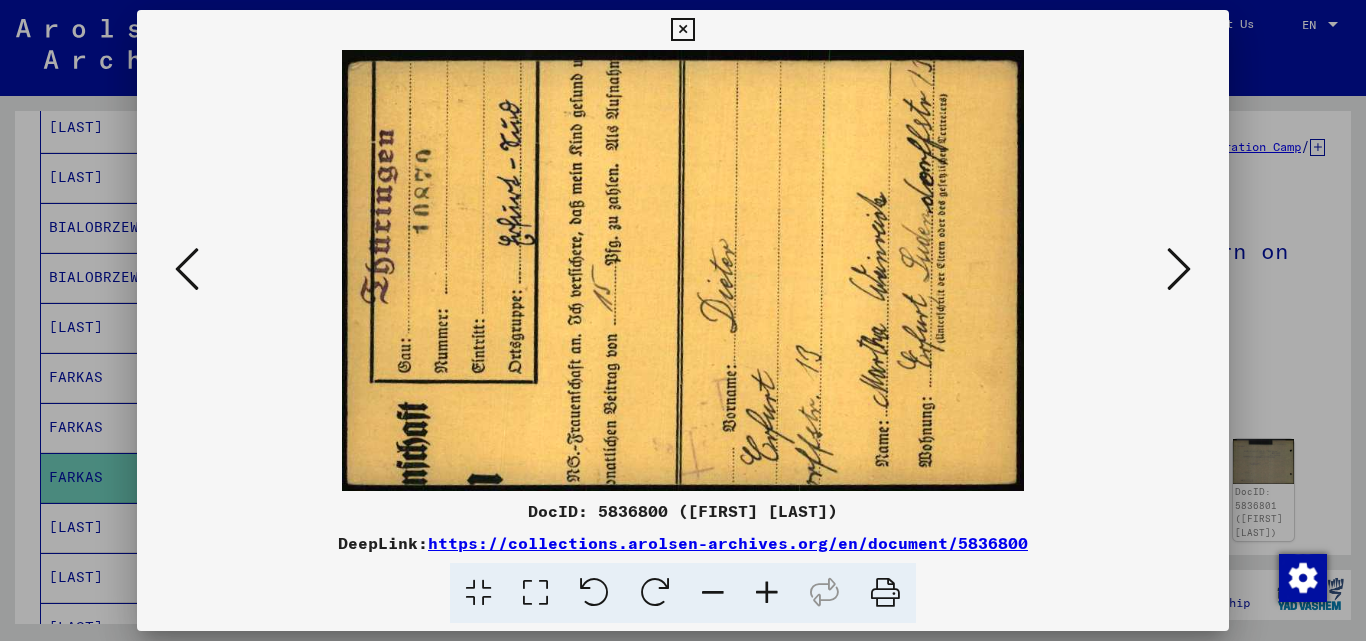 click at bounding box center [1179, 269] 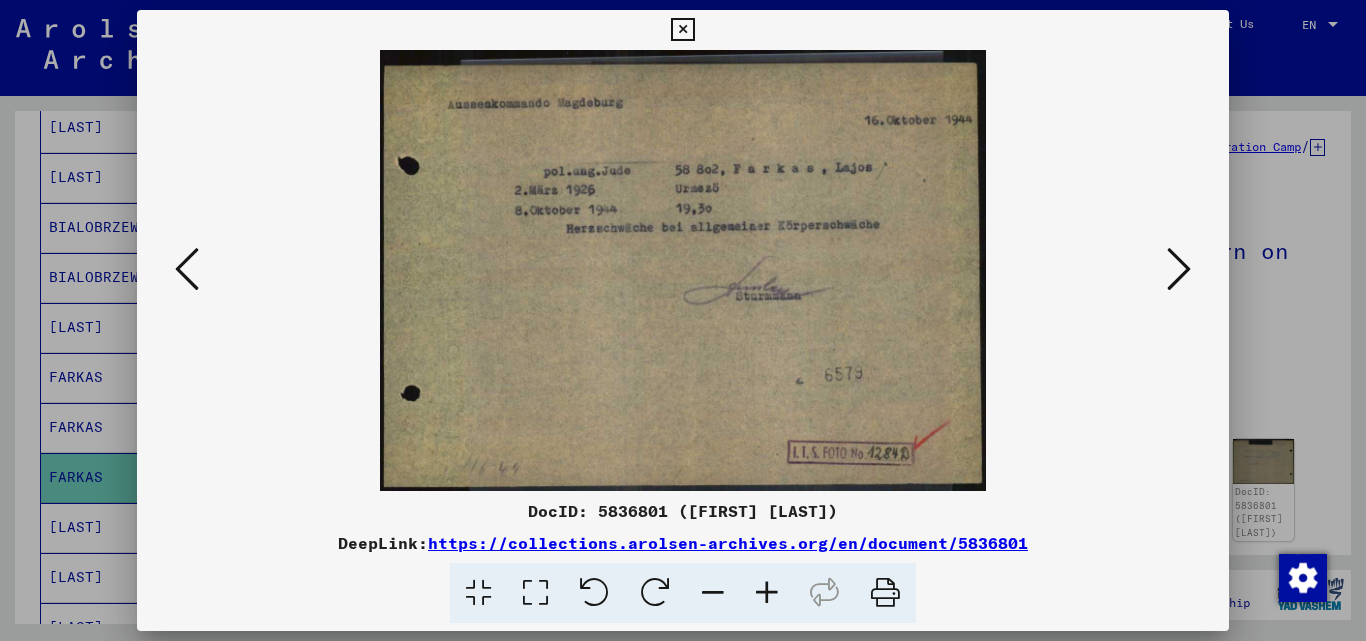 click at bounding box center (682, 30) 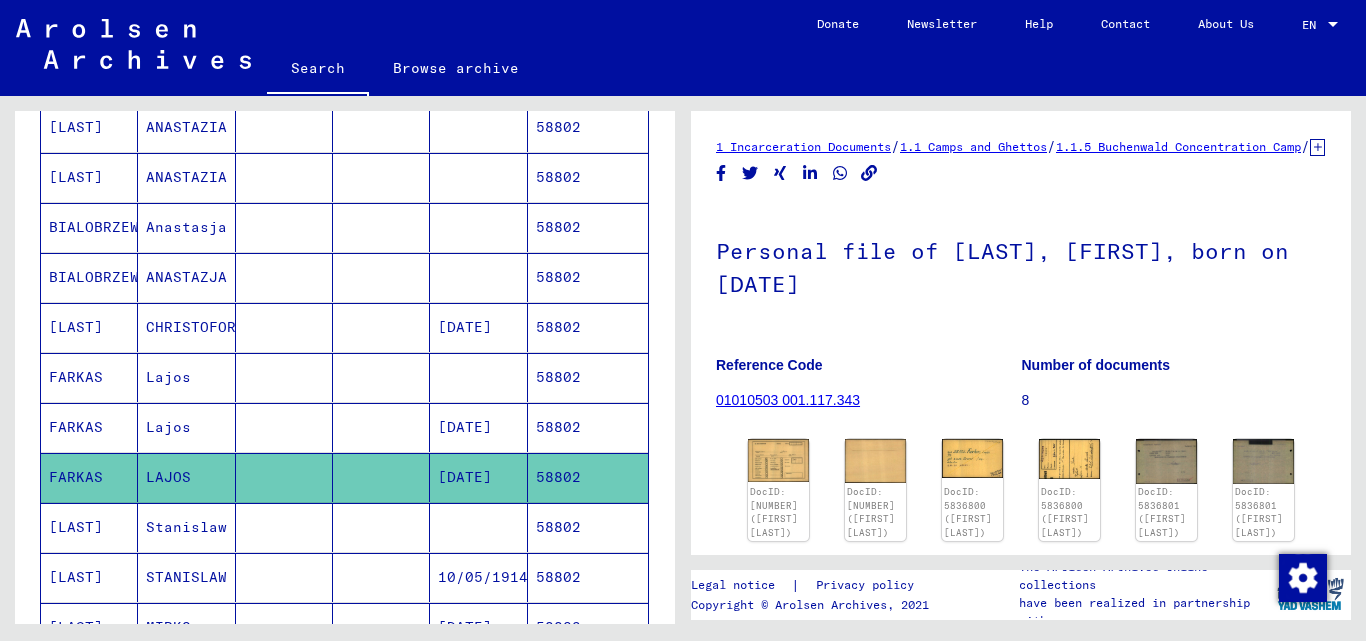 scroll, scrollTop: 502, scrollLeft: 0, axis: vertical 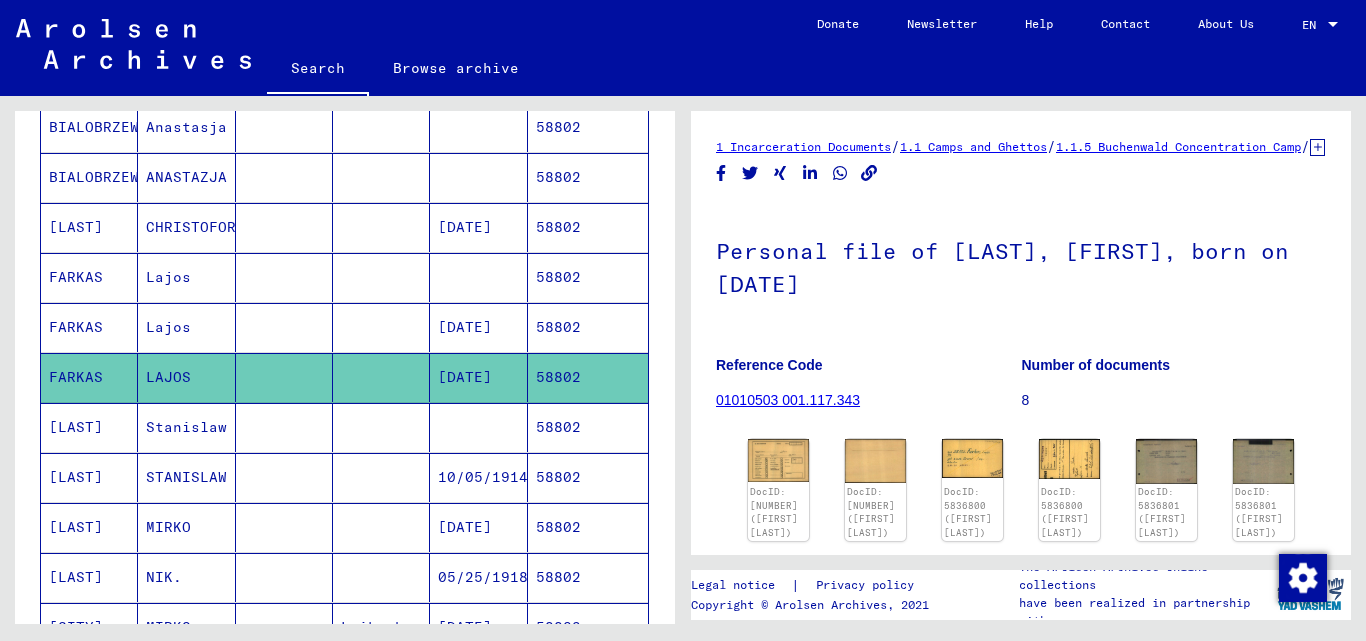 click on "58802" at bounding box center (588, 527) 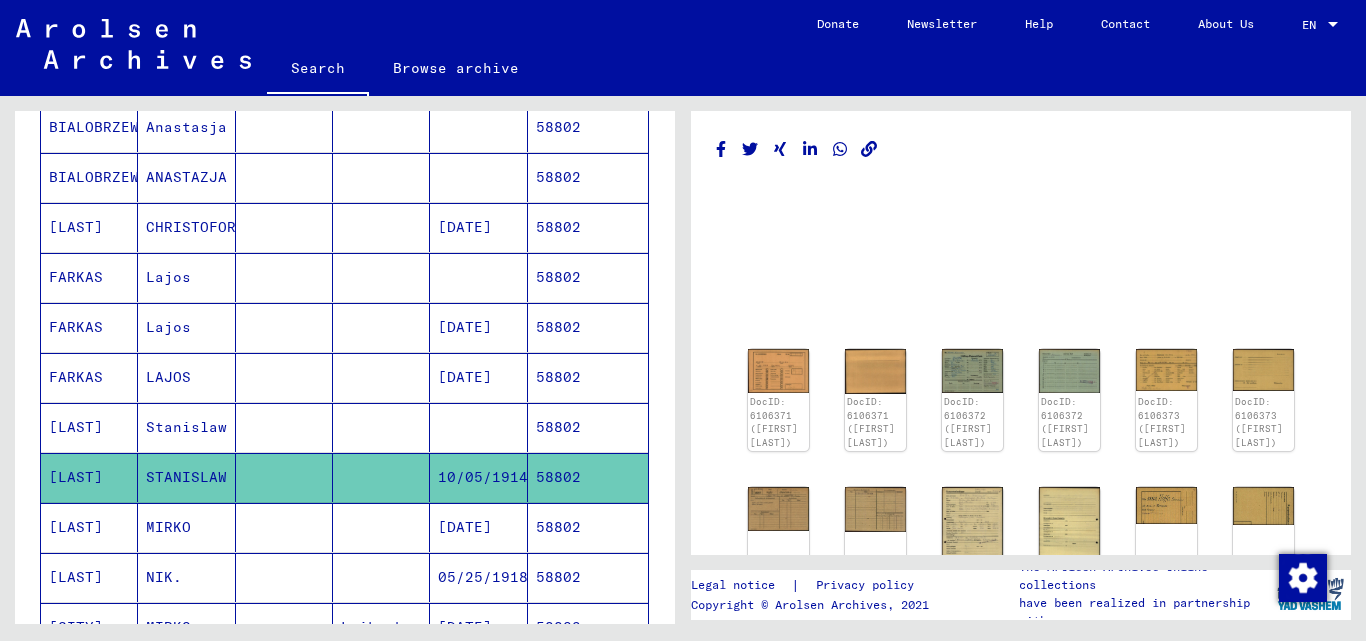 scroll, scrollTop: 0, scrollLeft: 0, axis: both 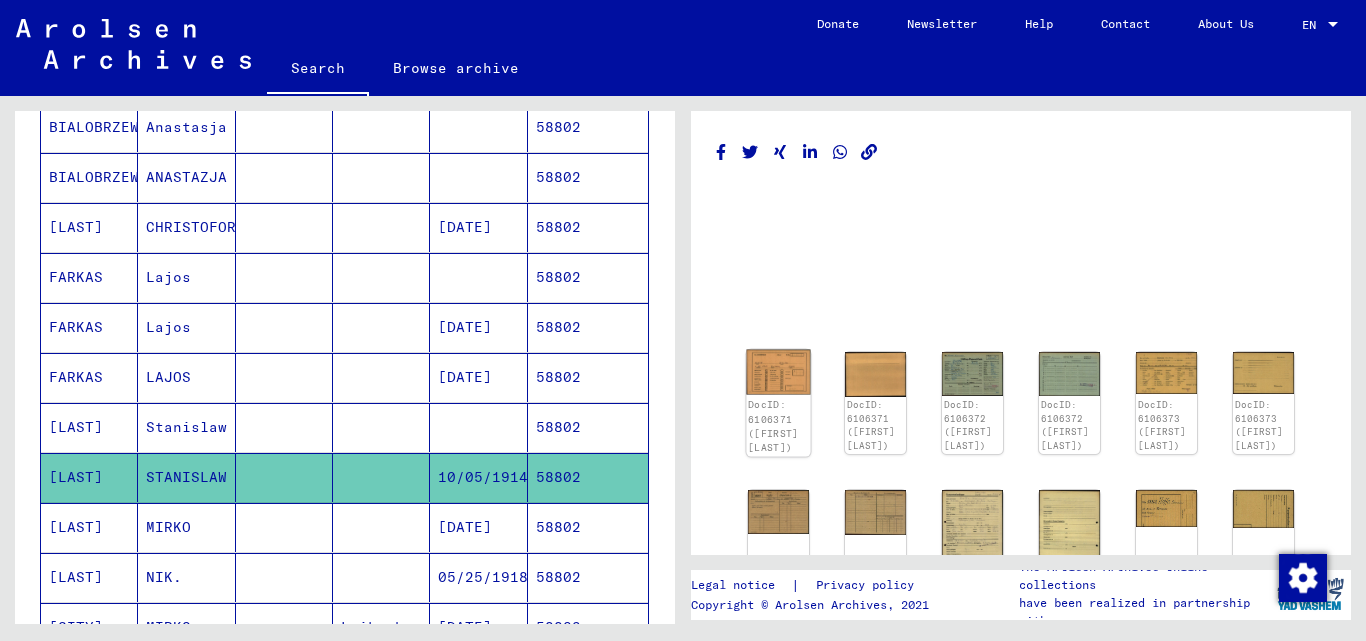 click 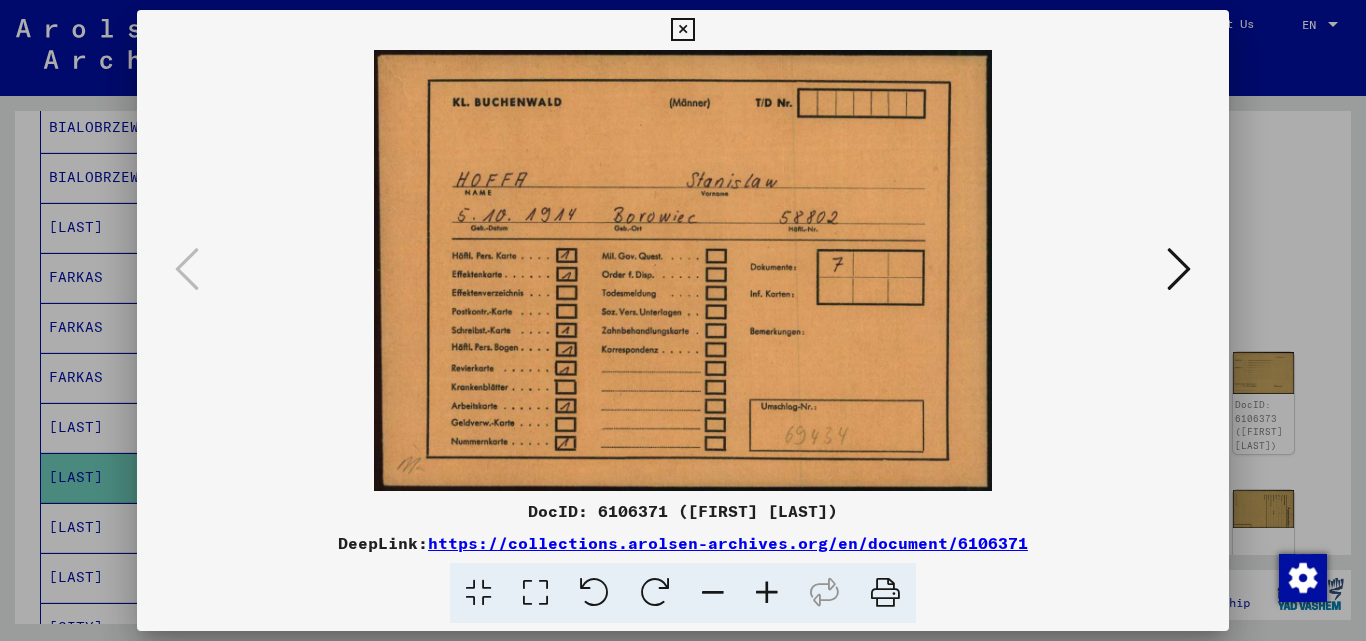 click at bounding box center (1179, 269) 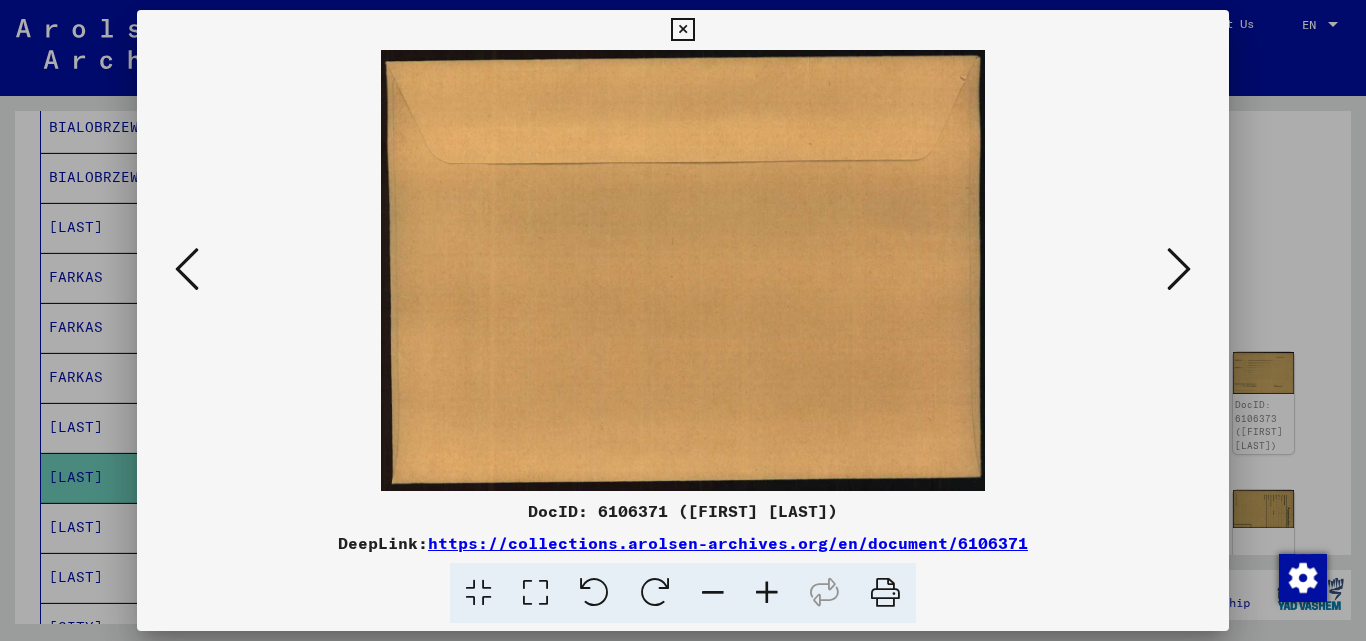 click at bounding box center [1179, 269] 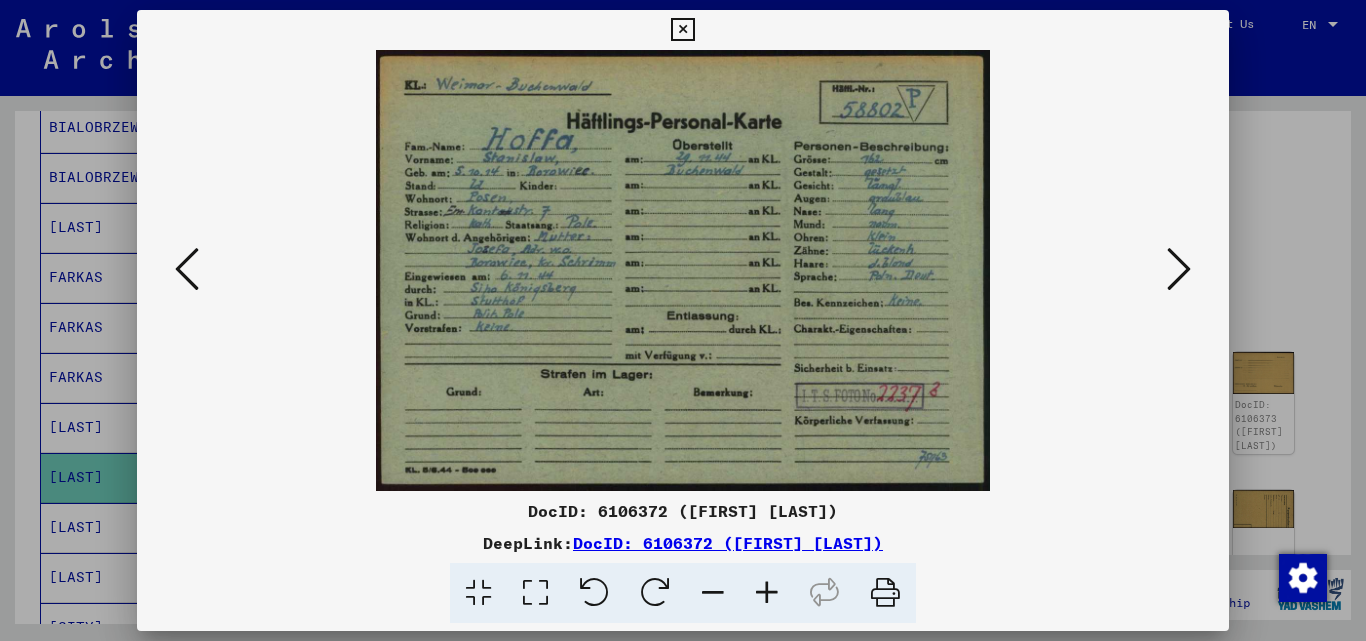 click at bounding box center [1179, 269] 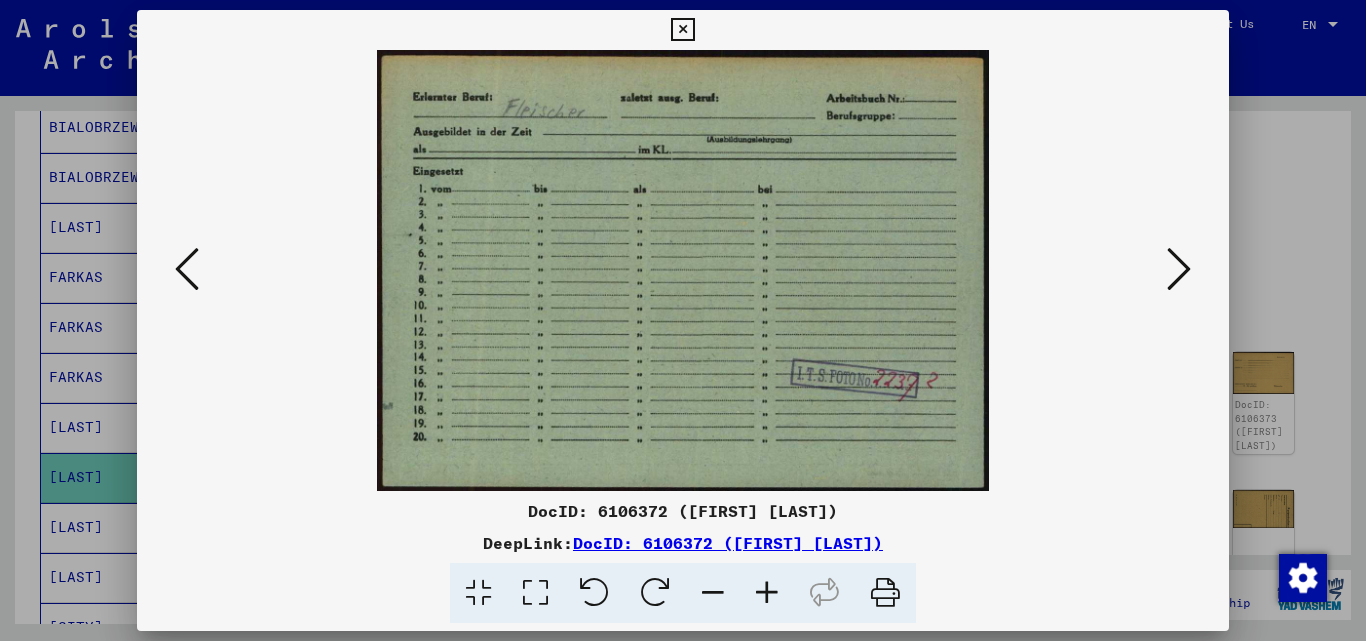 click at bounding box center [1179, 269] 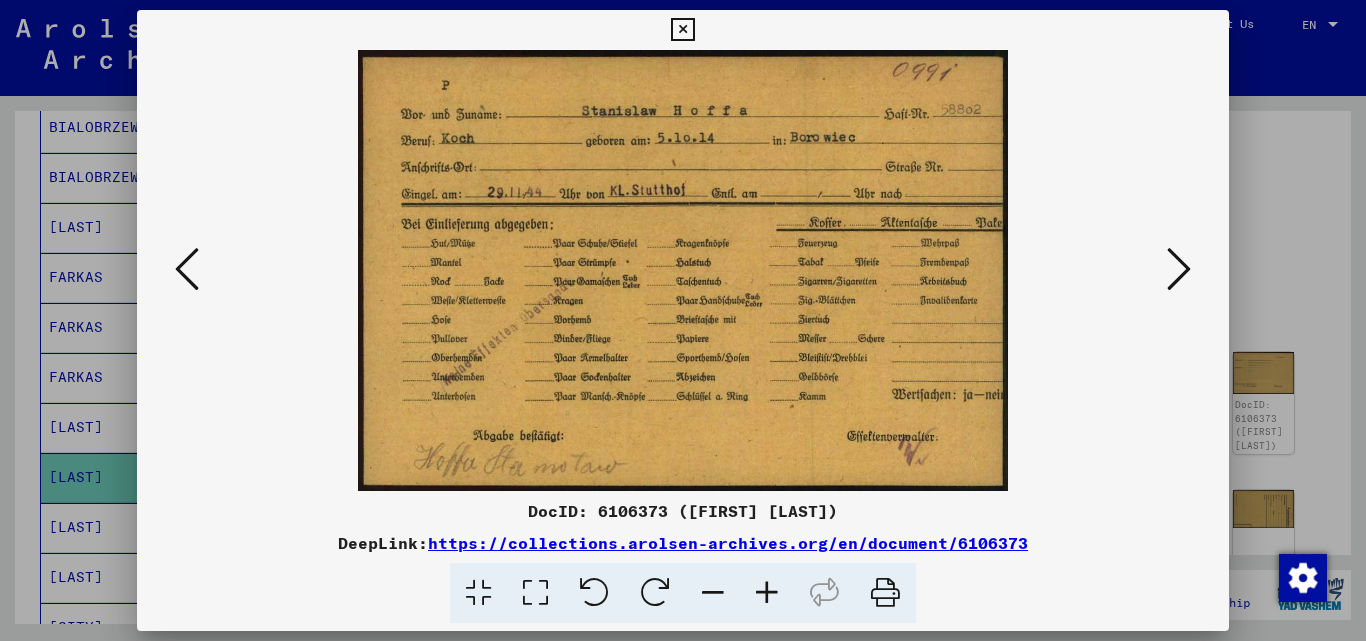 click at bounding box center (1179, 269) 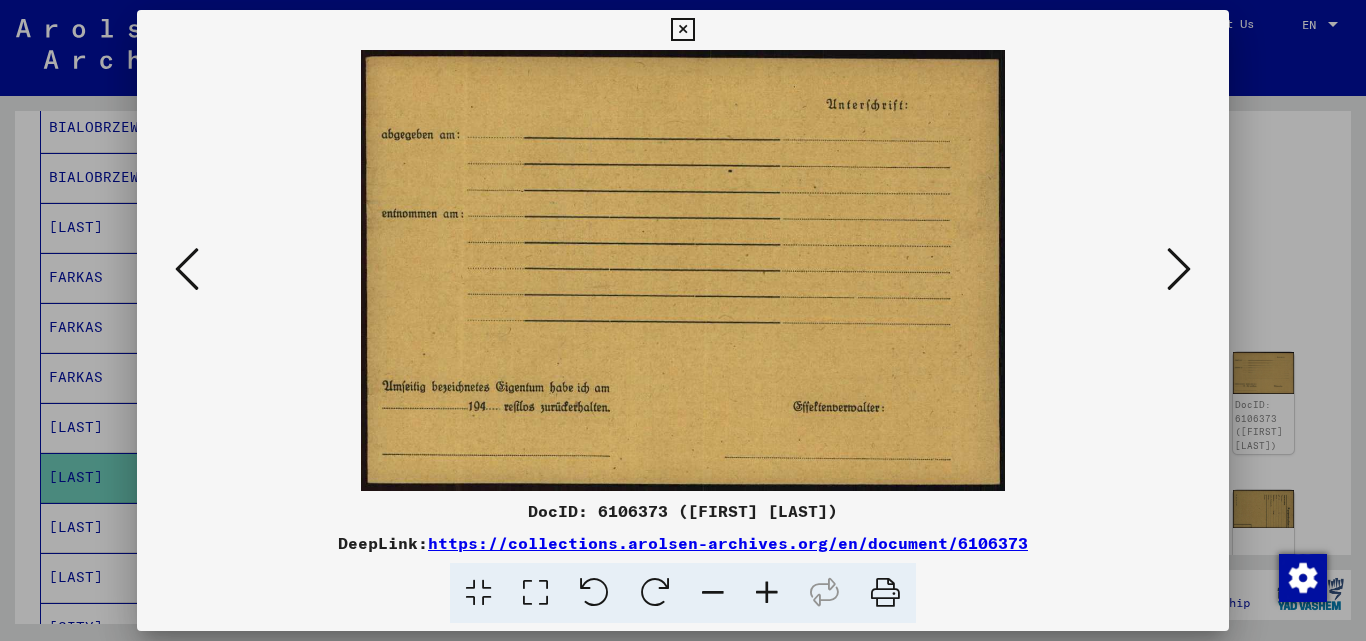 click at bounding box center (1179, 269) 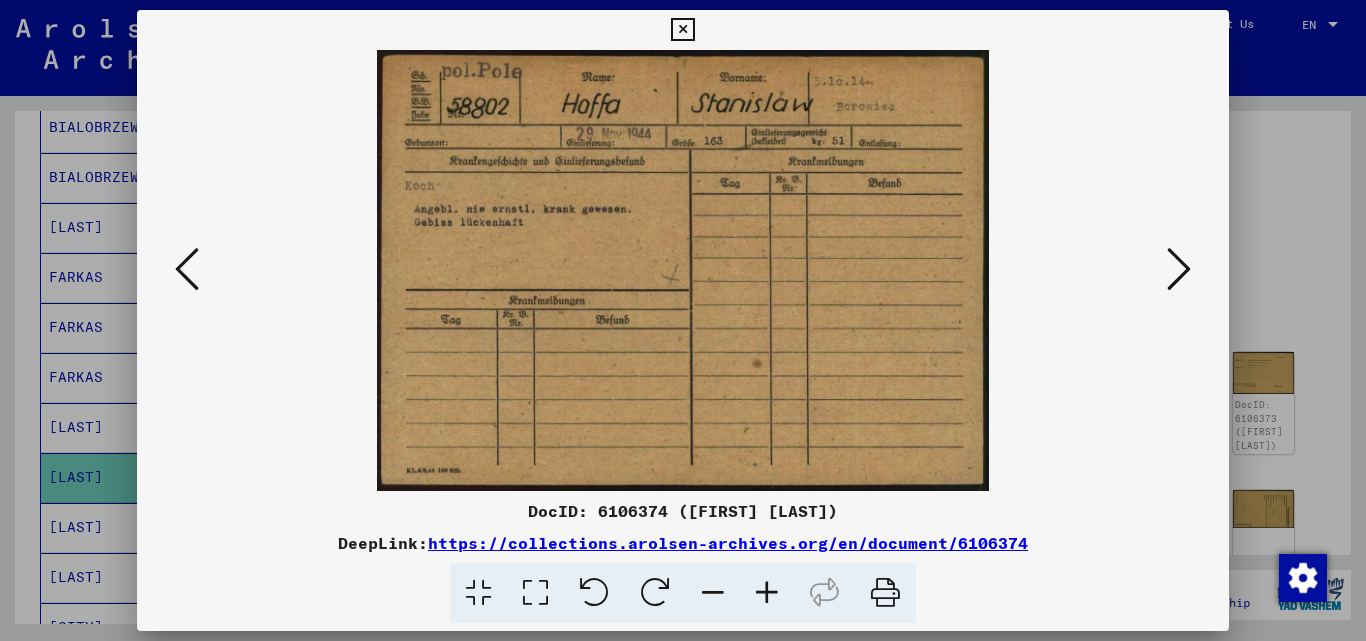 click at bounding box center [1179, 269] 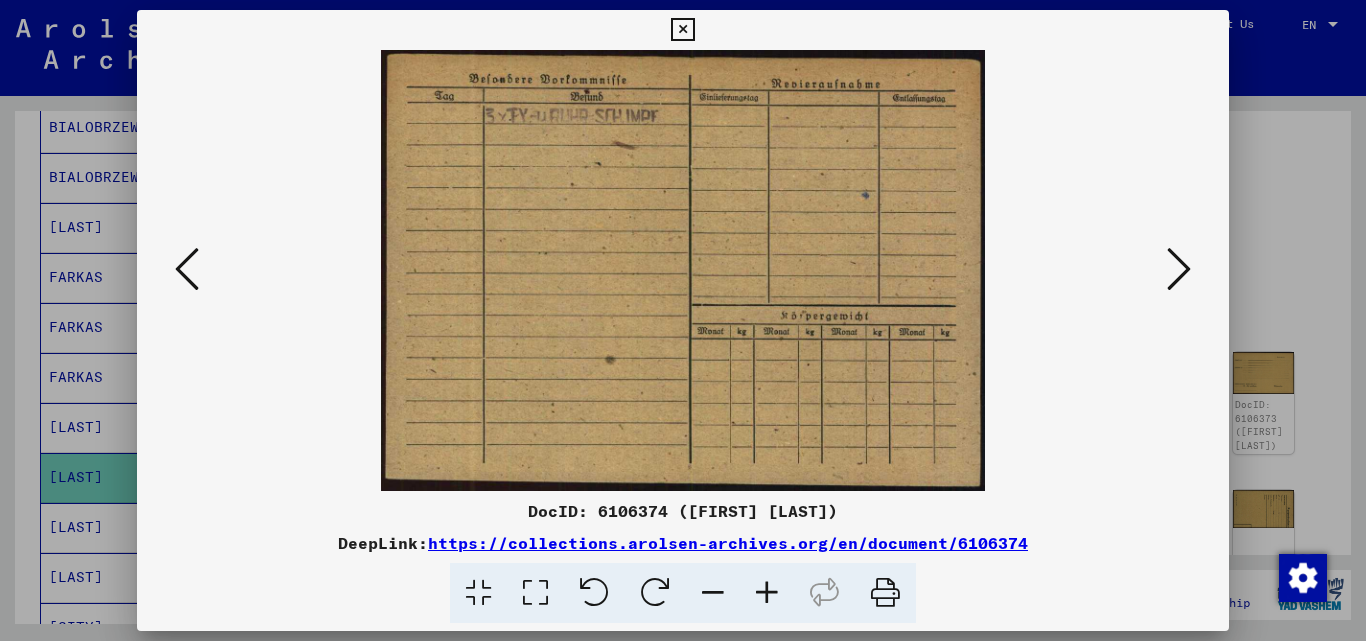 click at bounding box center [1179, 269] 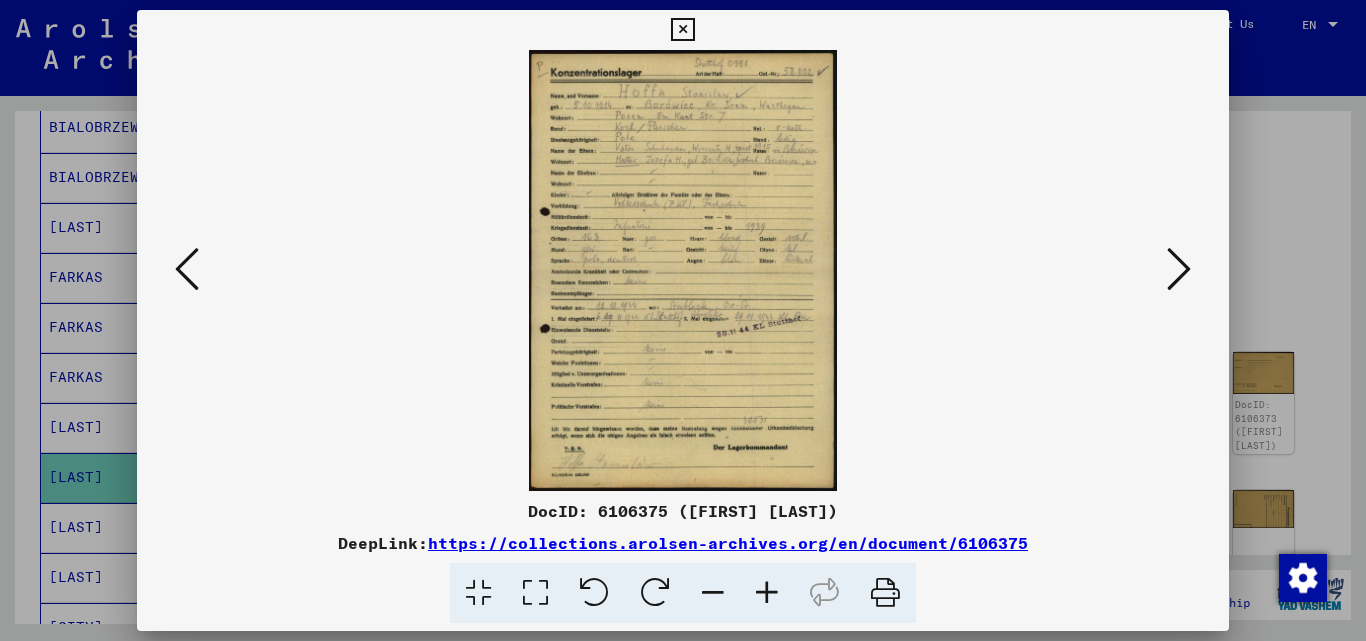 click at bounding box center (1179, 269) 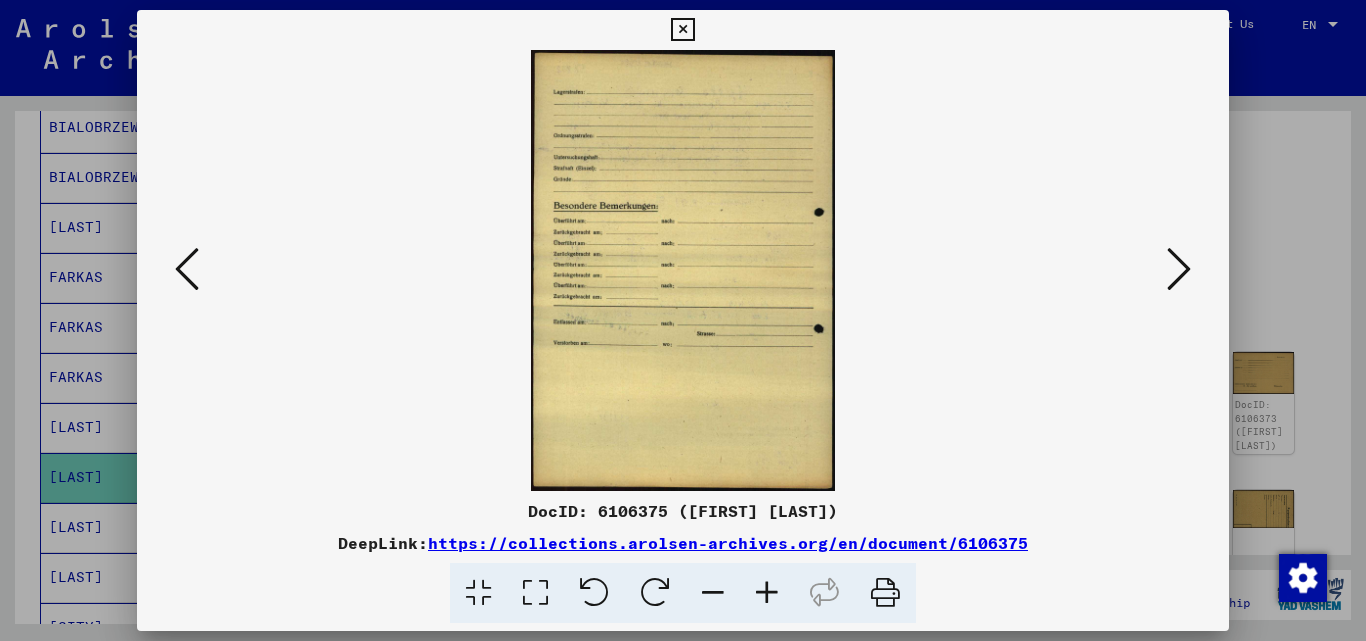 click at bounding box center [1179, 269] 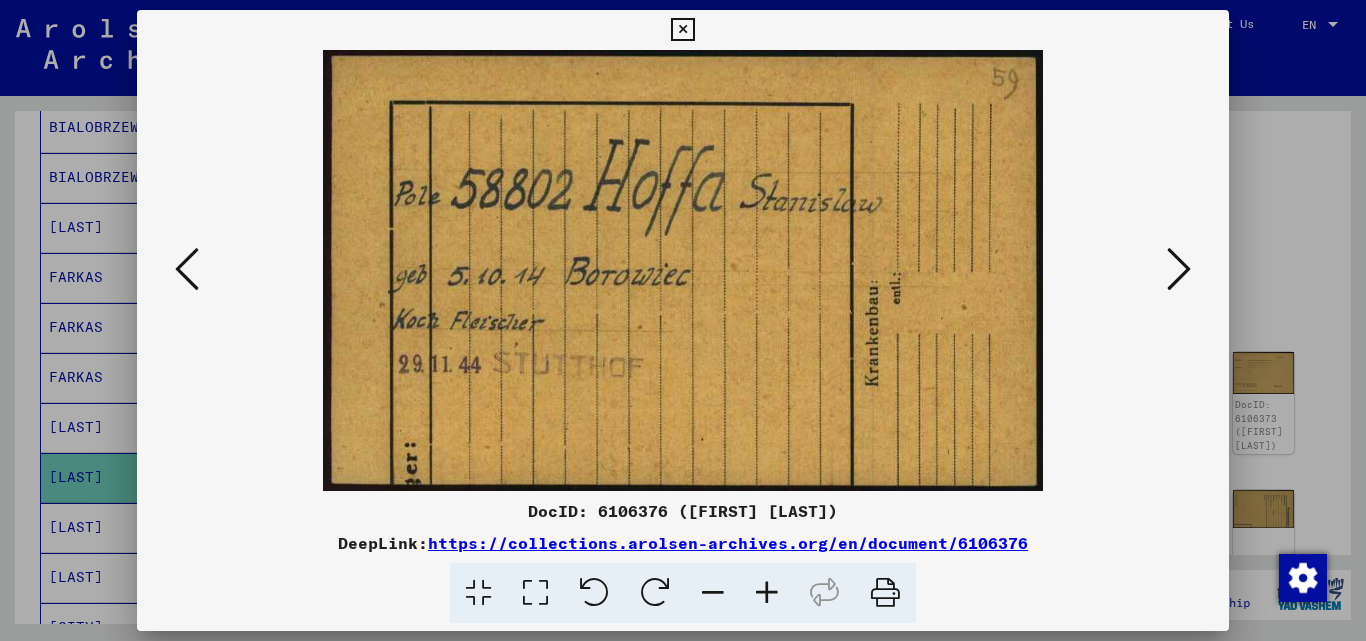 click at bounding box center [1179, 269] 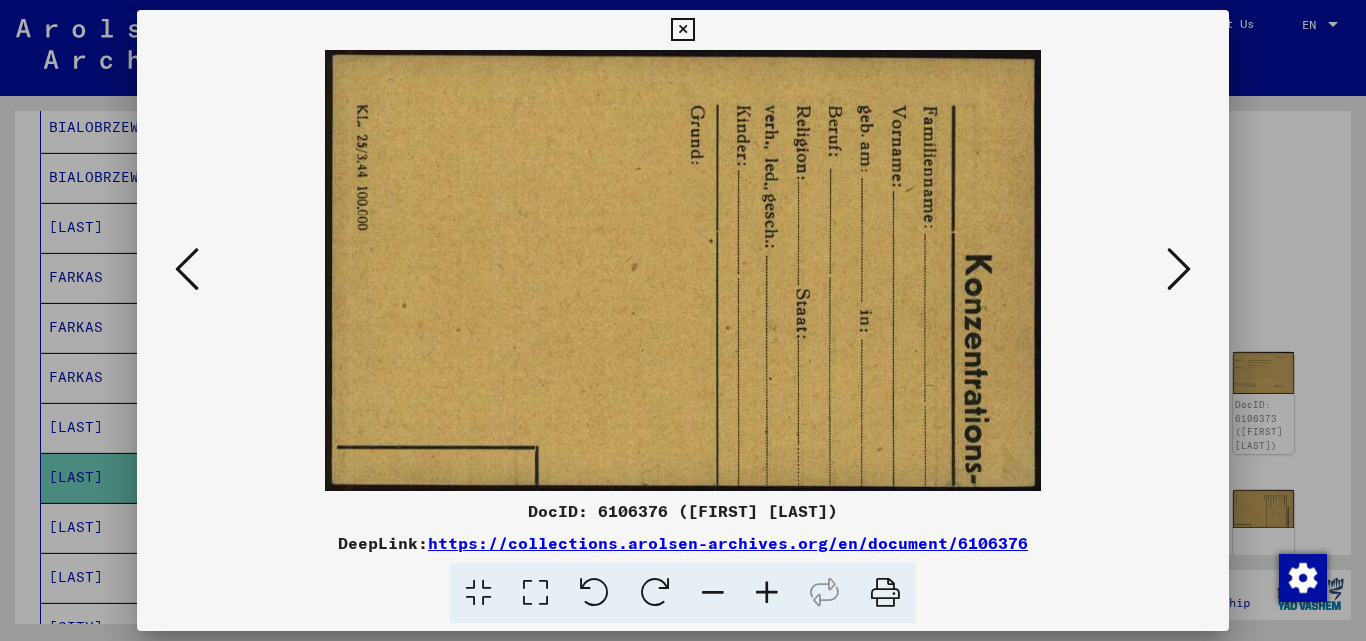 click at bounding box center (1179, 269) 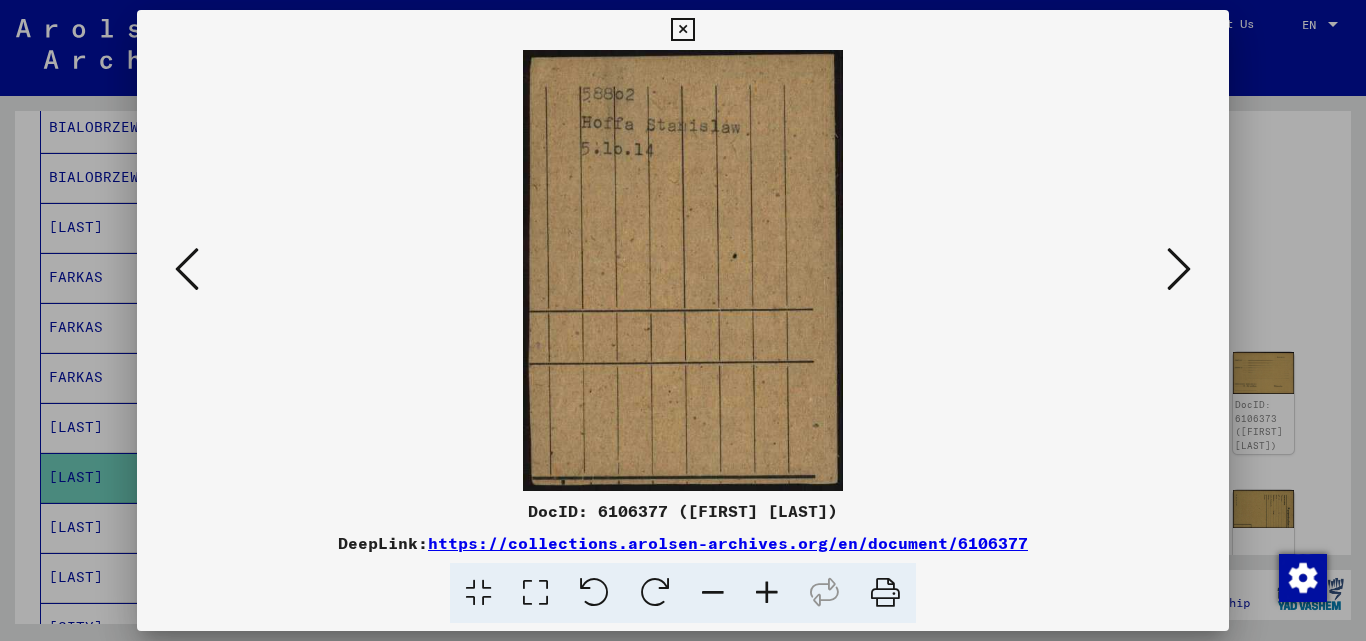 click at bounding box center (1179, 269) 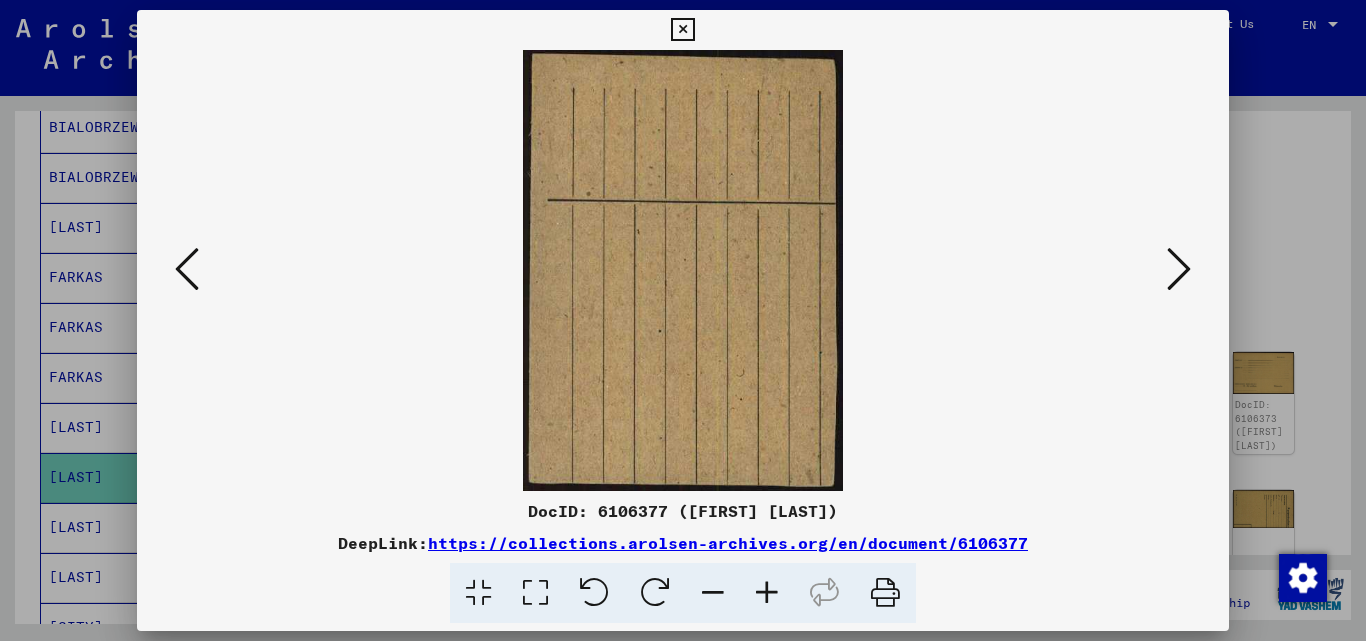 click at bounding box center [1179, 269] 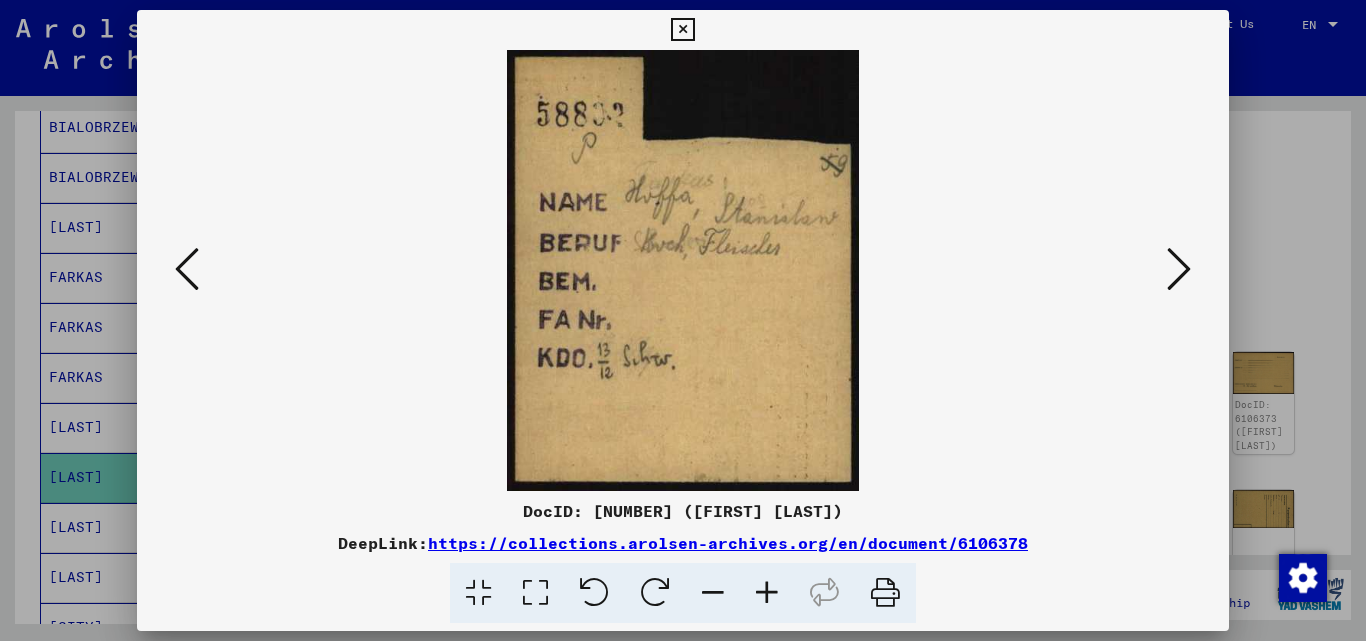 click at bounding box center [1179, 269] 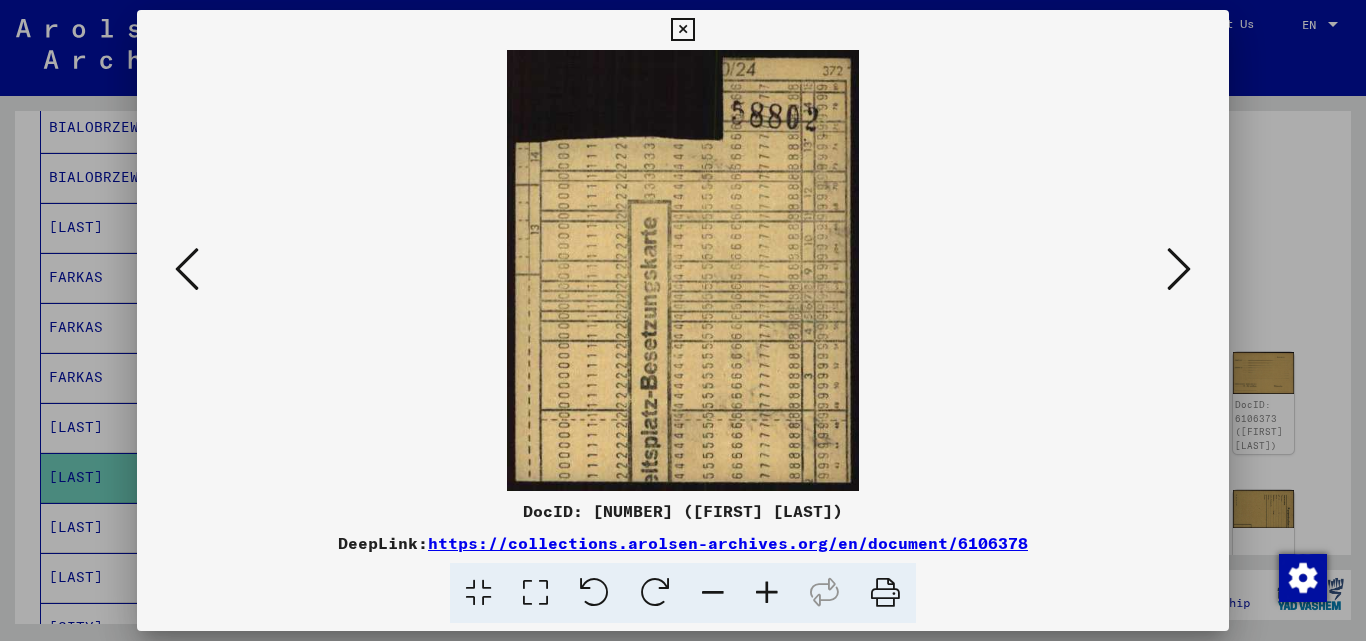 click at bounding box center [1179, 269] 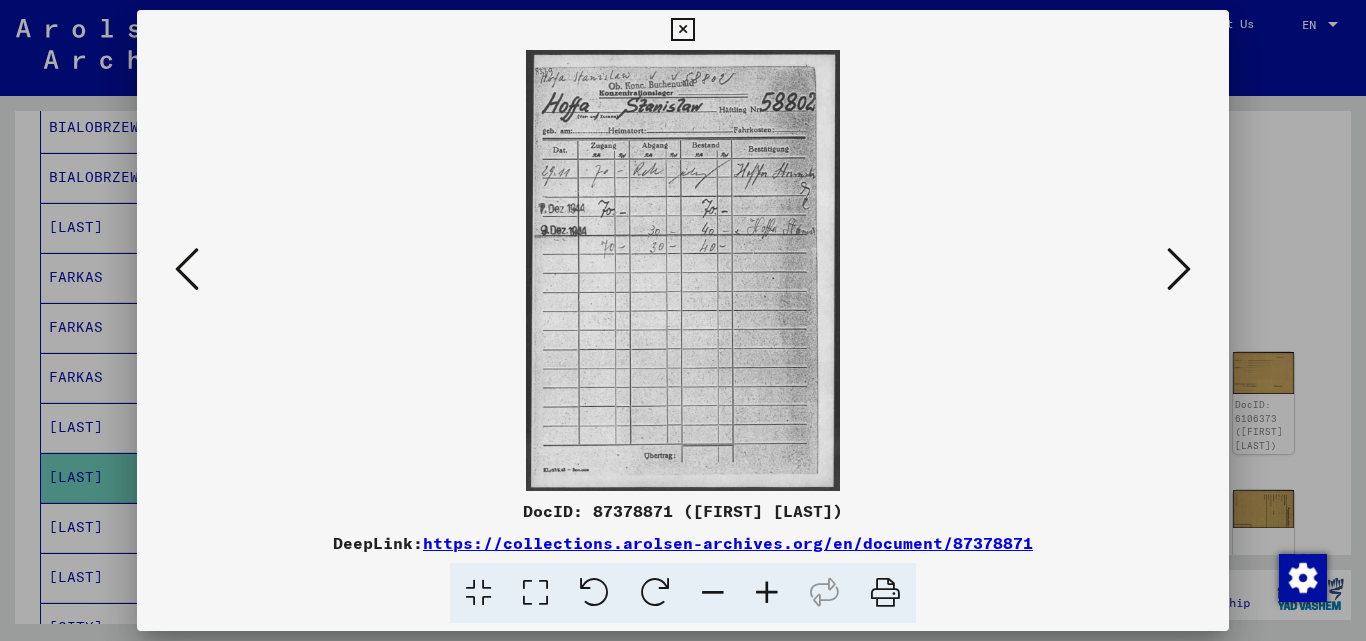 click at bounding box center (1179, 269) 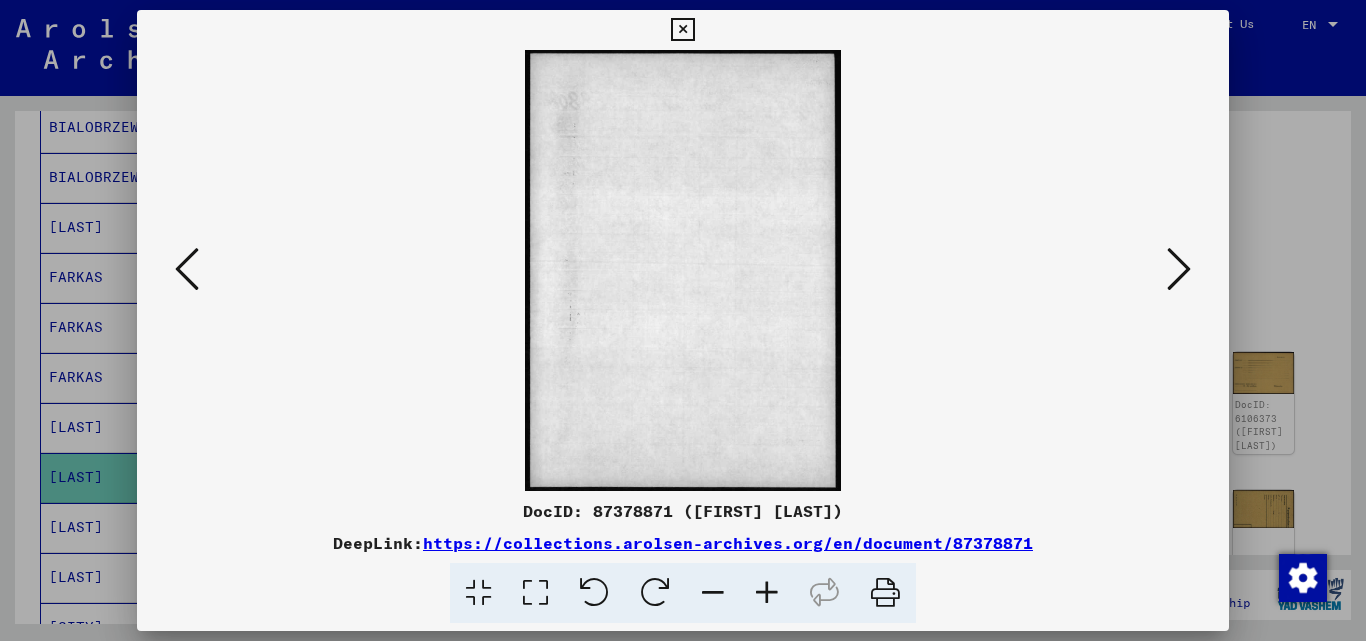 click at bounding box center (1179, 269) 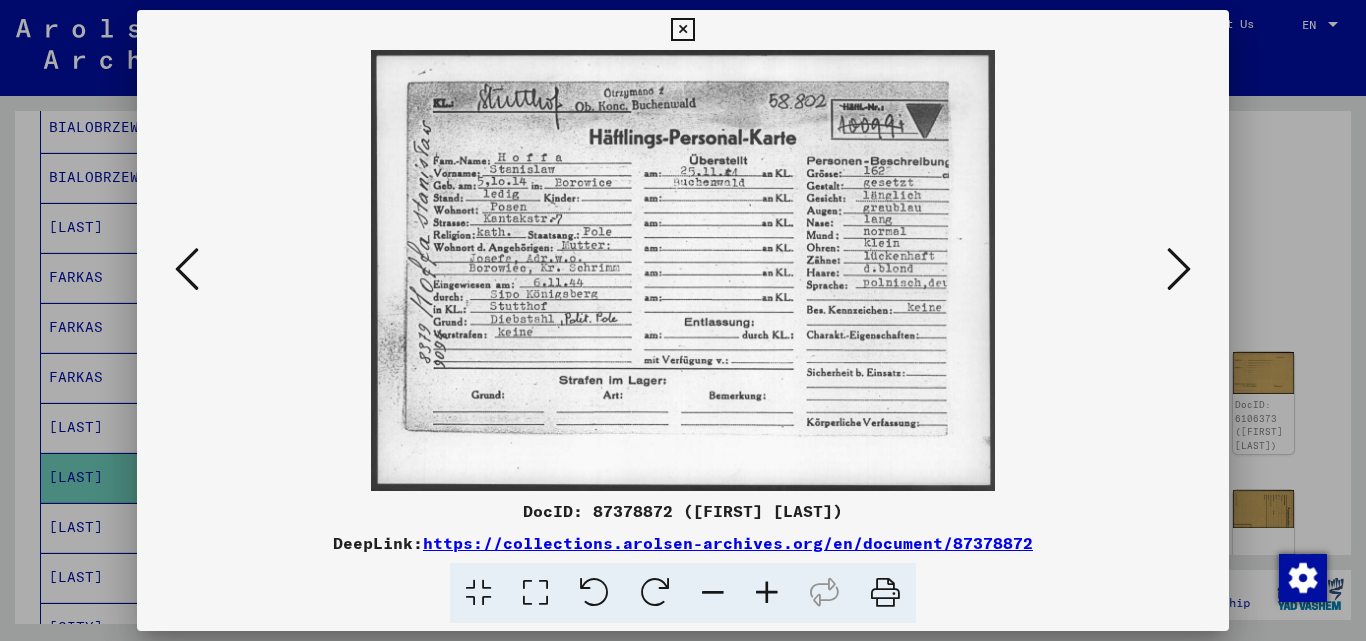 click at bounding box center (1179, 269) 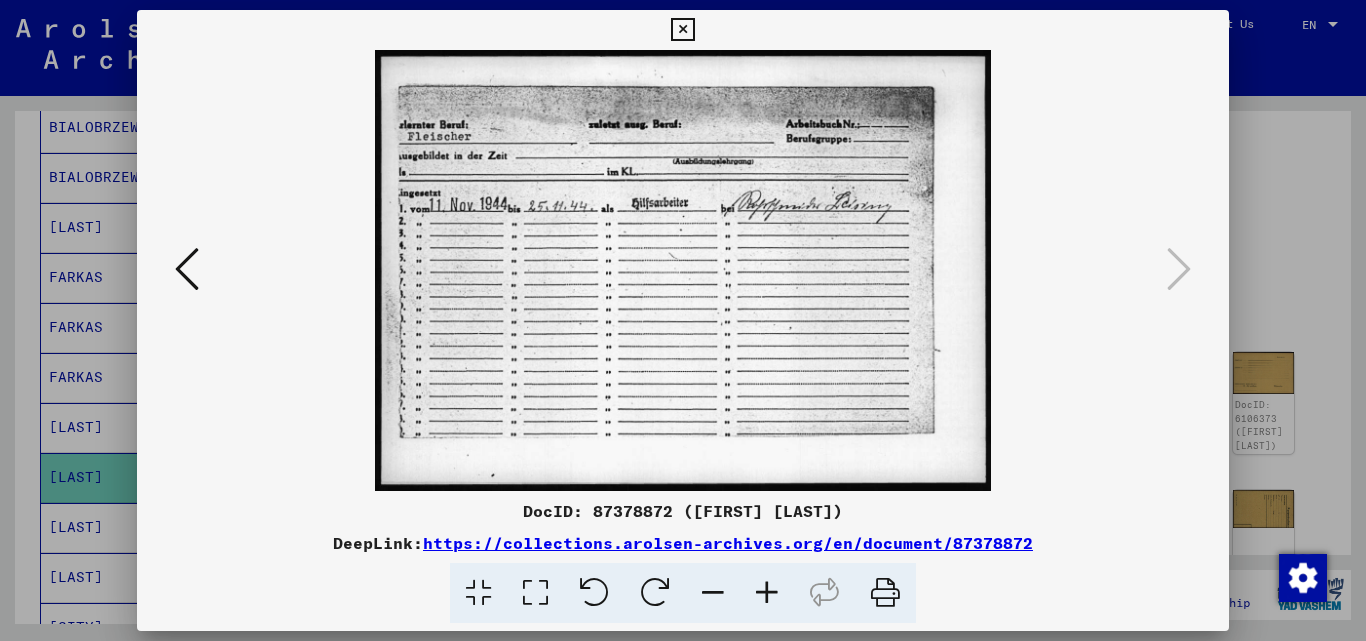 click at bounding box center [682, 30] 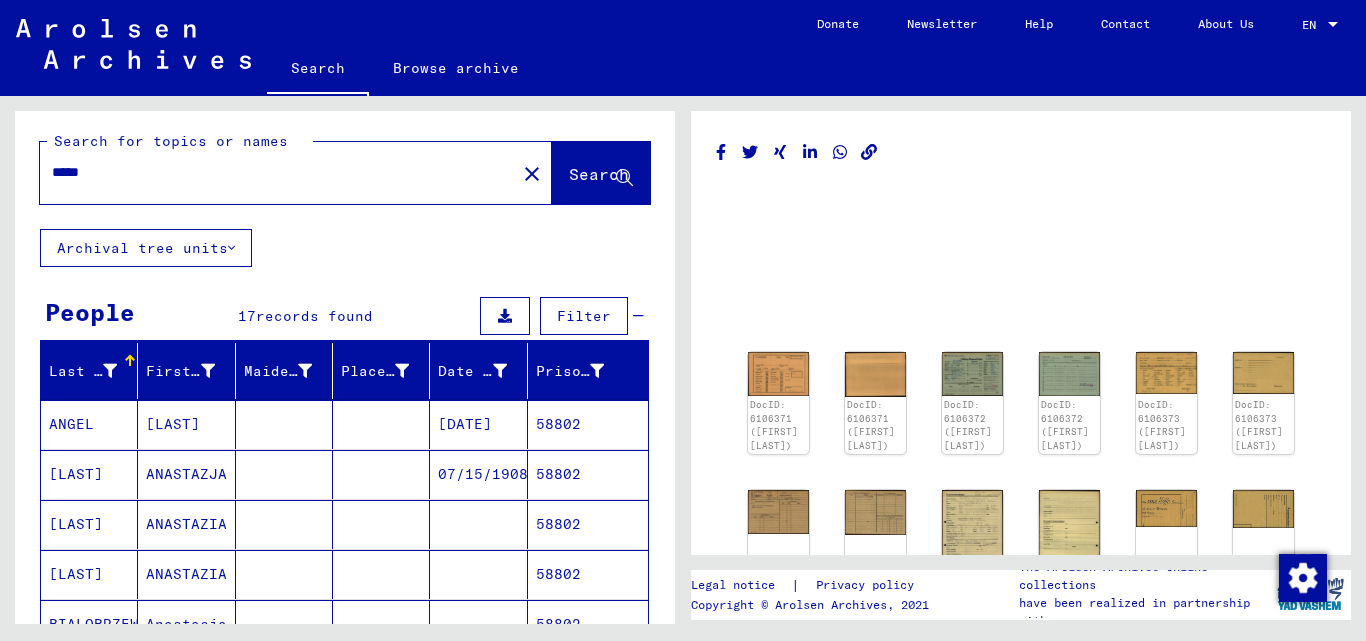 scroll, scrollTop: 0, scrollLeft: 0, axis: both 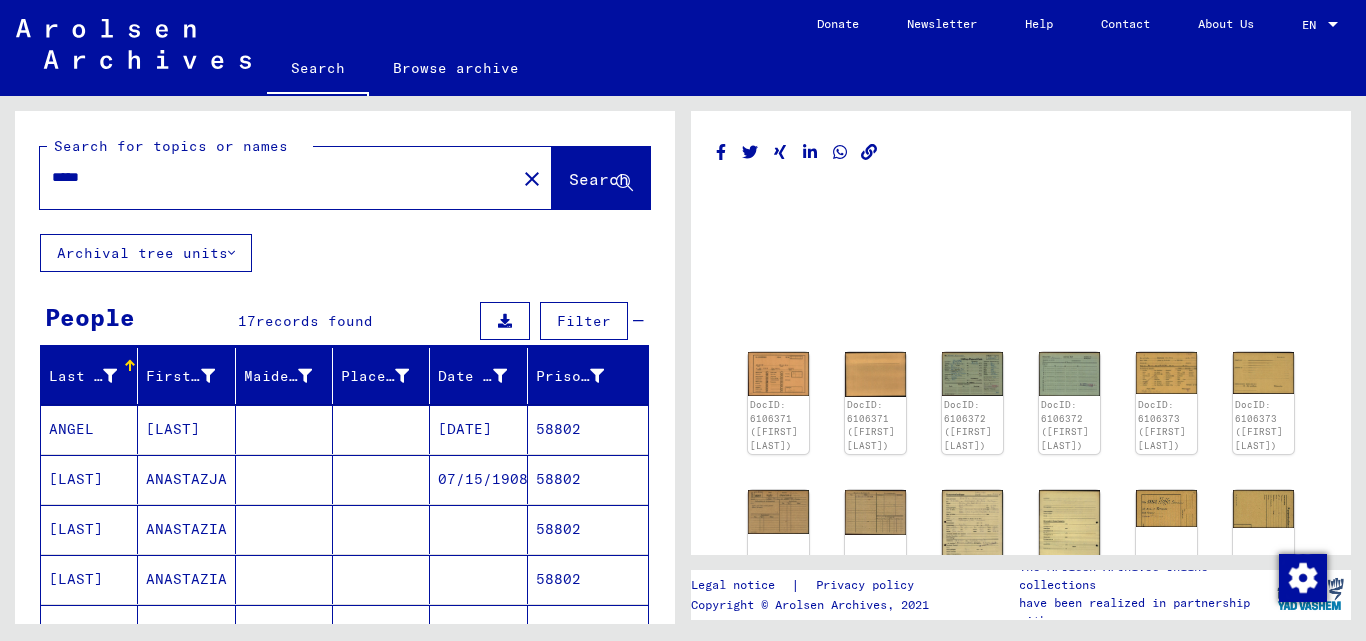click on "*****" at bounding box center [278, 177] 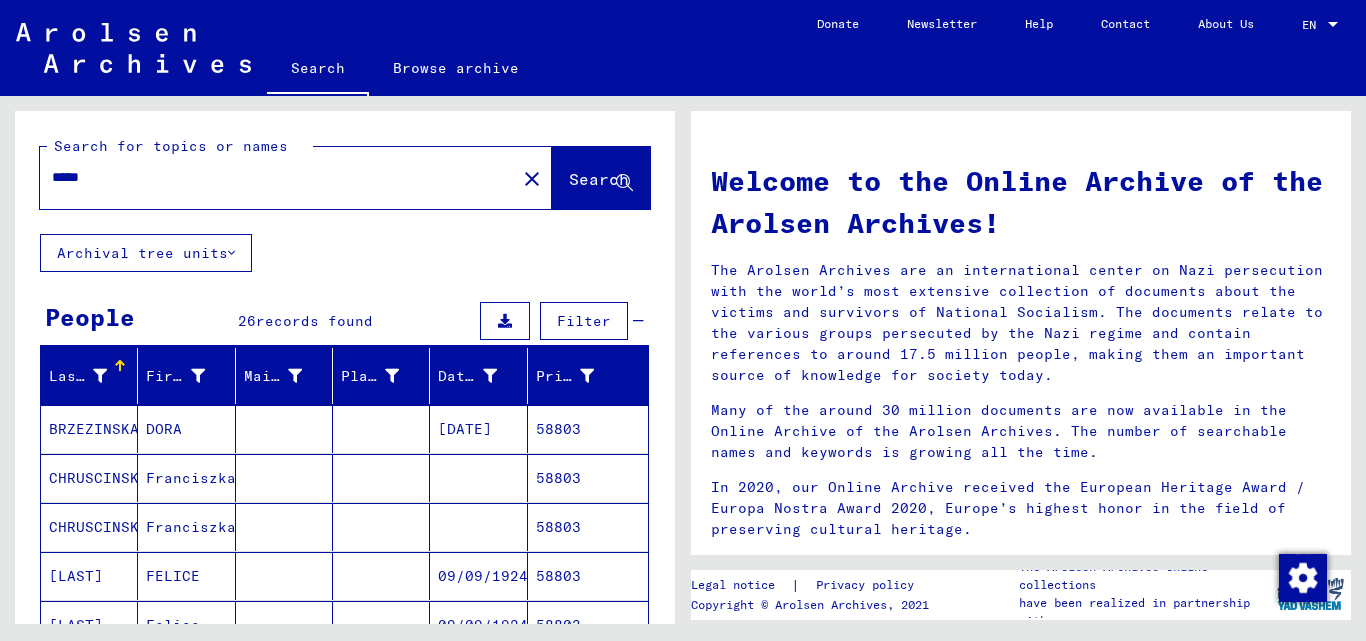 scroll, scrollTop: 100, scrollLeft: 0, axis: vertical 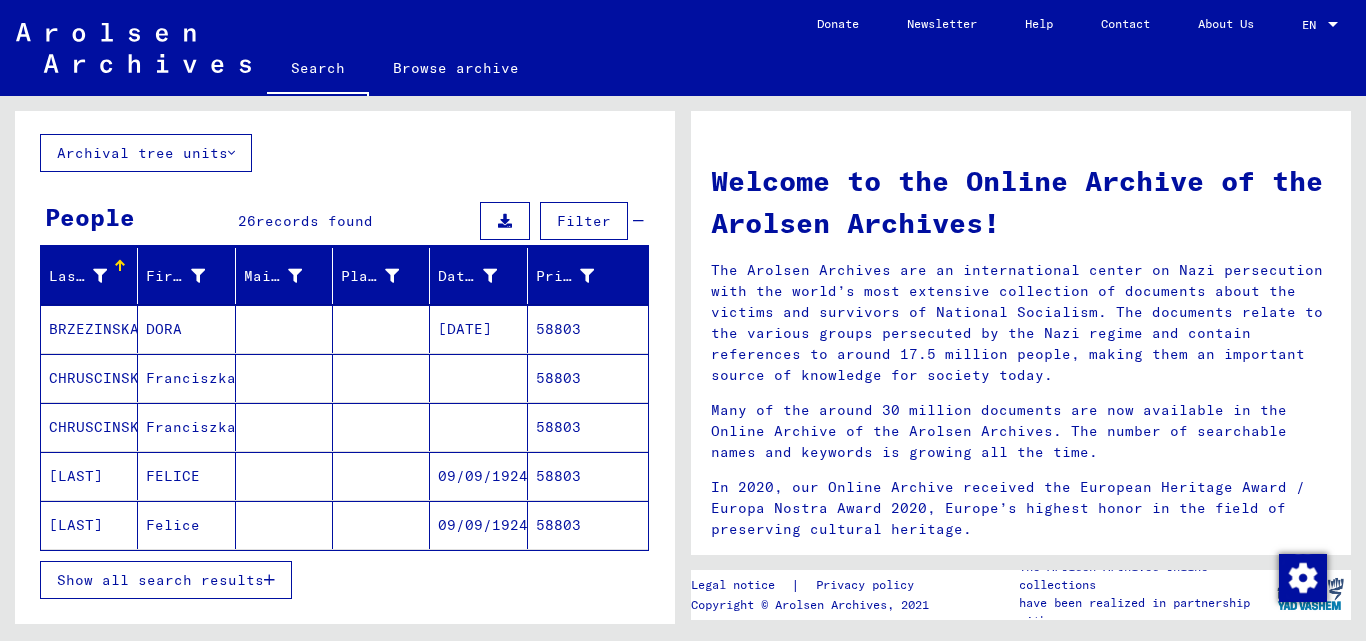 click on "Show all search results" at bounding box center (166, 580) 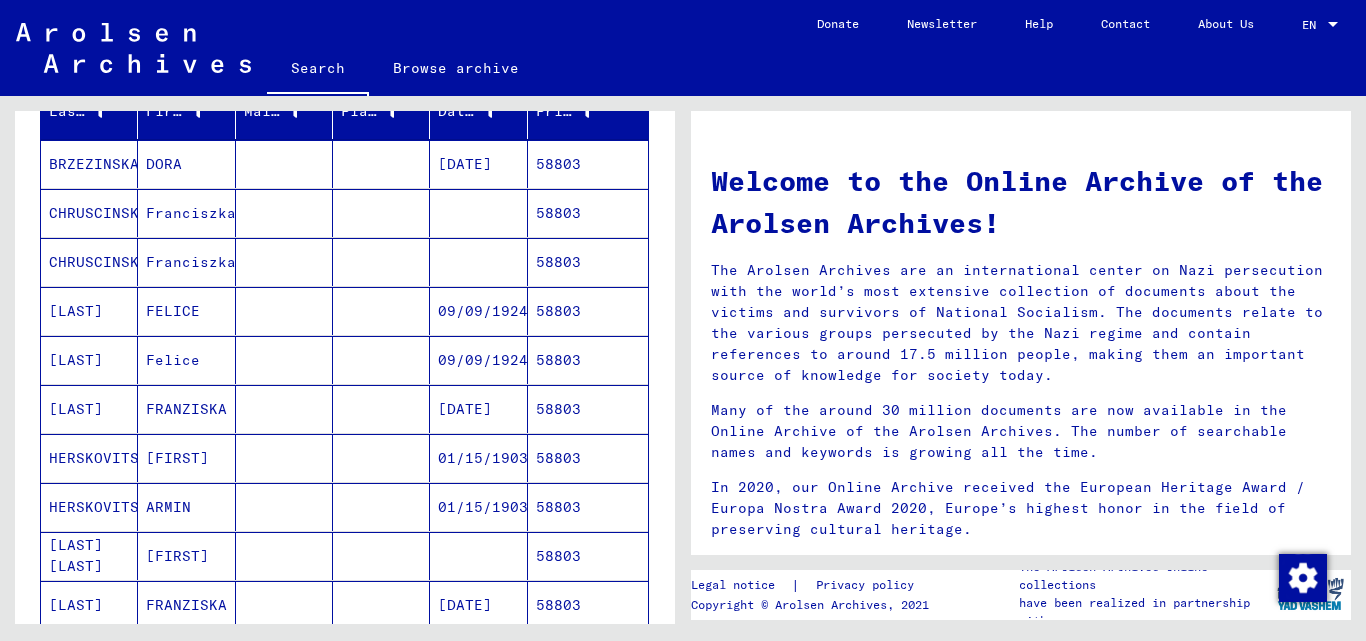 scroll, scrollTop: 300, scrollLeft: 0, axis: vertical 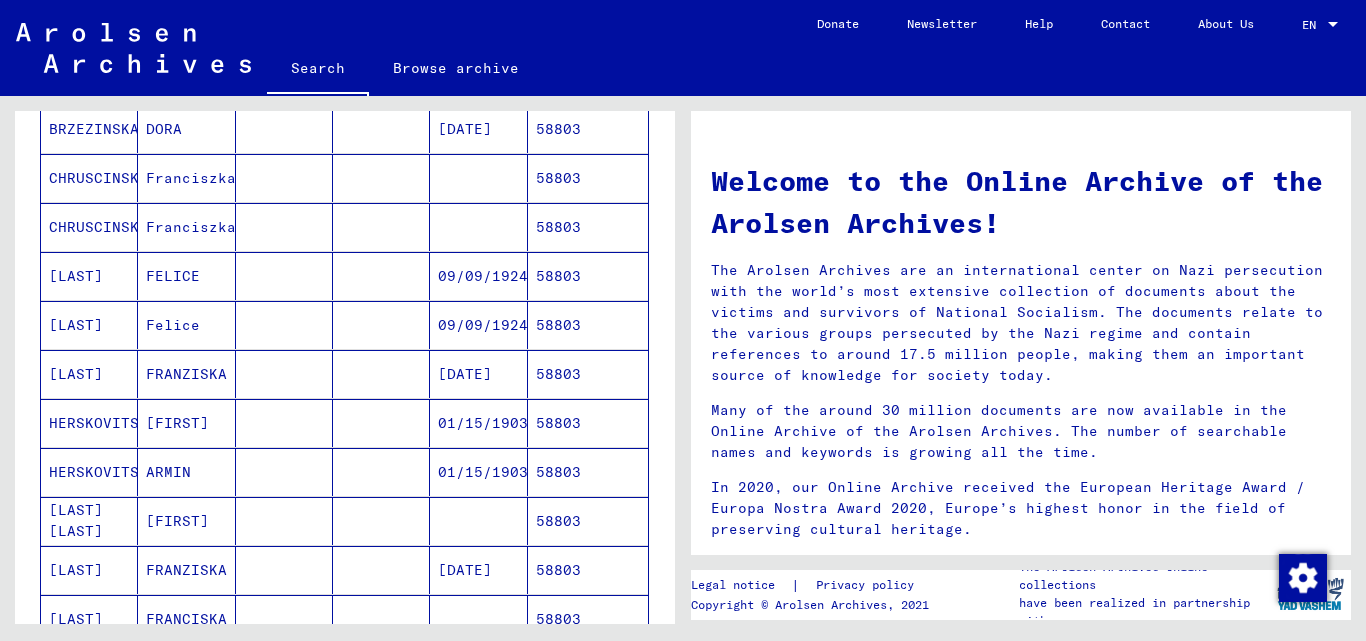 click on "58803" at bounding box center (588, 325) 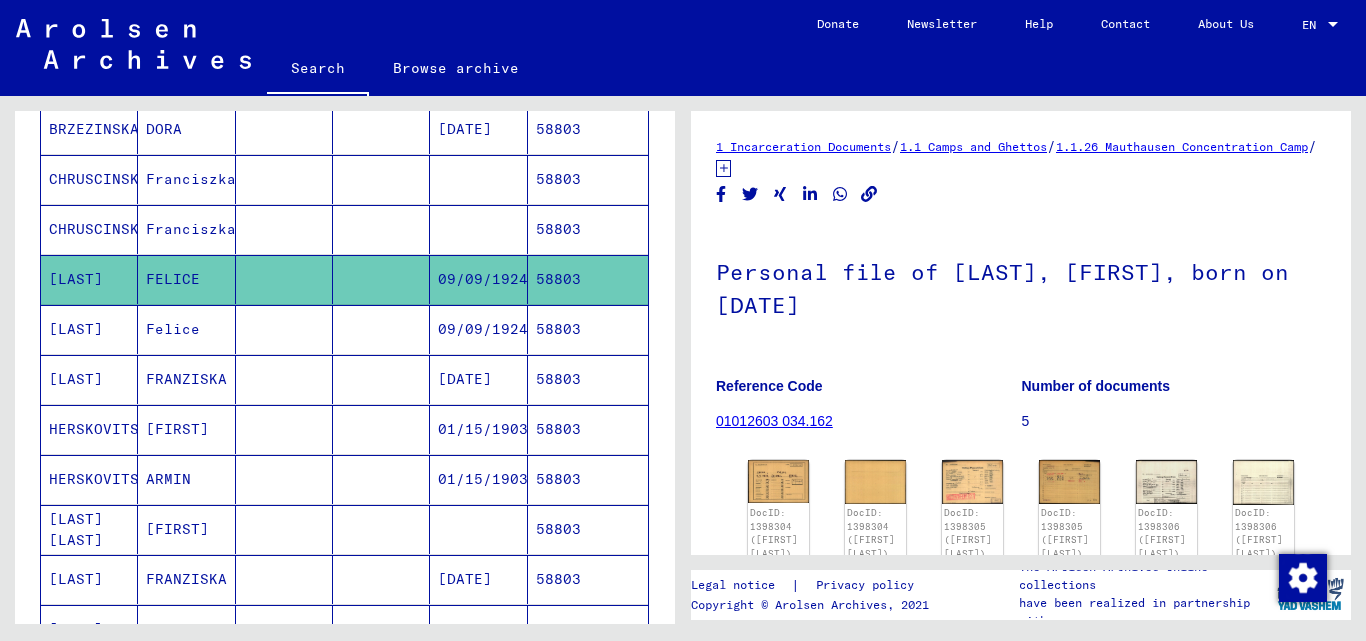 scroll, scrollTop: 0, scrollLeft: 0, axis: both 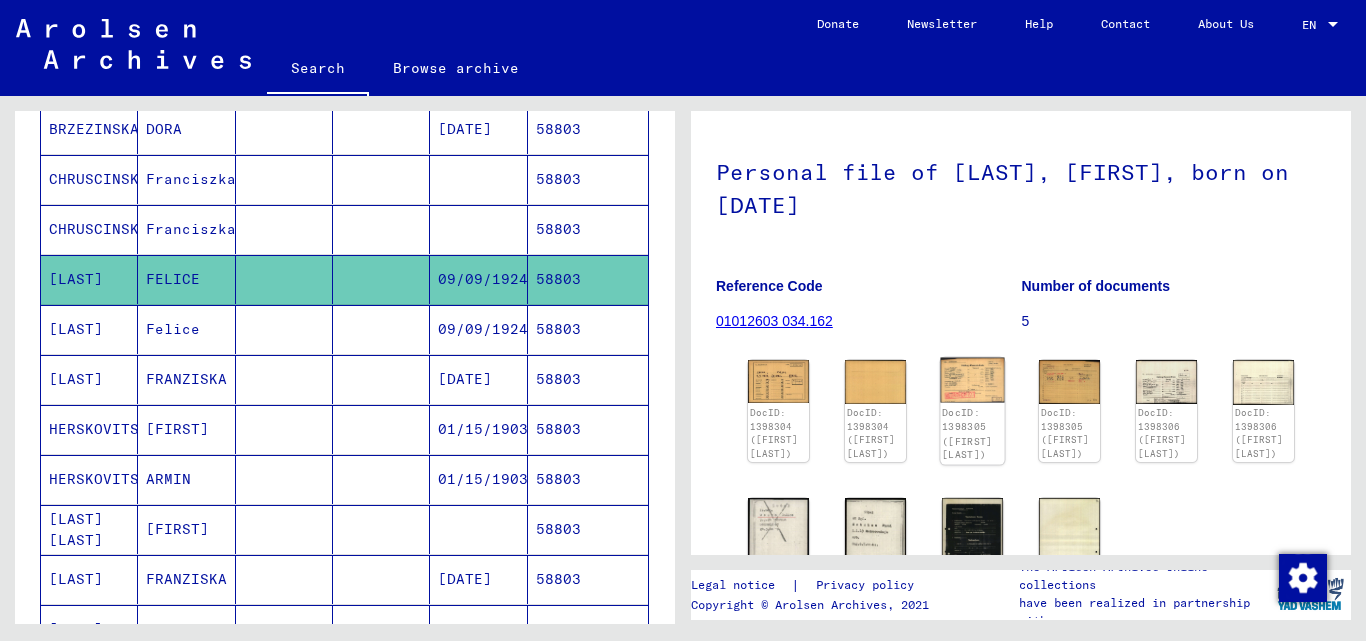 click 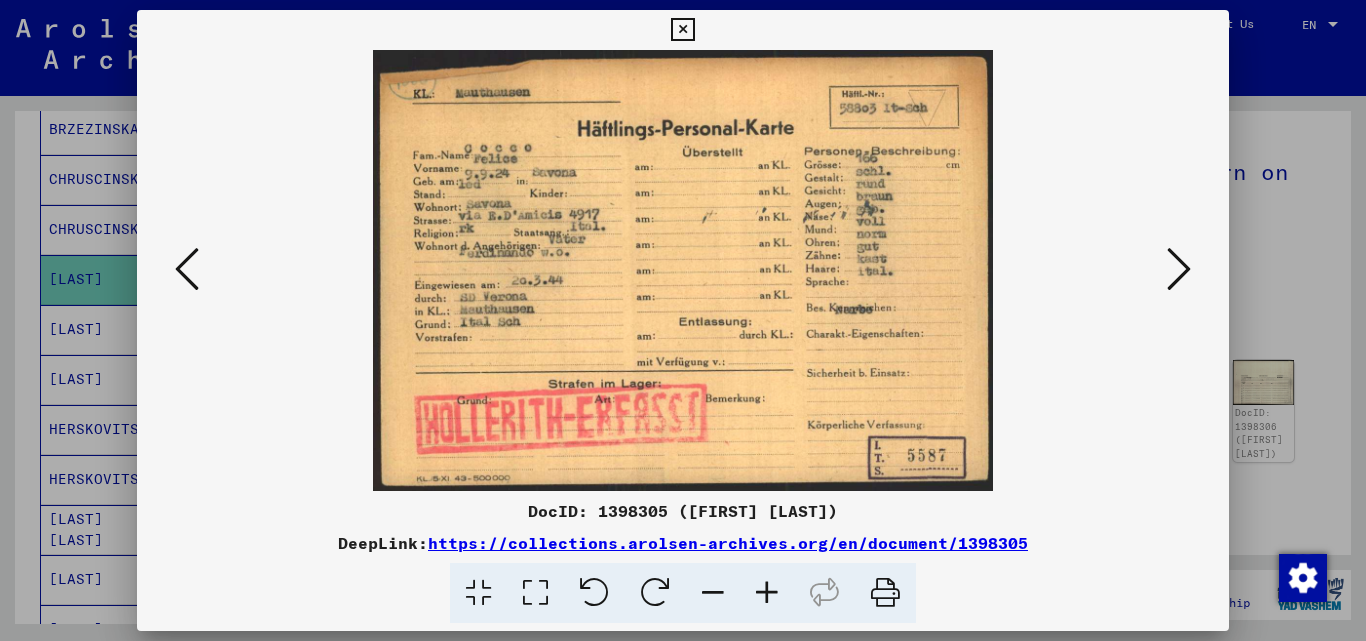 click at bounding box center (682, 30) 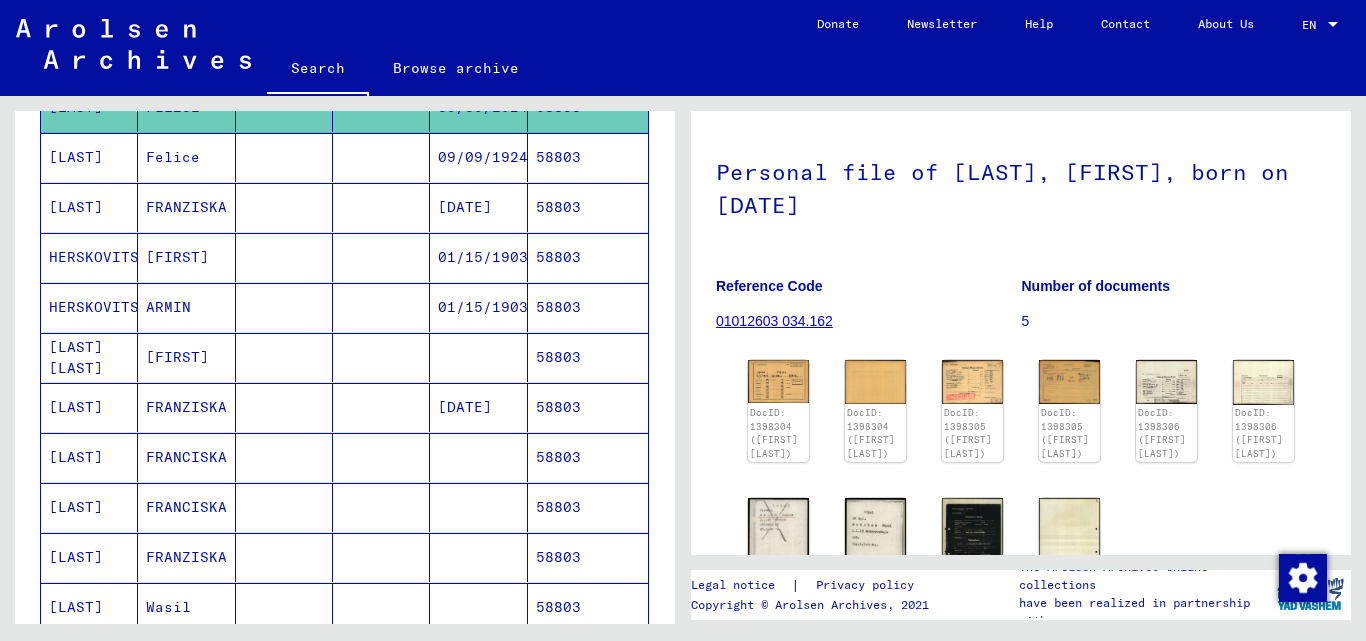 scroll, scrollTop: 500, scrollLeft: 0, axis: vertical 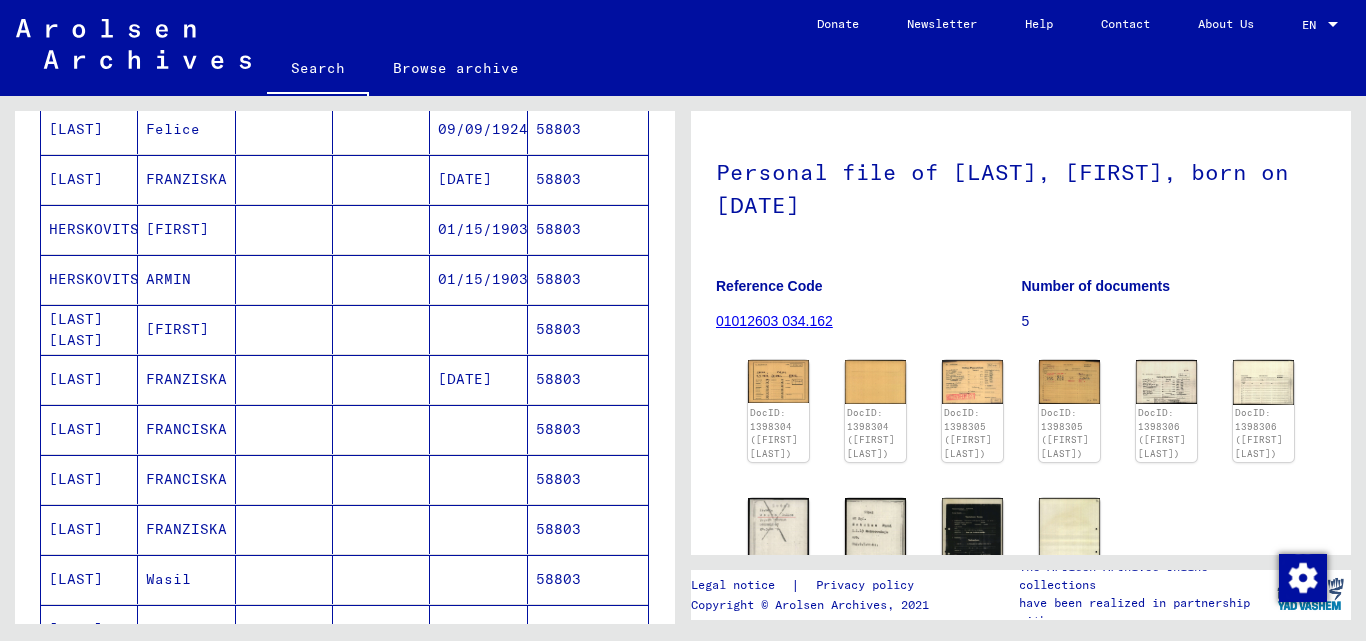 click on "58803" at bounding box center [588, 329] 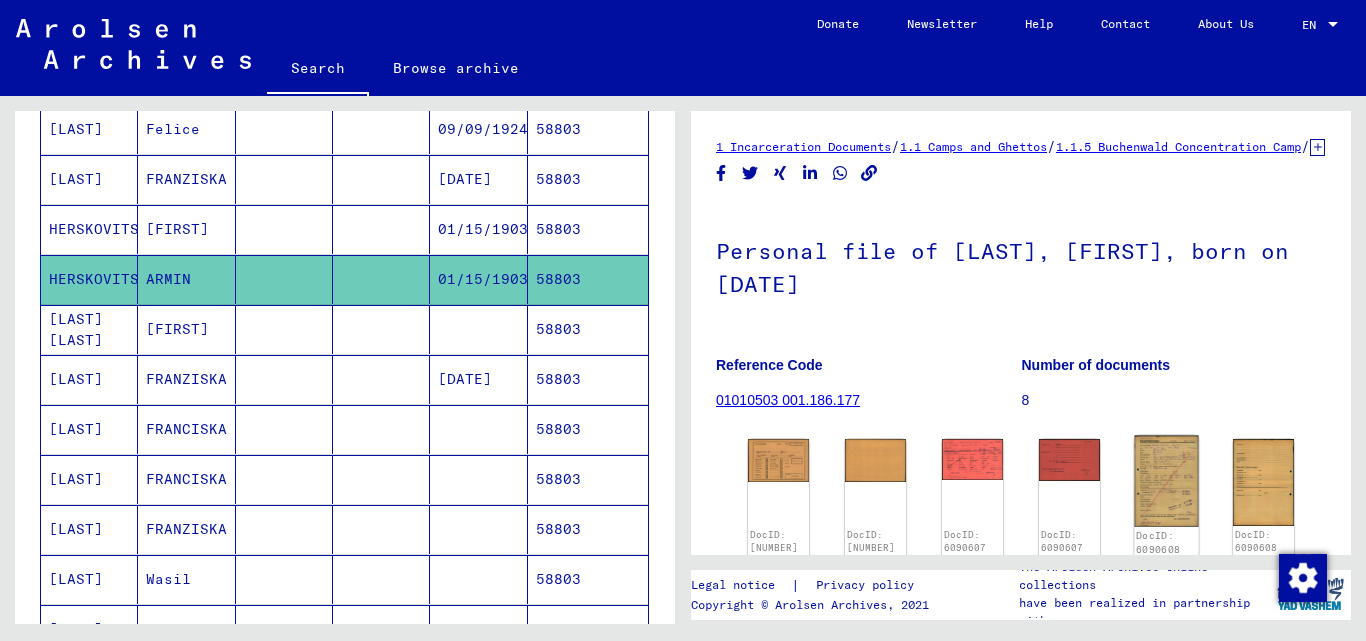 scroll, scrollTop: 0, scrollLeft: 0, axis: both 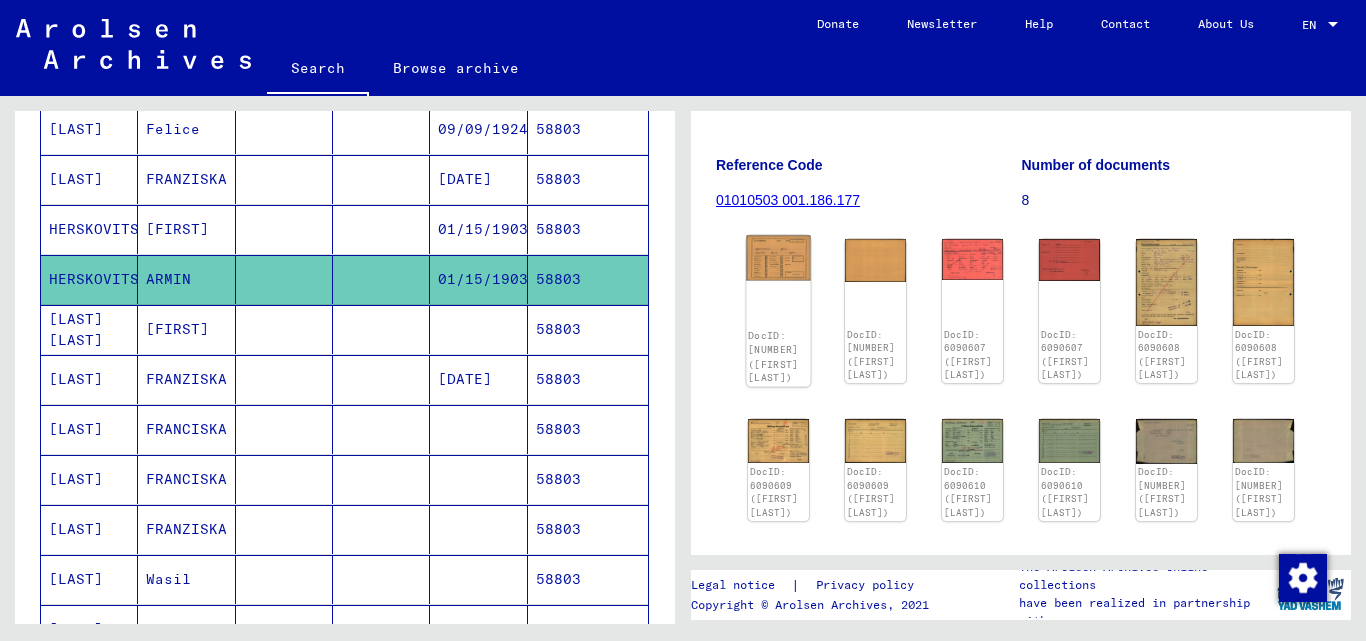 click 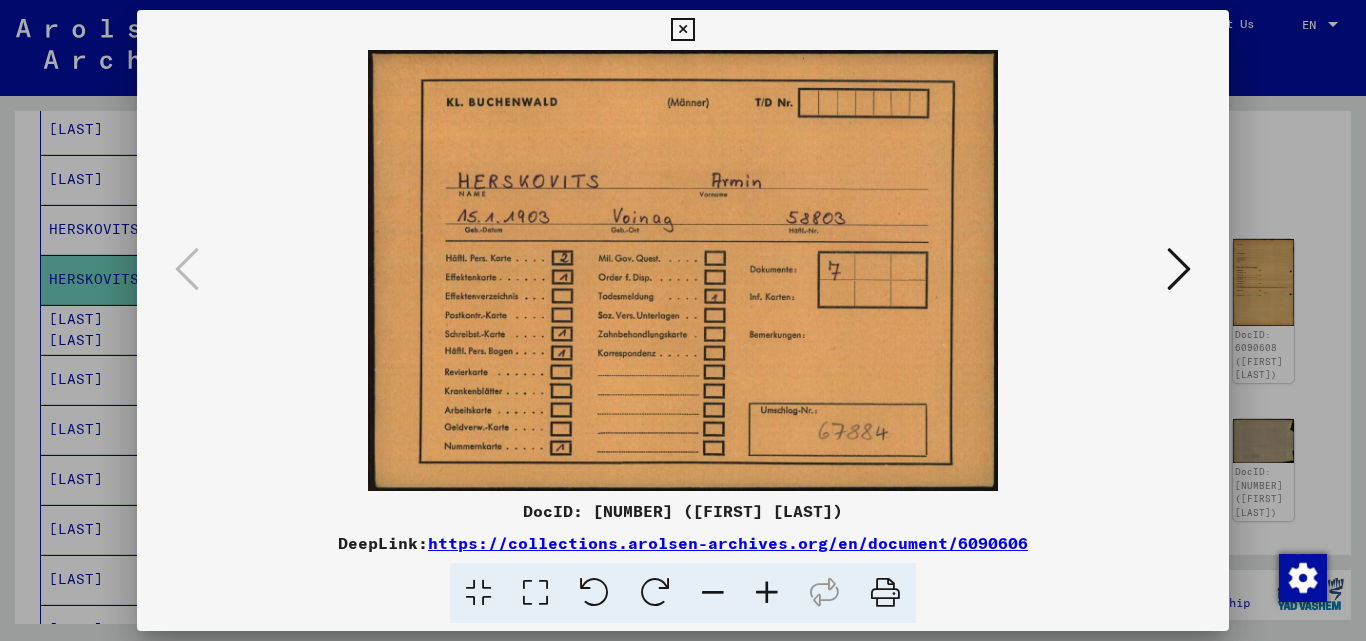 click at bounding box center (1179, 269) 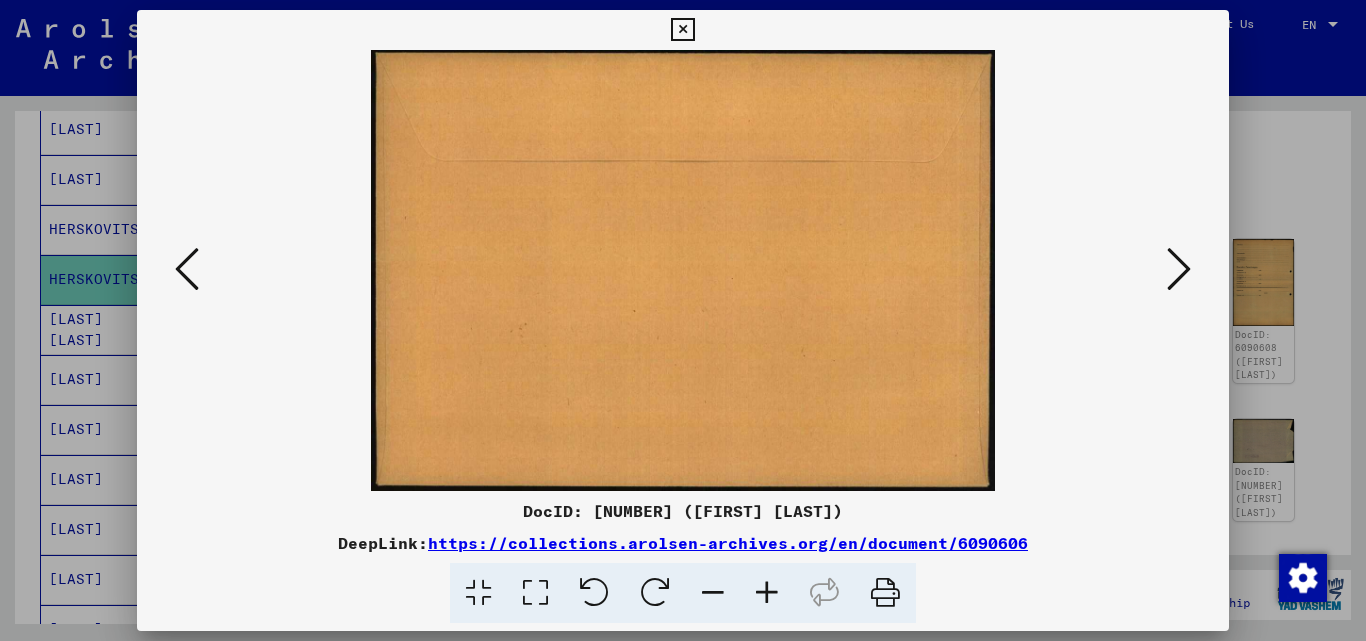 click at bounding box center (1179, 269) 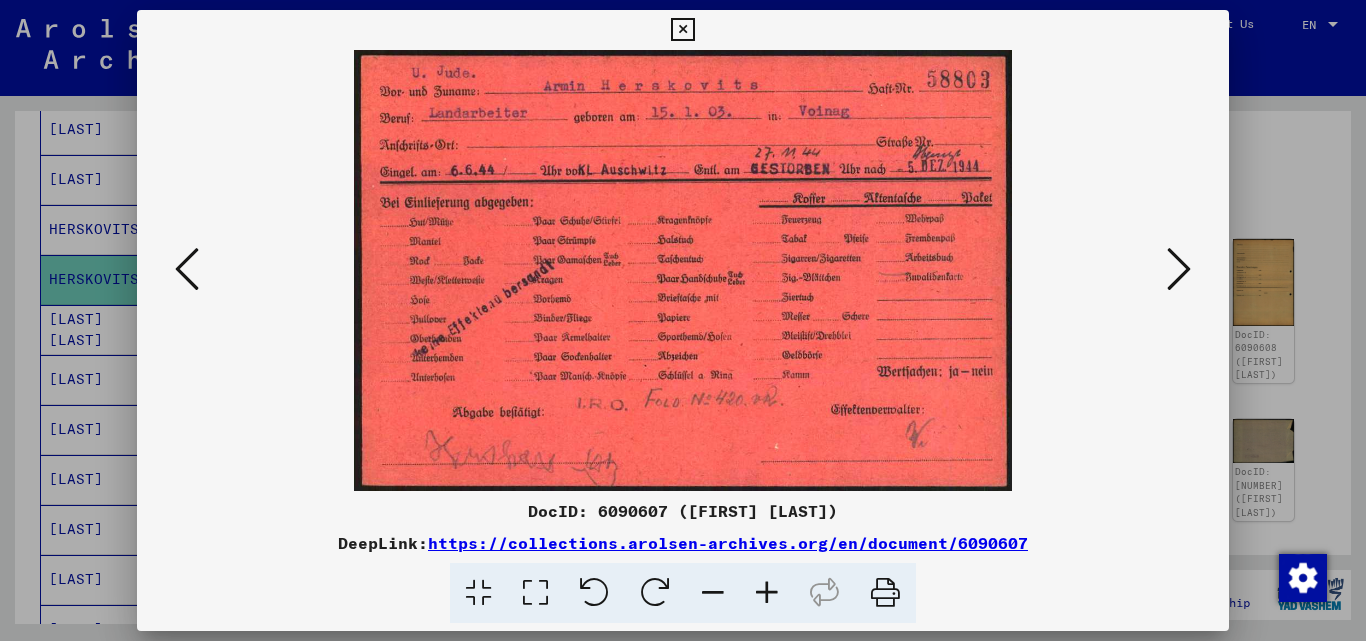 click at bounding box center (1179, 269) 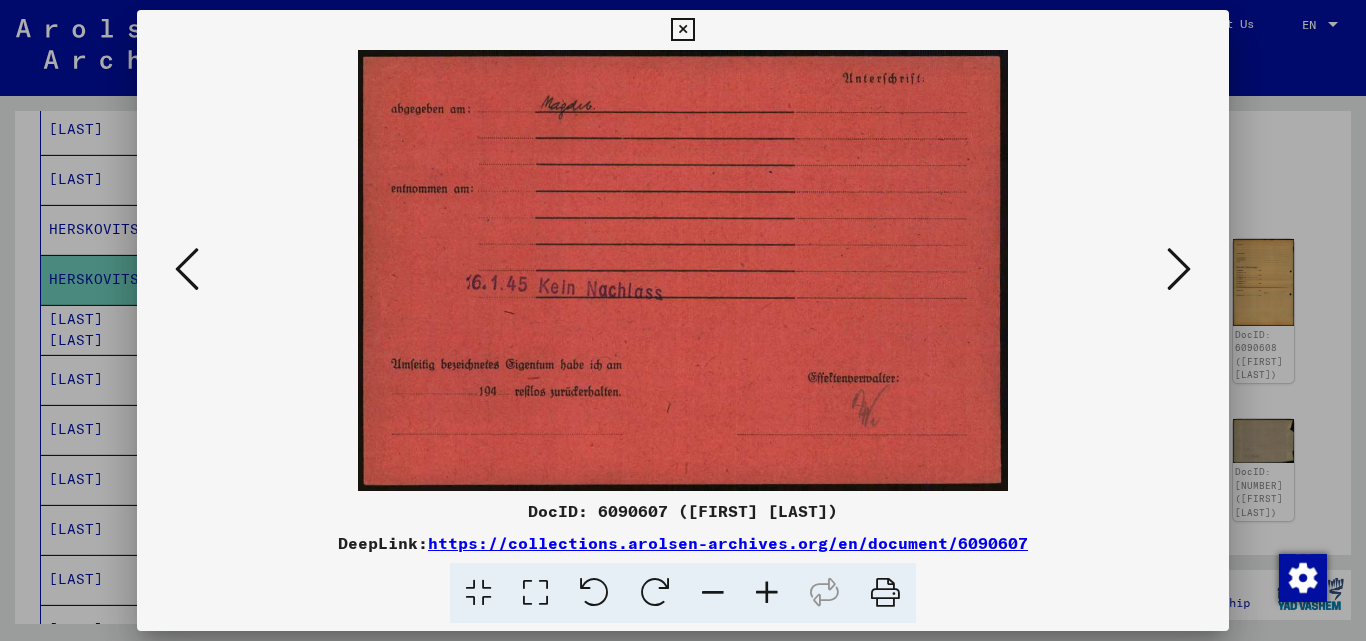 click at bounding box center [1179, 269] 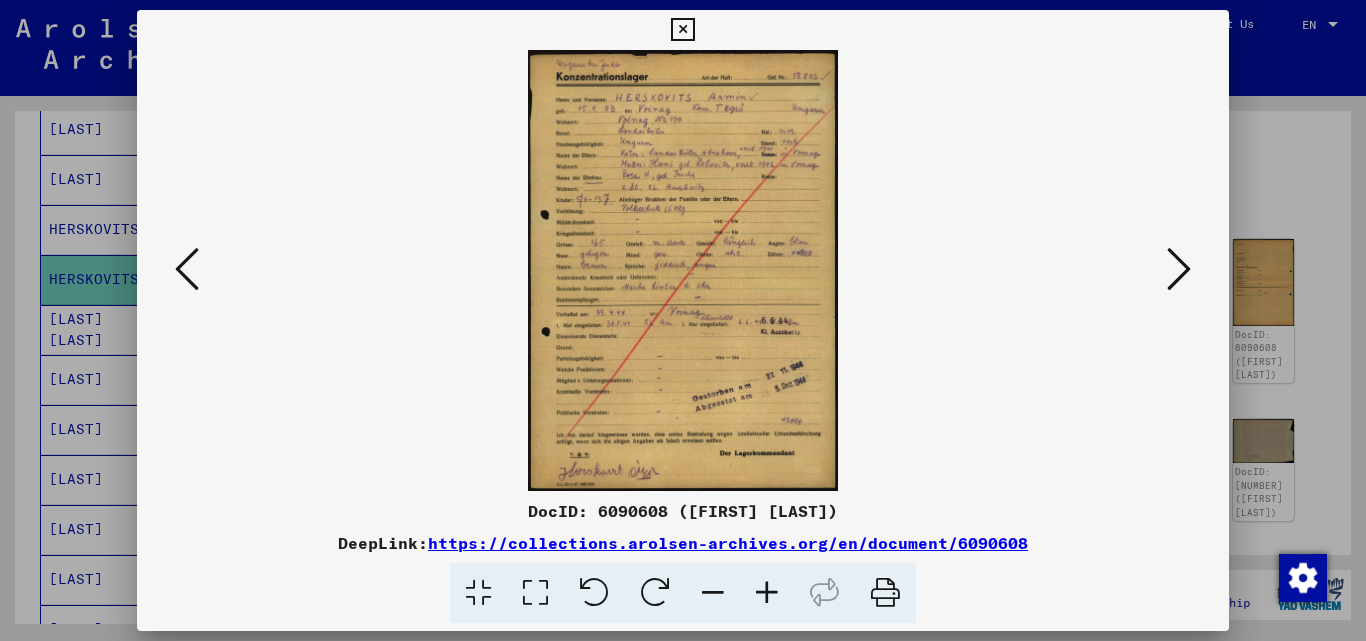 click at bounding box center [1179, 269] 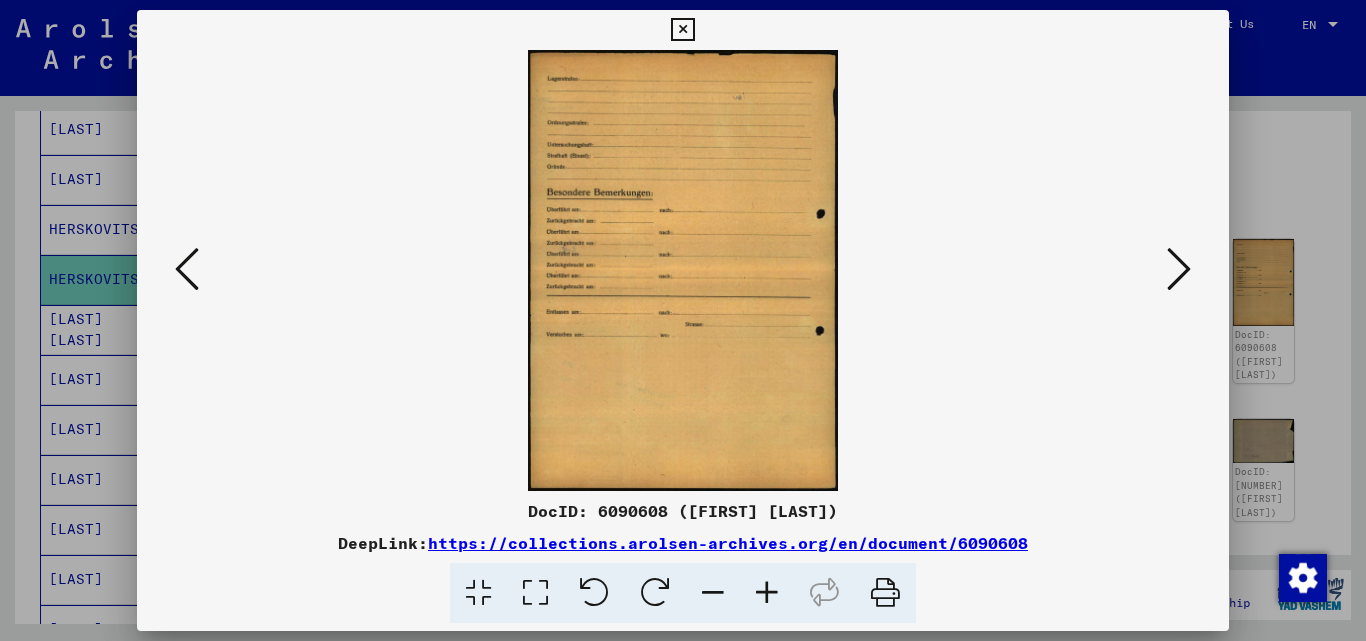 click at bounding box center [1179, 269] 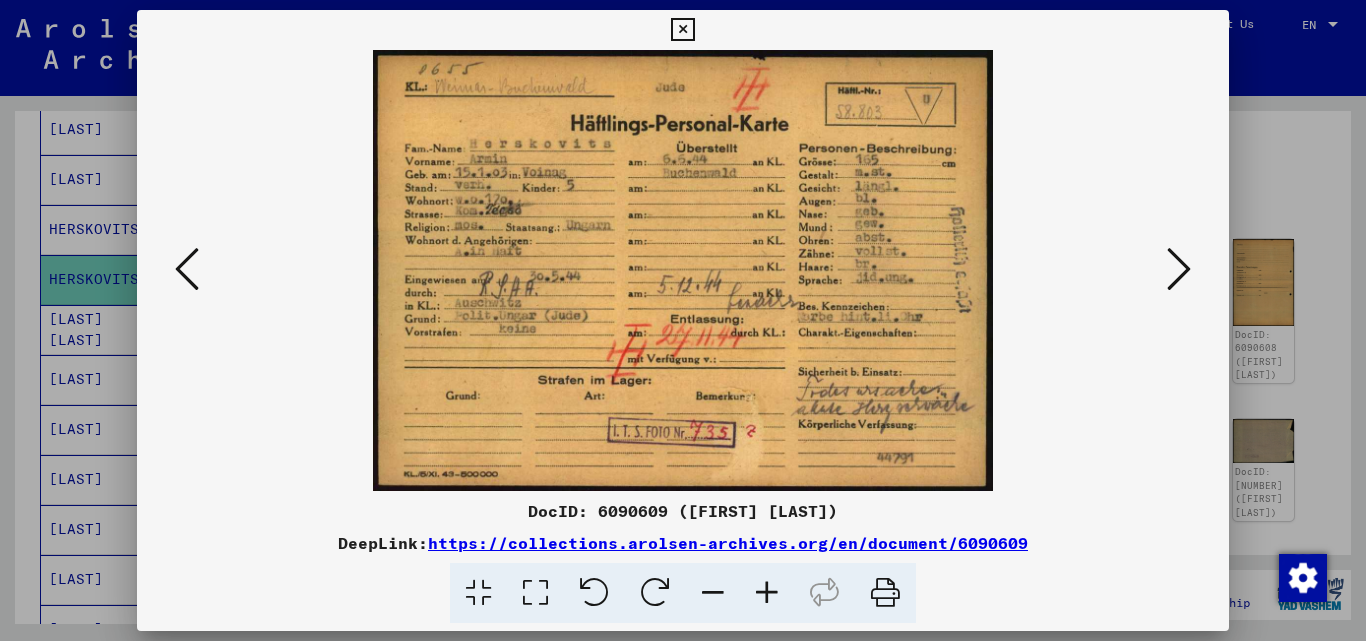 click at bounding box center [1179, 269] 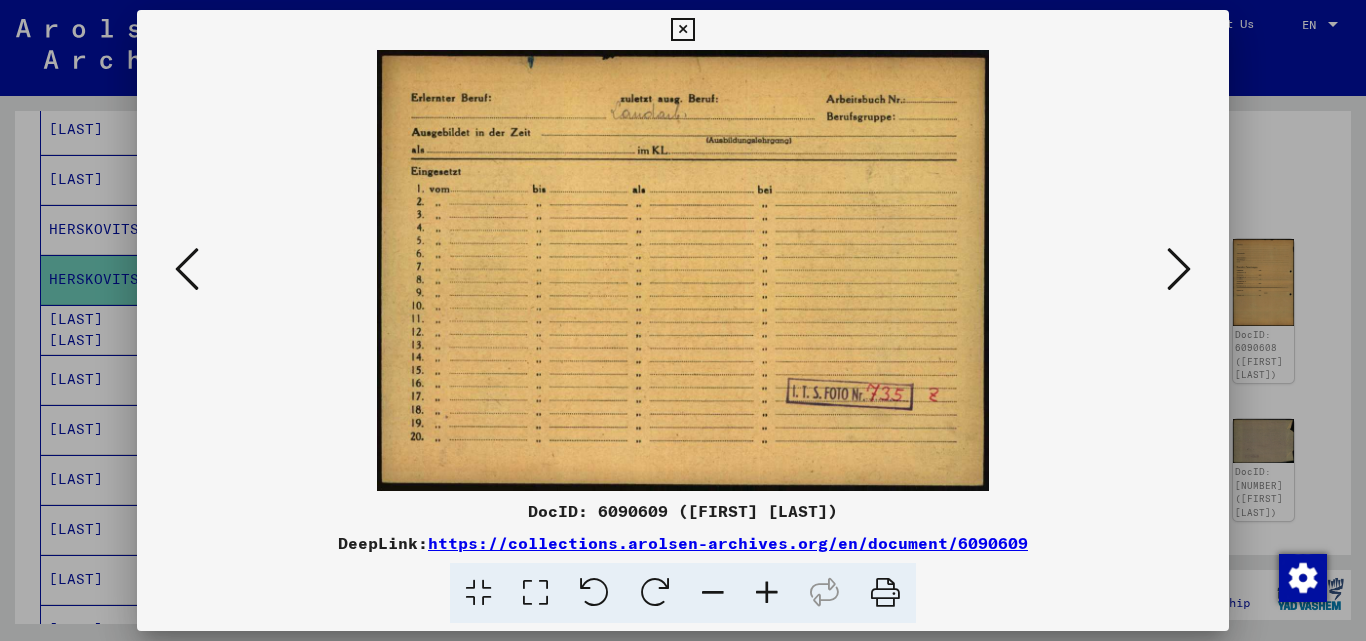 click at bounding box center (1179, 269) 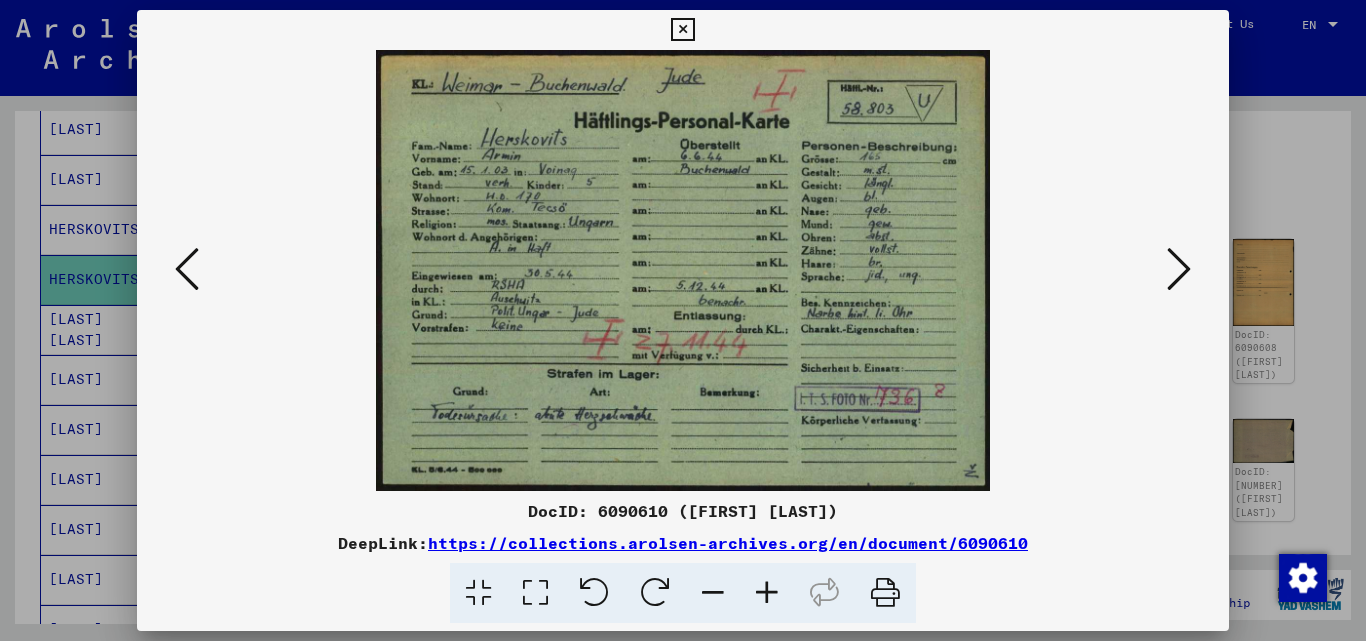 click at bounding box center [1179, 269] 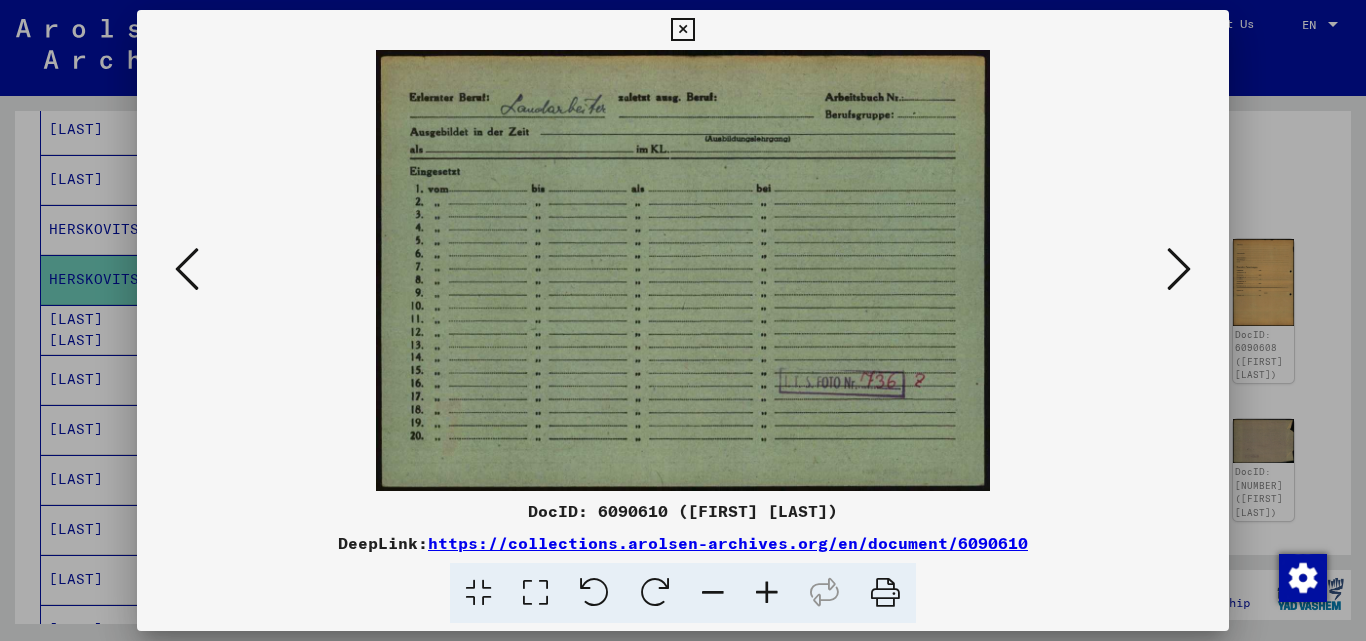 click at bounding box center [1179, 269] 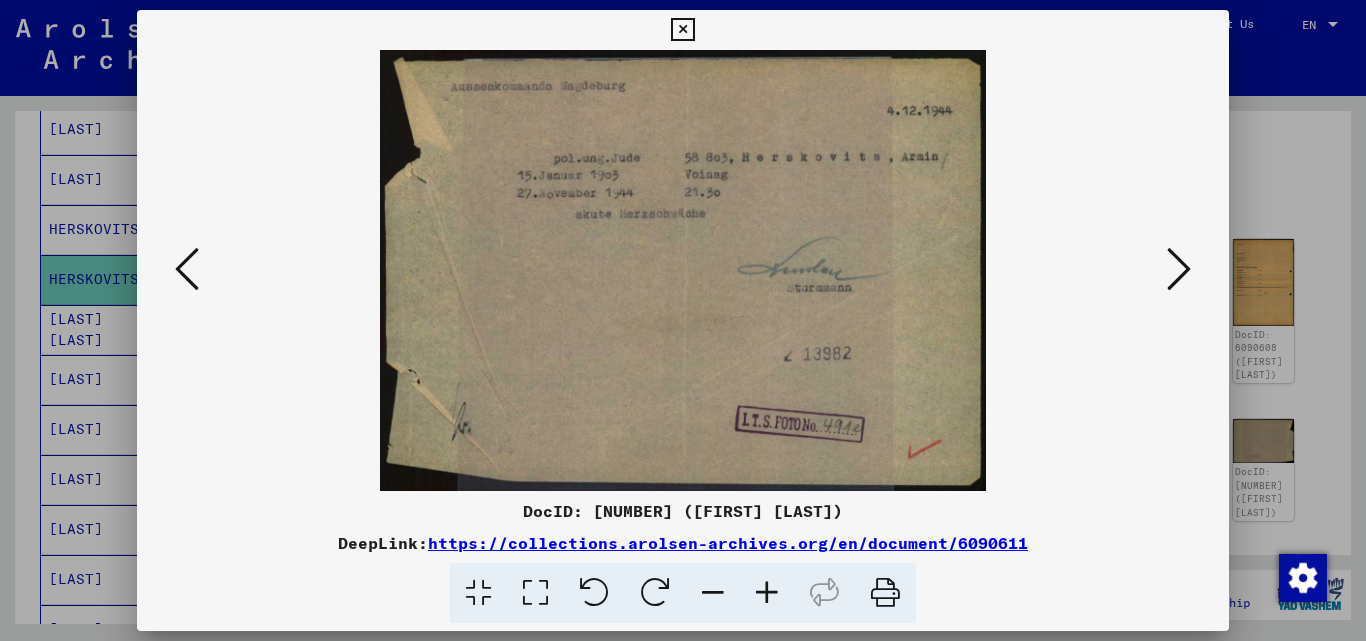 drag, startPoint x: 682, startPoint y: 23, endPoint x: 639, endPoint y: 246, distance: 227.10791 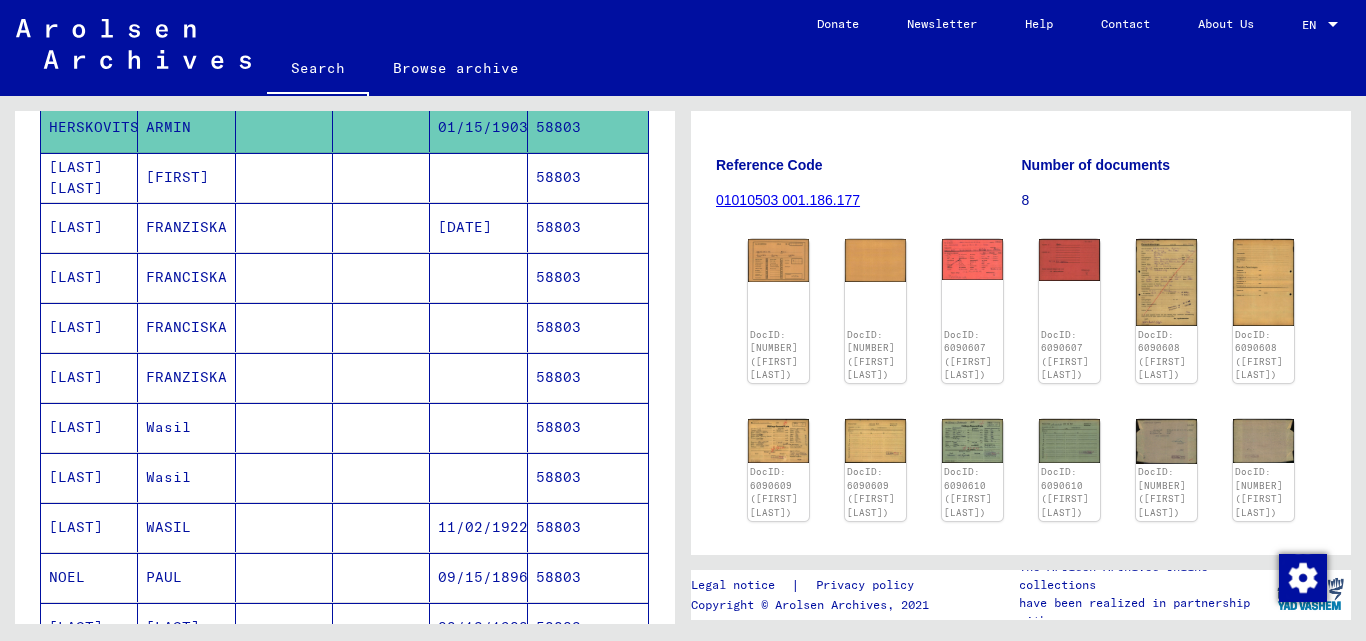 scroll, scrollTop: 700, scrollLeft: 0, axis: vertical 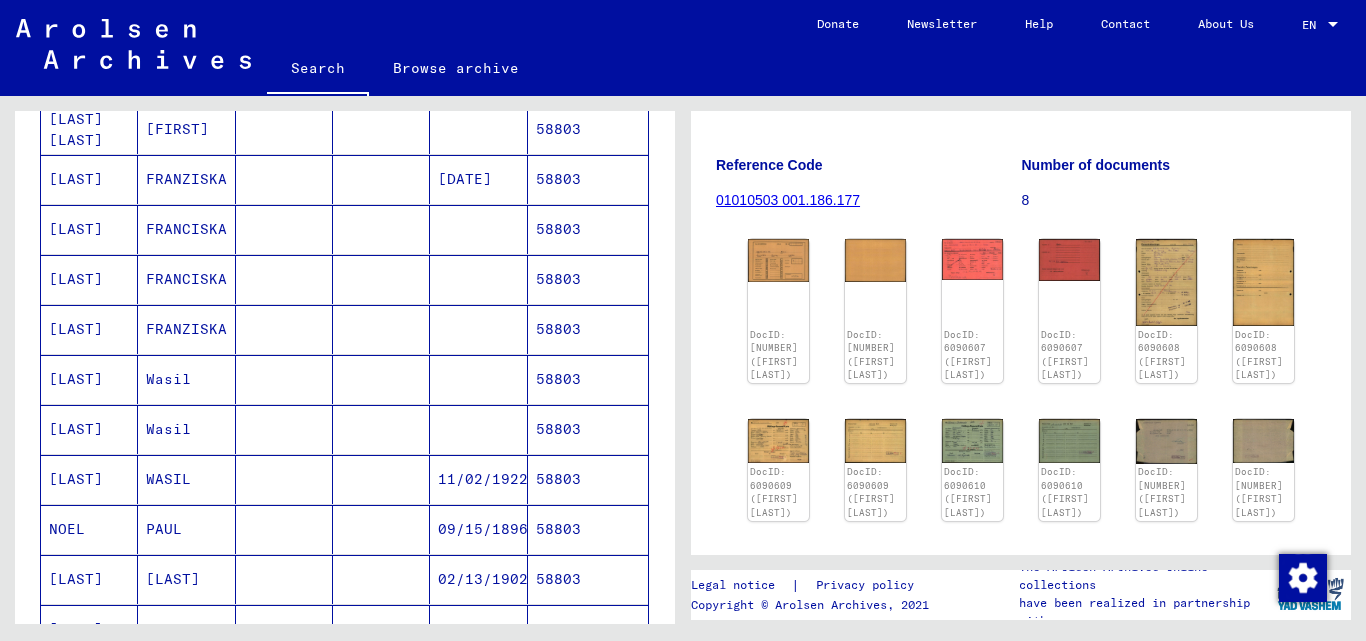click on "58803" at bounding box center (588, 429) 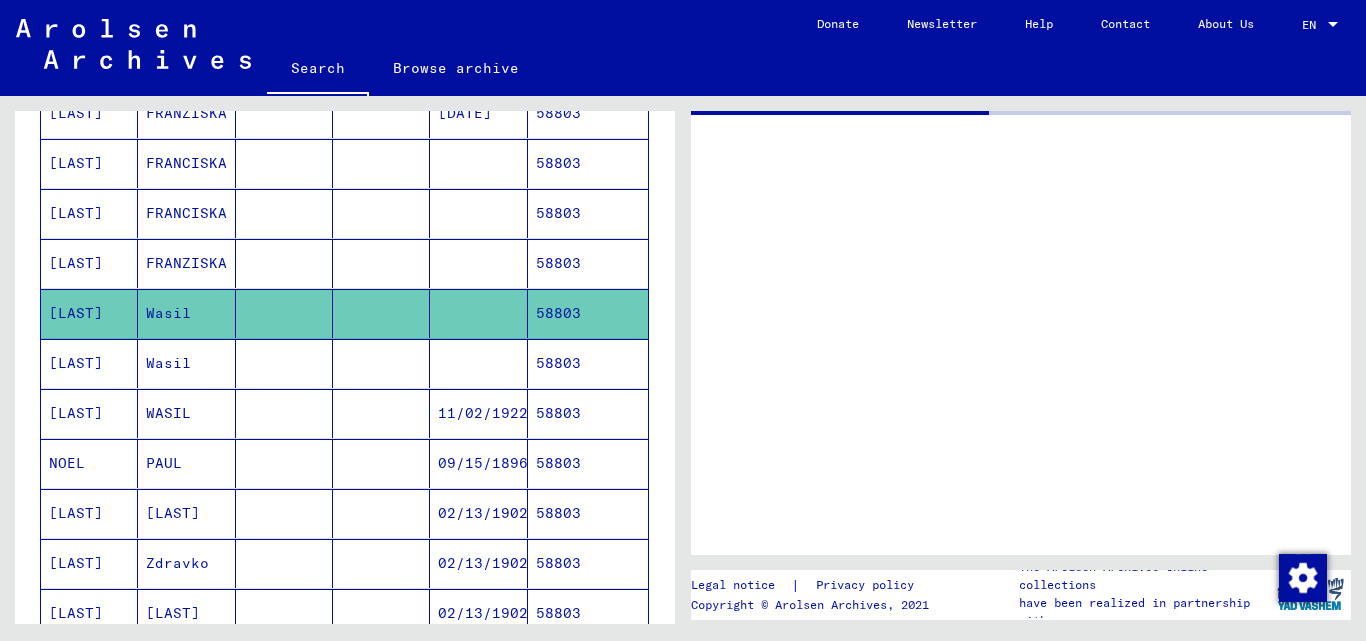 scroll, scrollTop: 900, scrollLeft: 0, axis: vertical 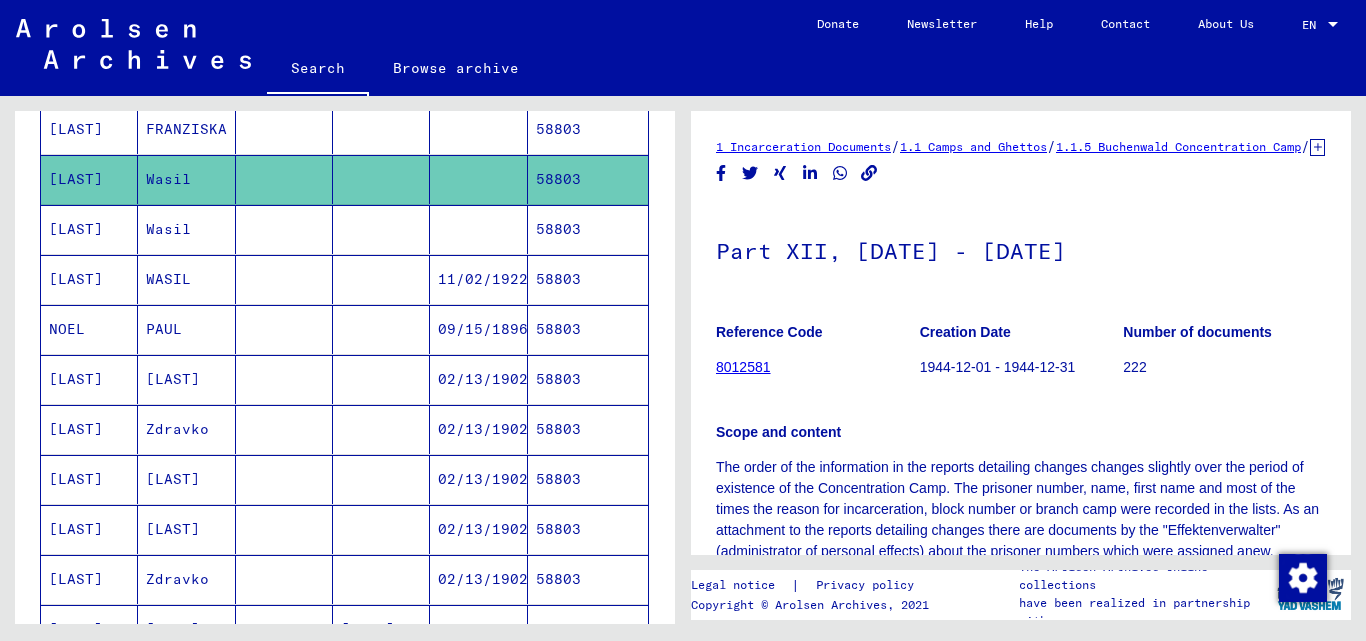 click on "58803" at bounding box center [588, 329] 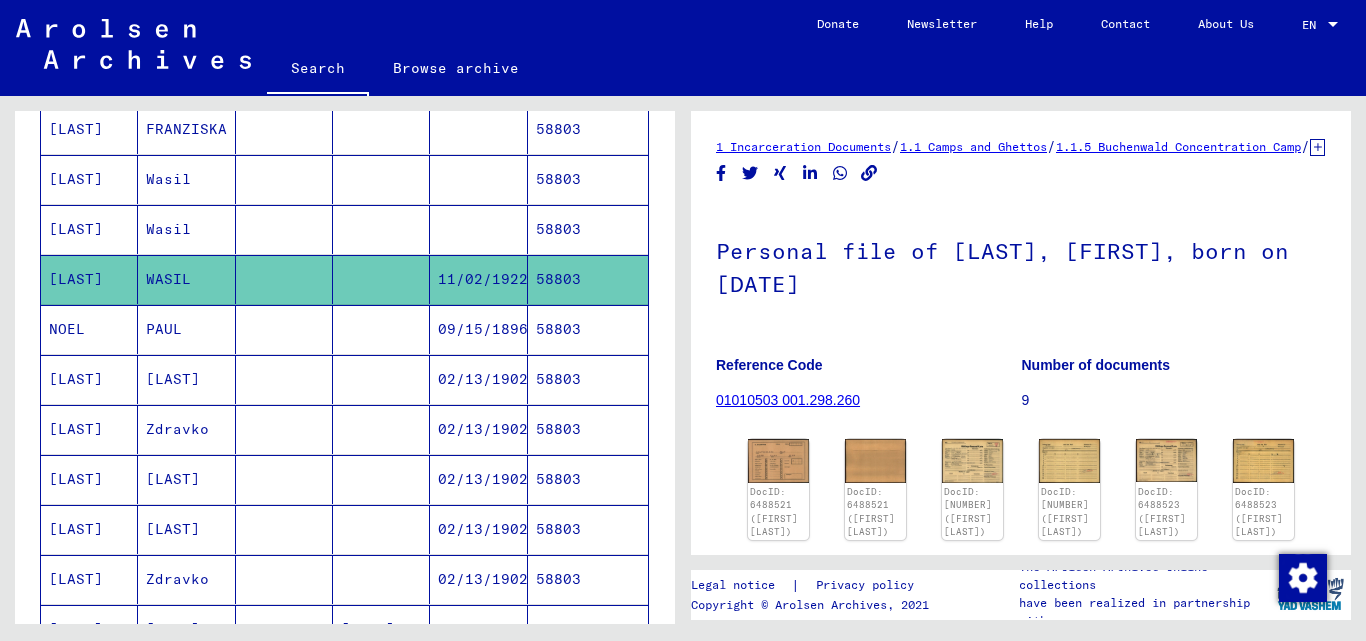 scroll, scrollTop: 0, scrollLeft: 0, axis: both 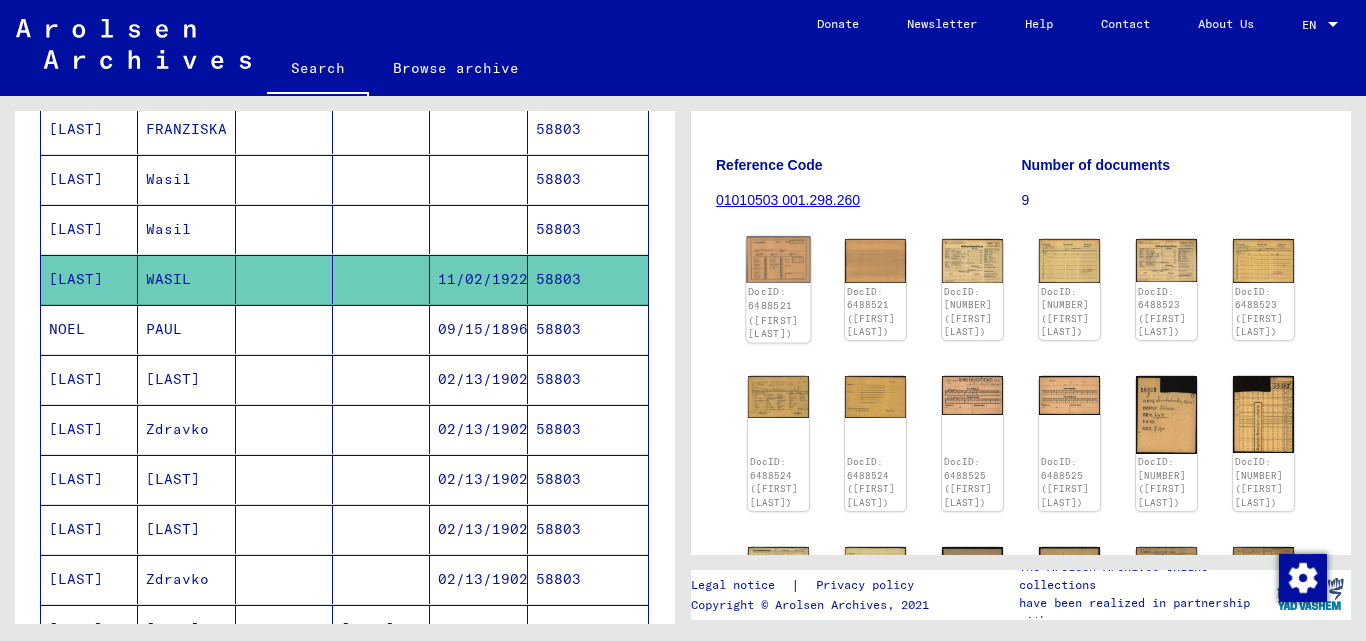 click 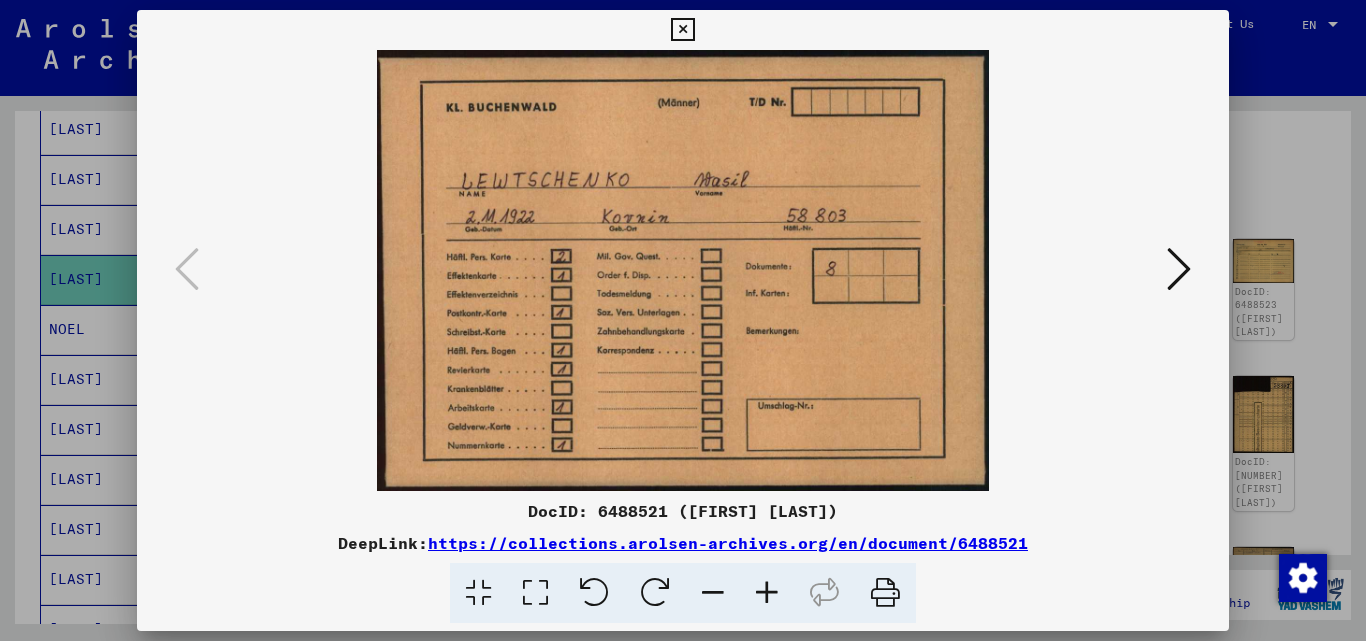 click at bounding box center (683, 270) 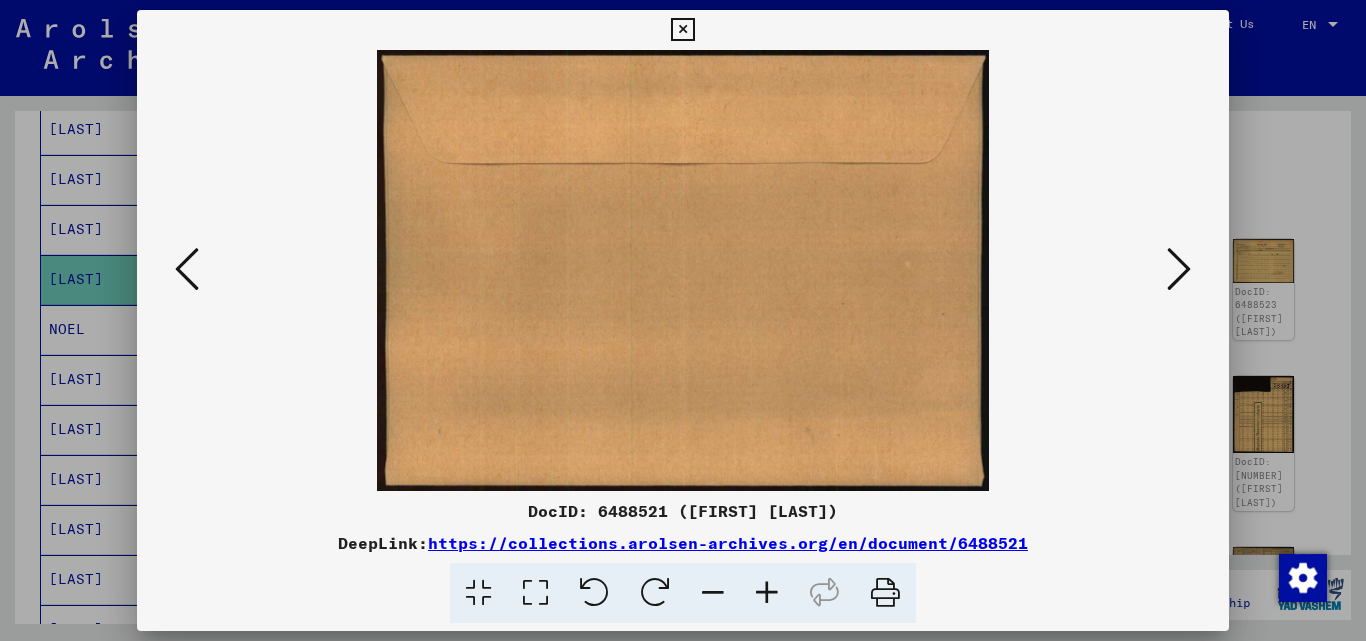 click at bounding box center (1179, 269) 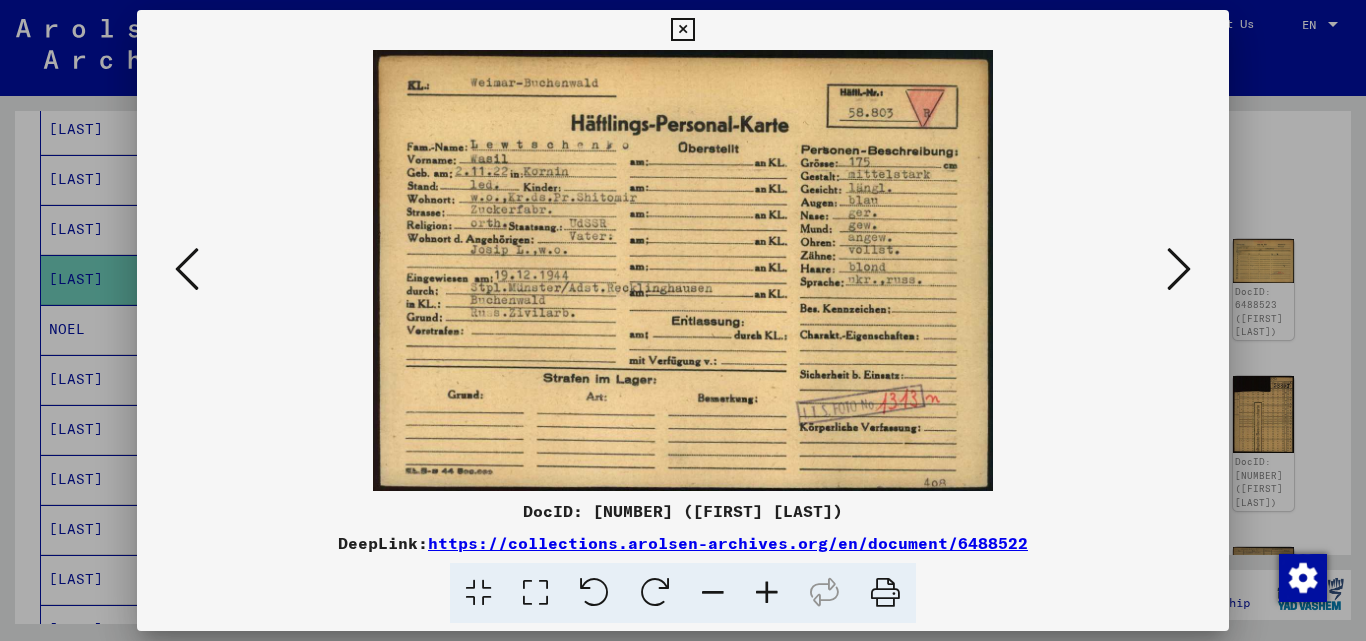 click at bounding box center (1179, 270) 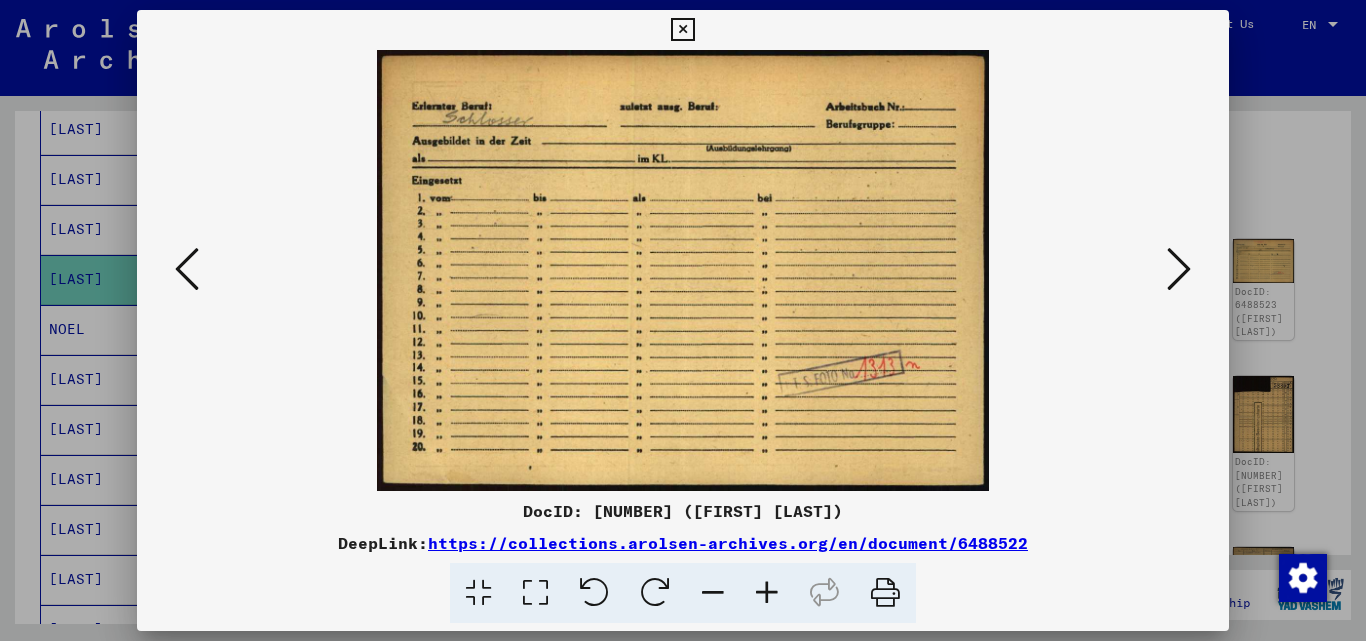 click at bounding box center (1179, 270) 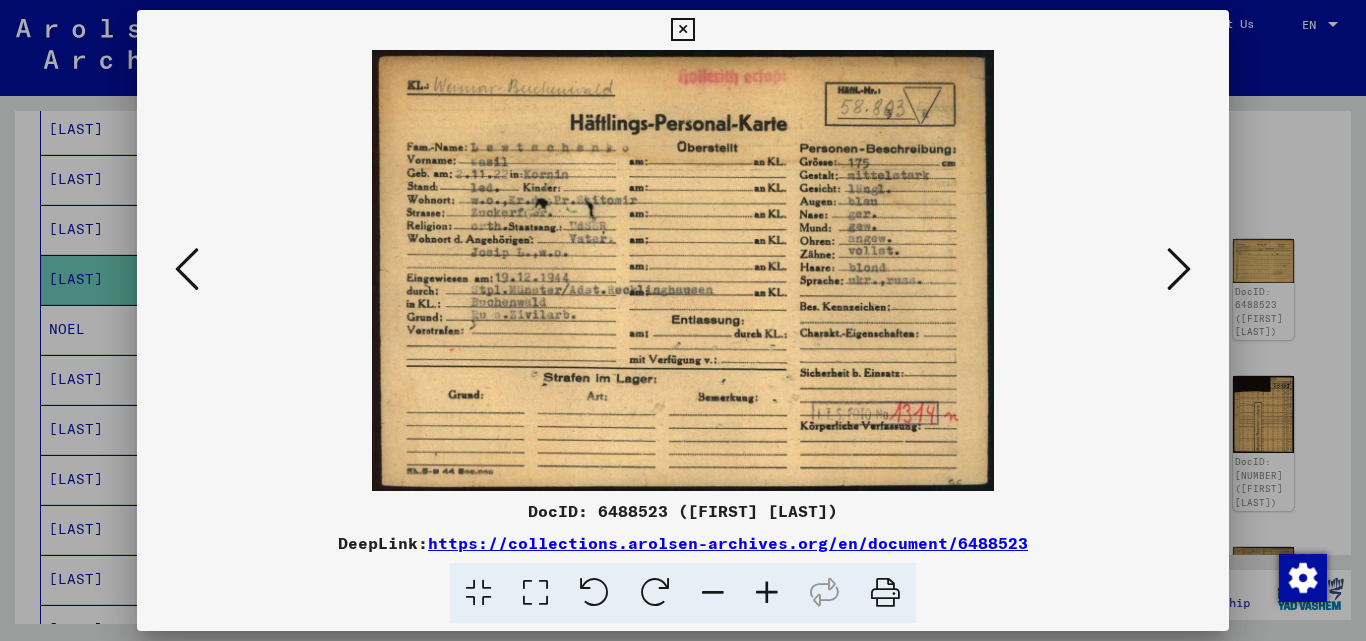 click at bounding box center [1179, 270] 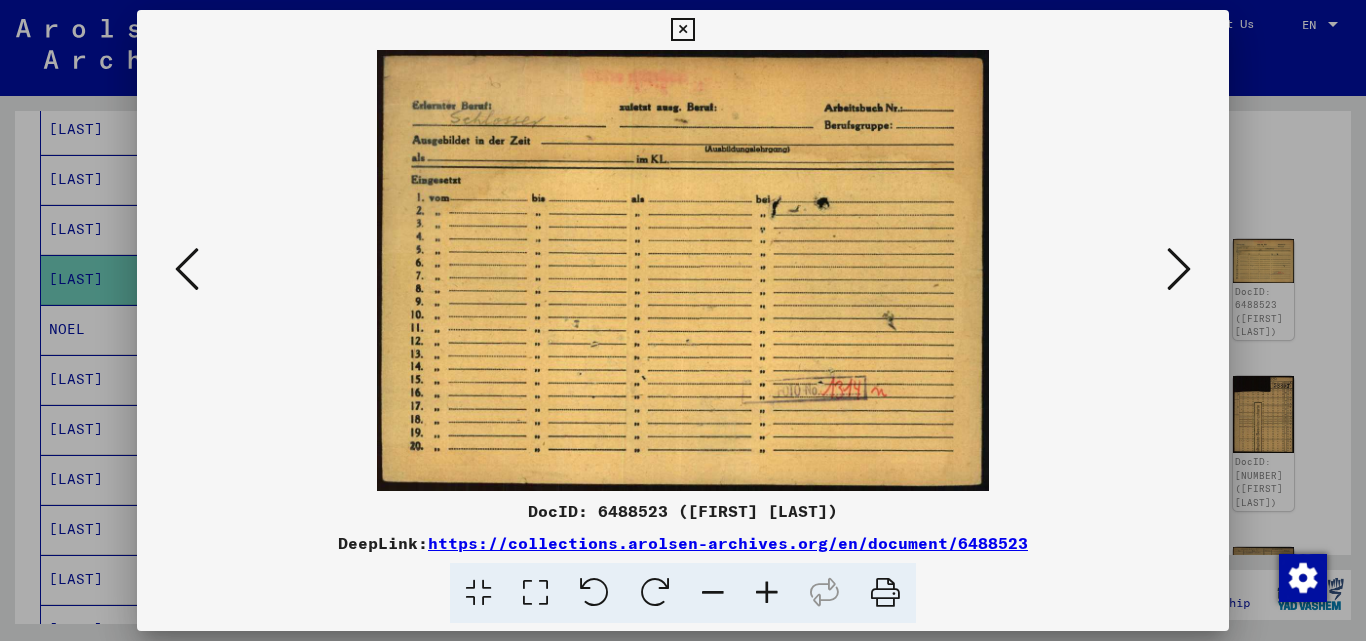click at bounding box center (1179, 270) 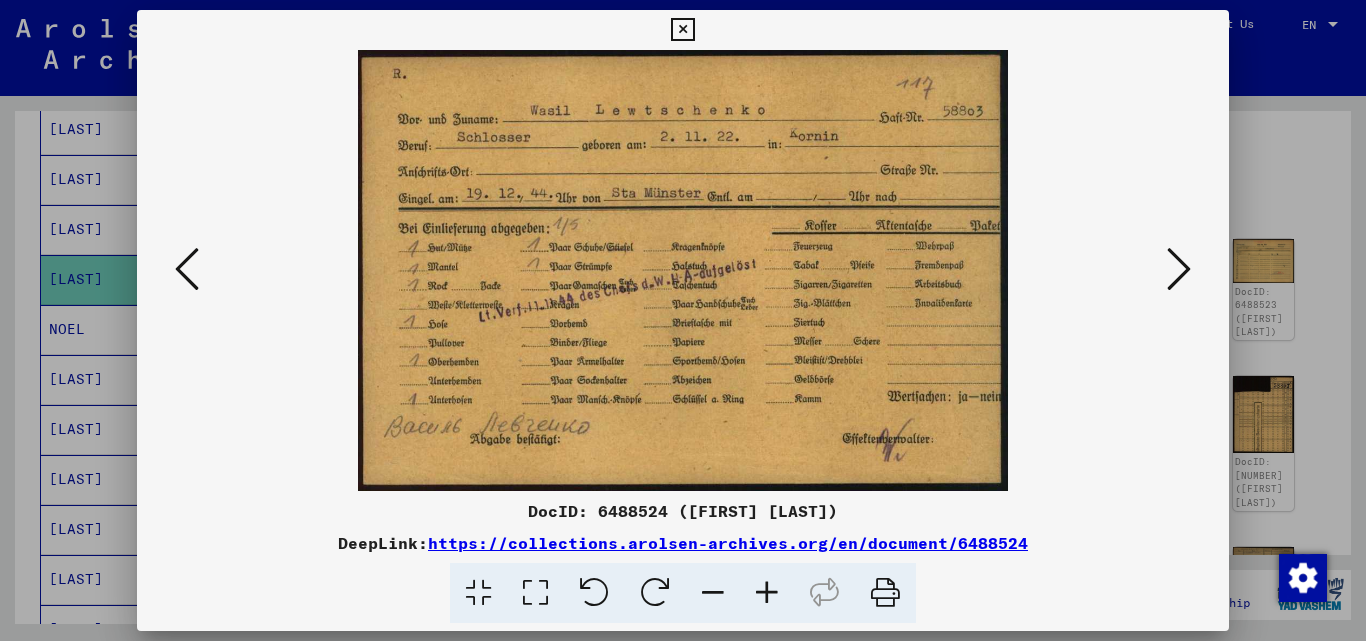 click at bounding box center (1179, 270) 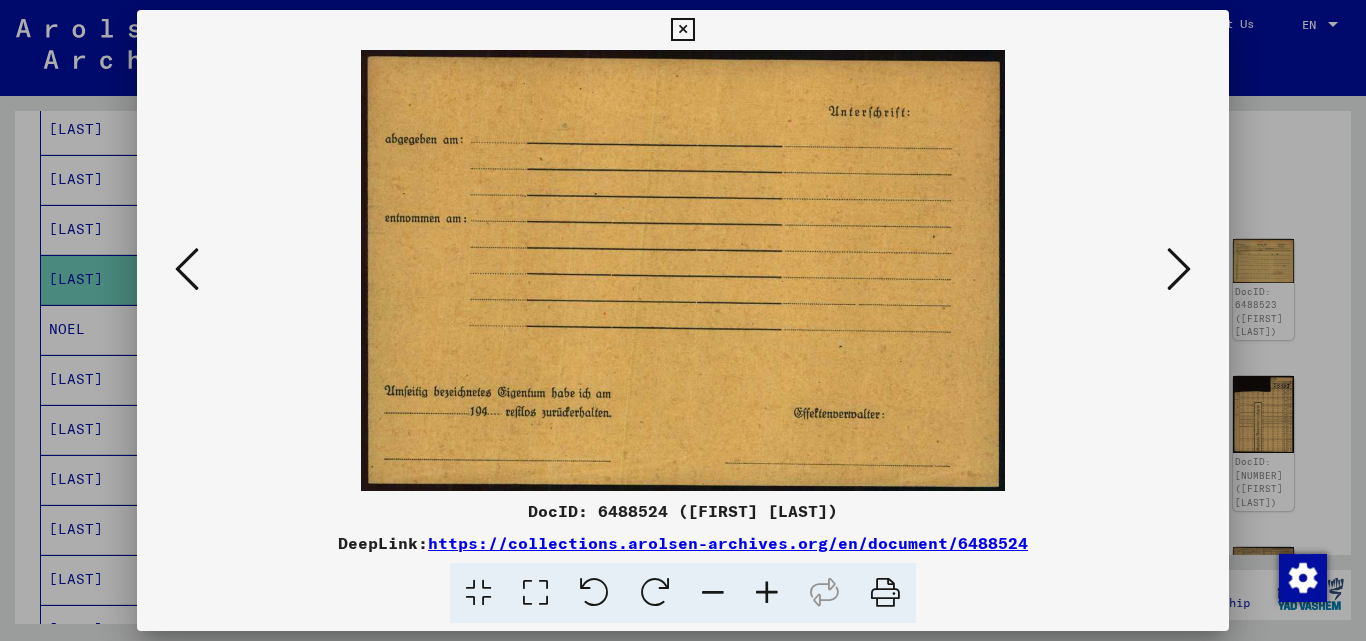click at bounding box center [1179, 270] 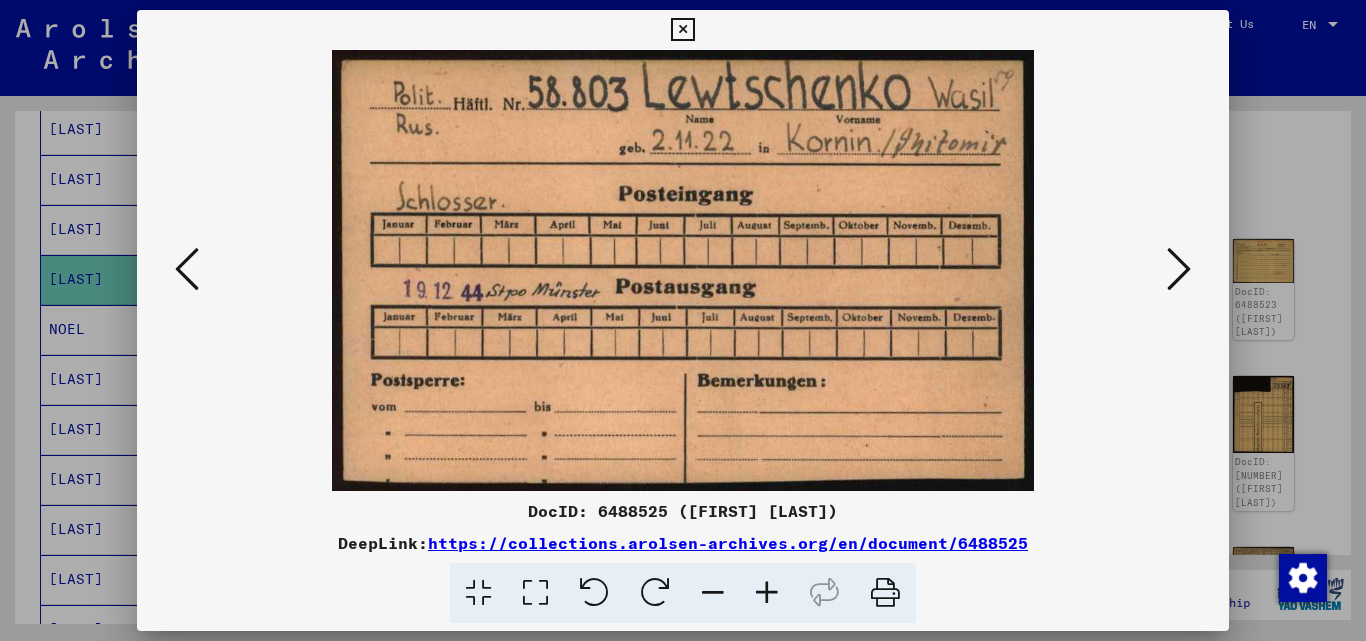 click at bounding box center [1179, 270] 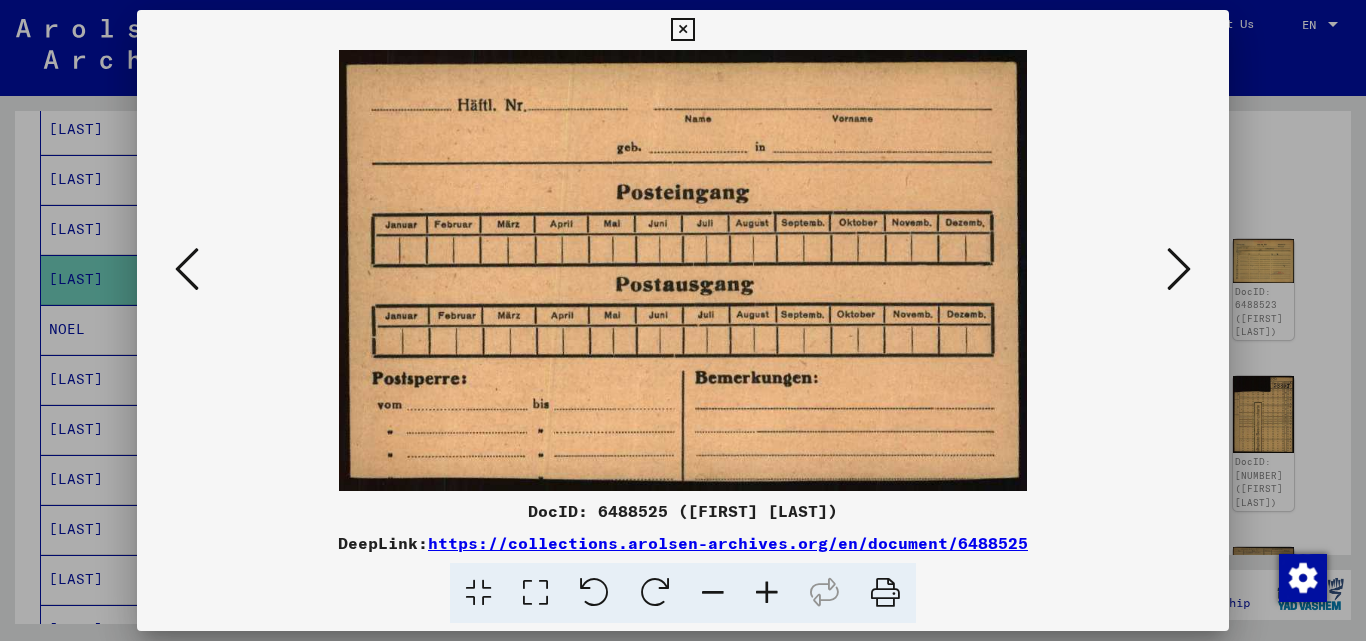 click at bounding box center (1179, 270) 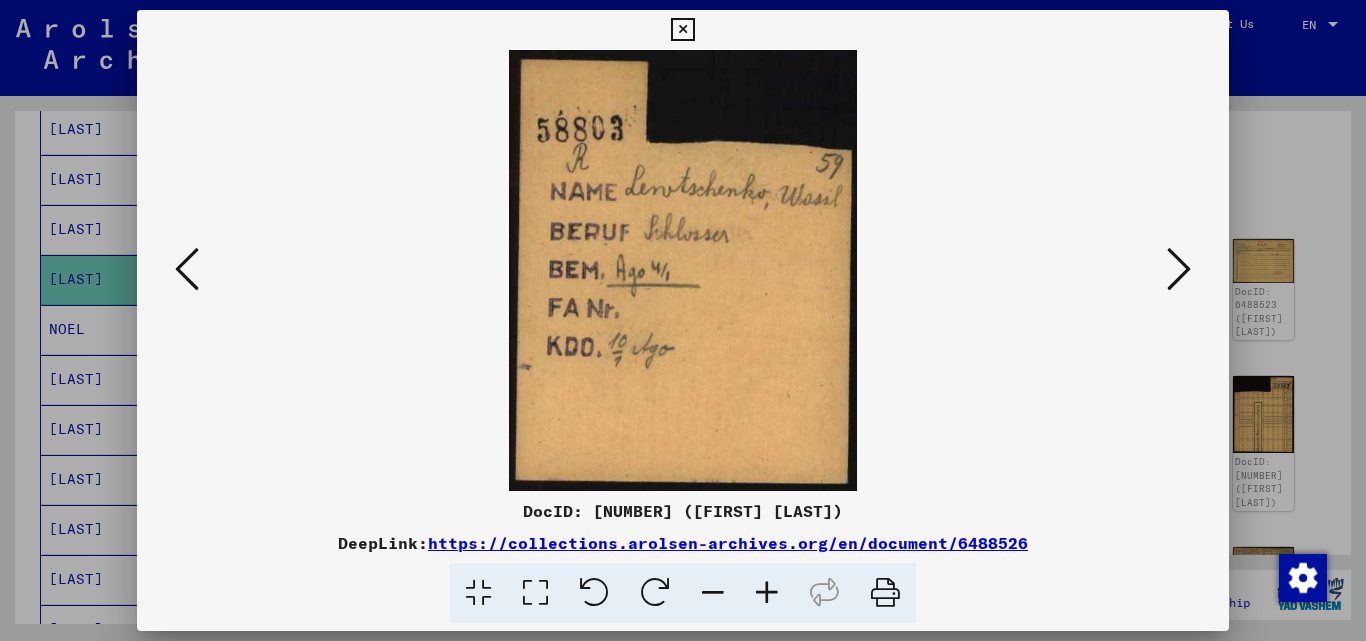 click at bounding box center (1179, 270) 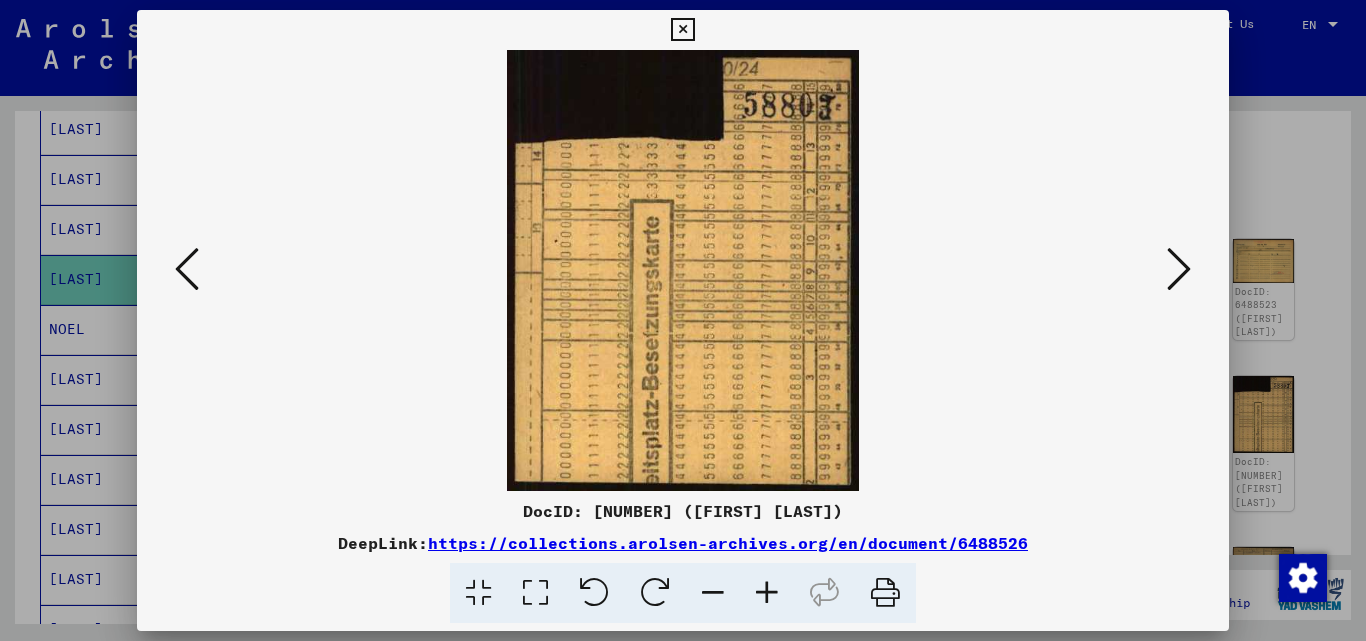 click at bounding box center (1179, 270) 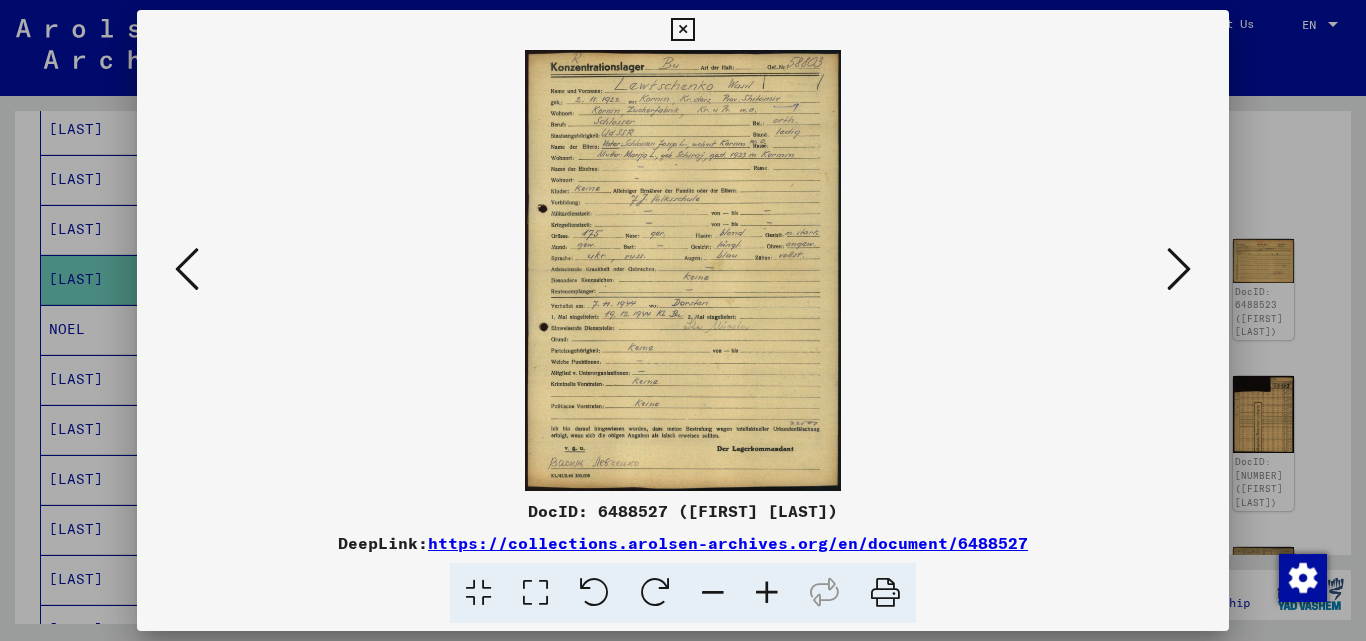 click at bounding box center (1179, 270) 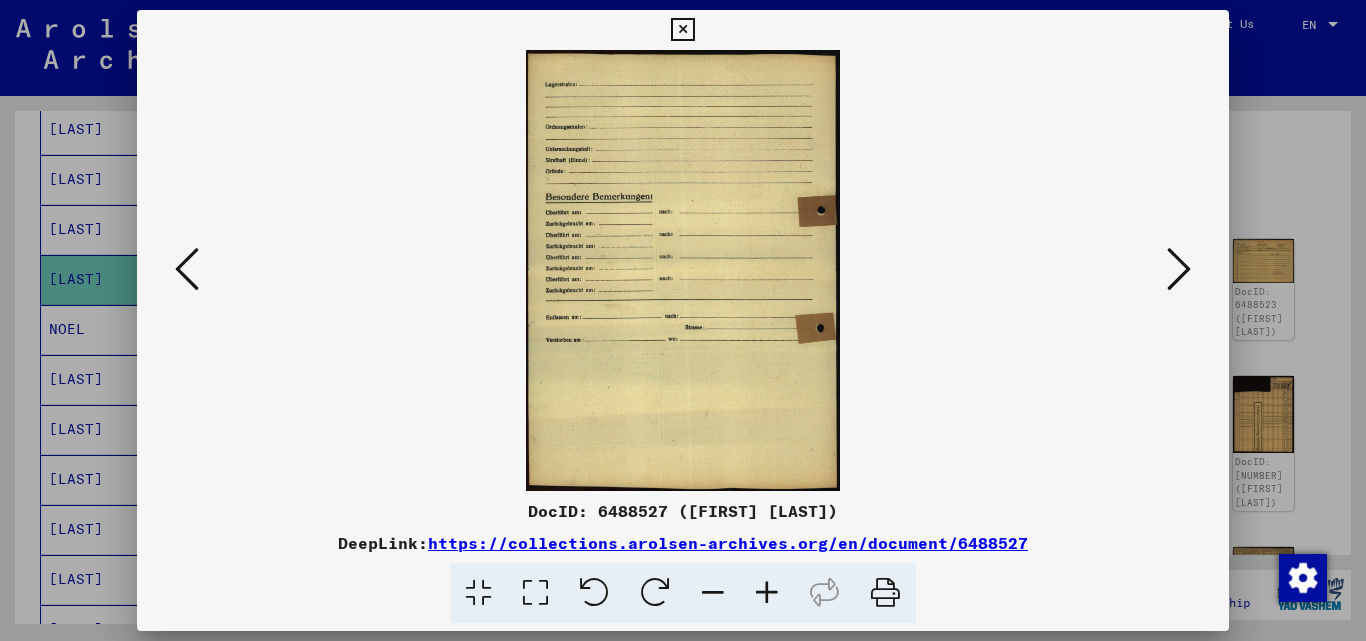 click at bounding box center (1179, 270) 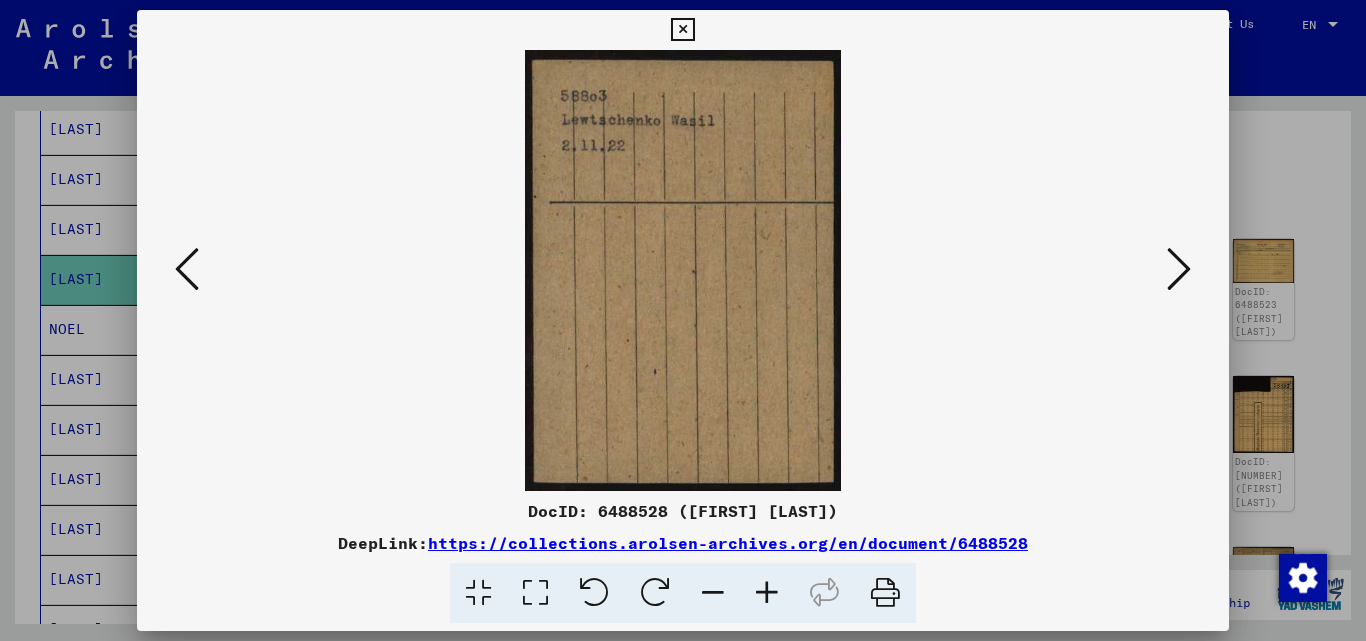 click at bounding box center [1179, 270] 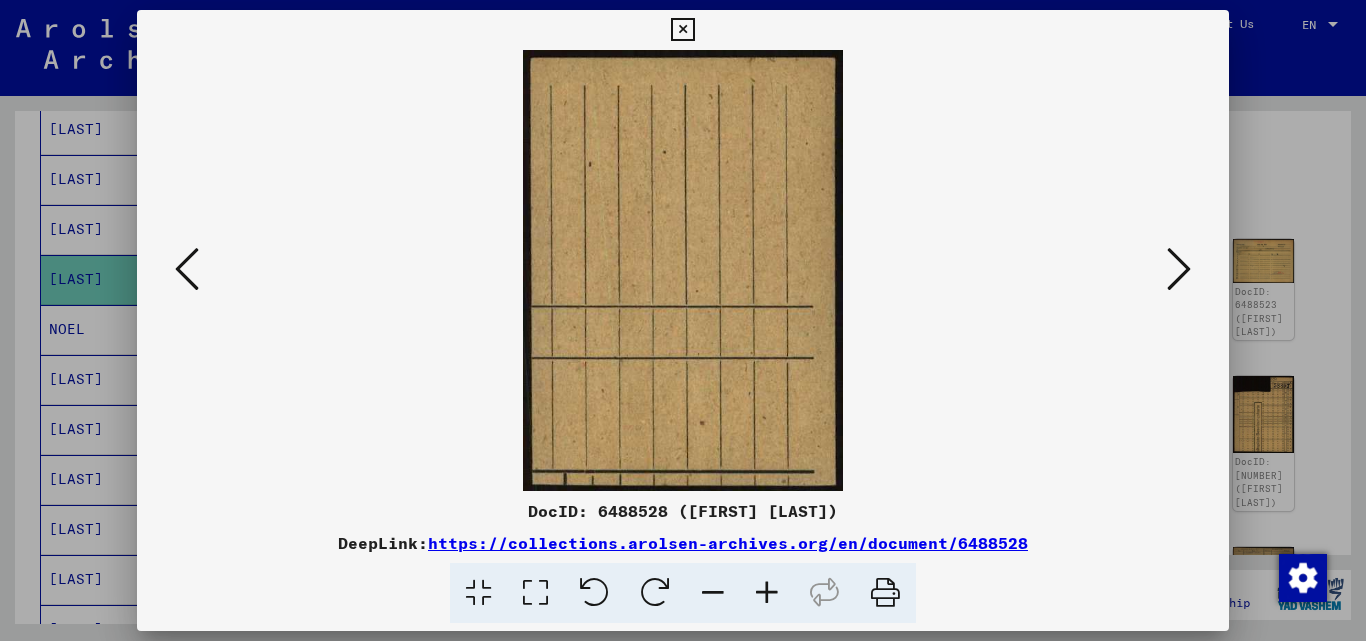 click at bounding box center [1179, 270] 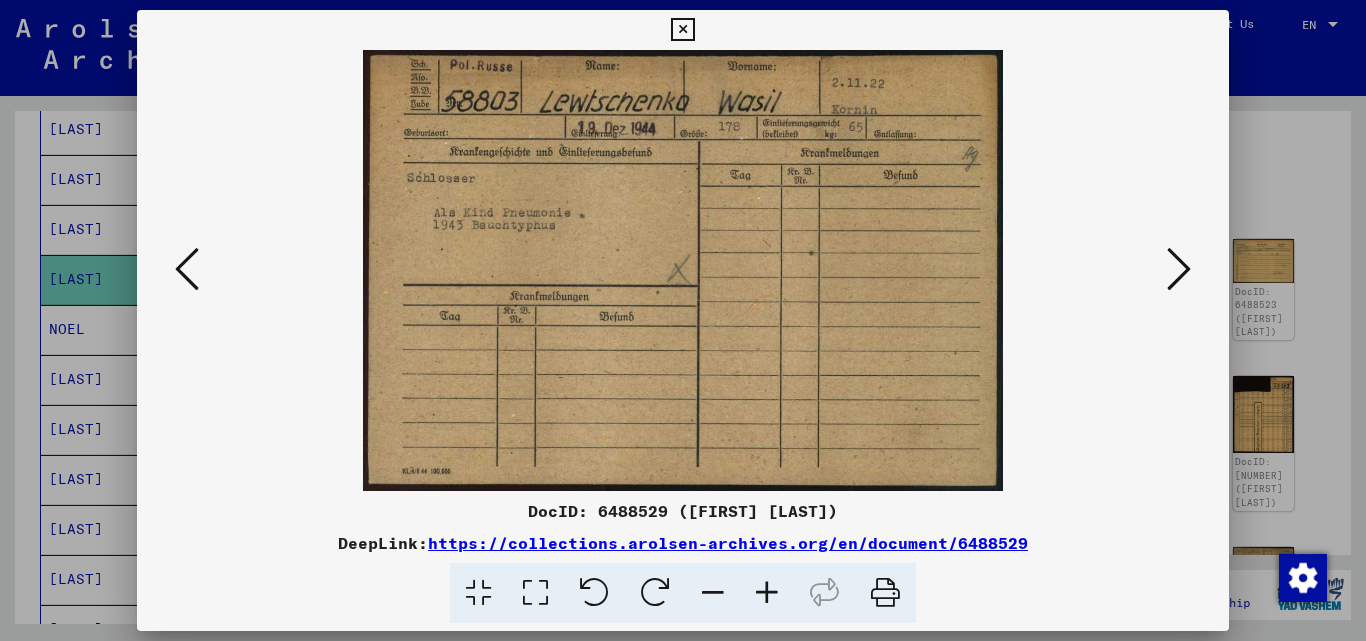 click at bounding box center (1179, 270) 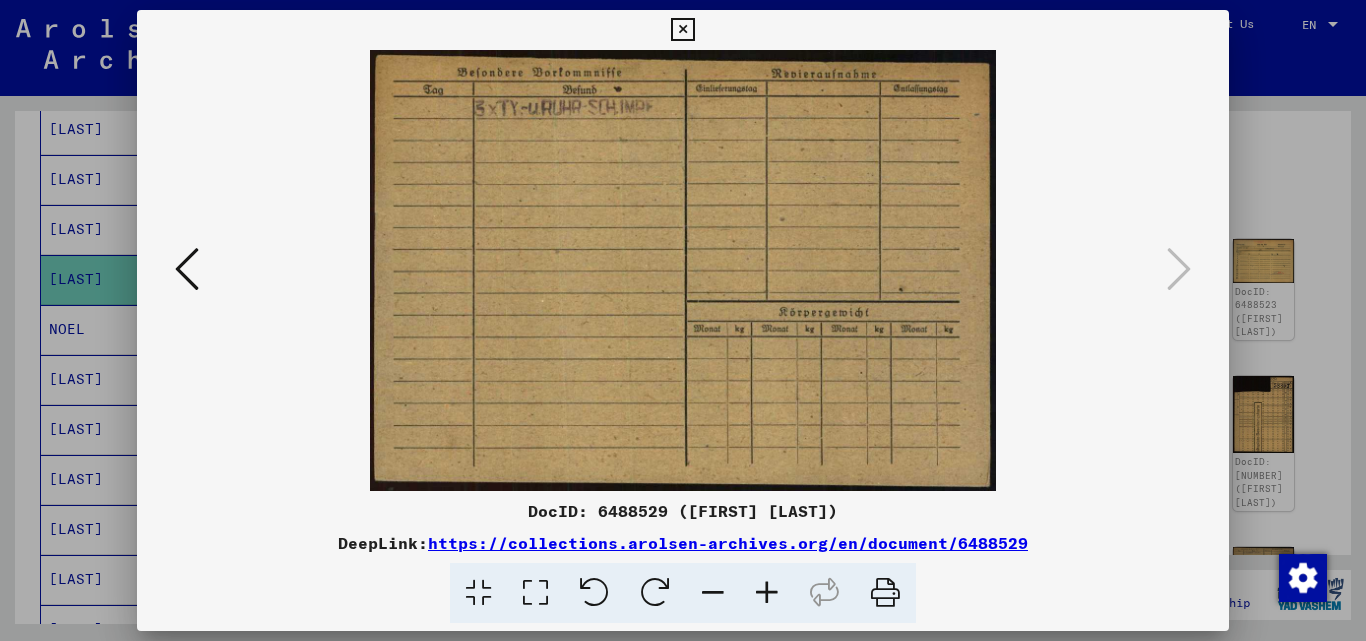 click at bounding box center [682, 30] 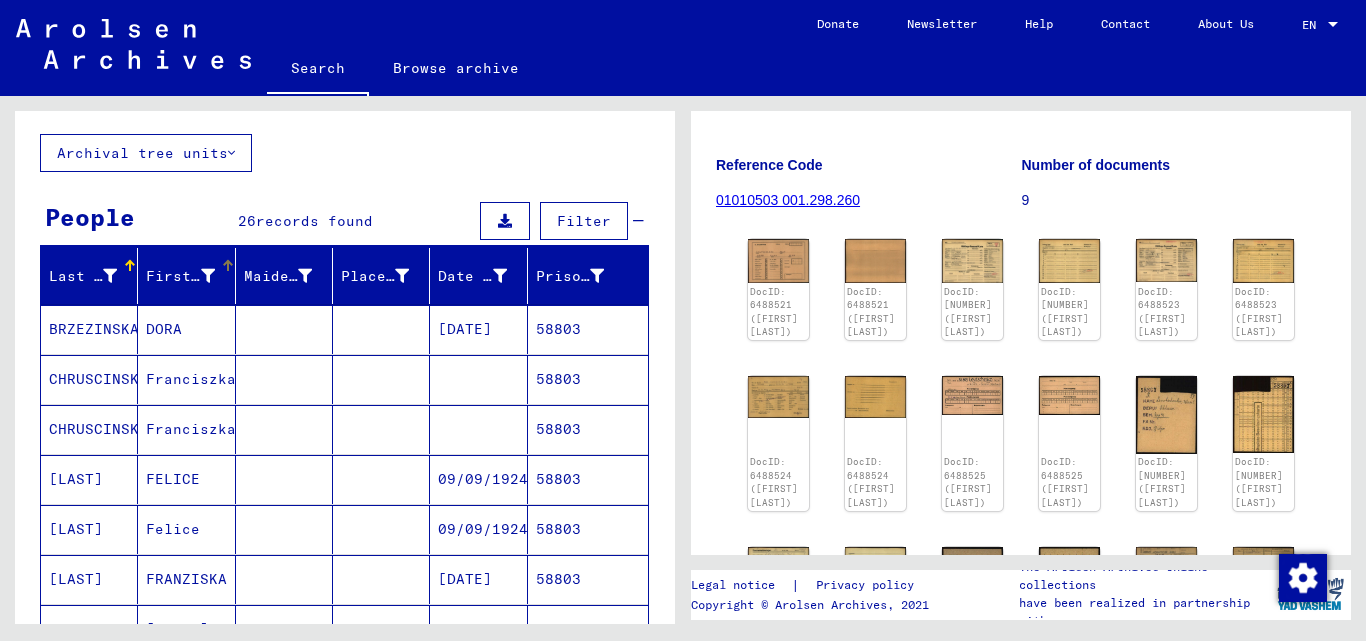 scroll, scrollTop: 0, scrollLeft: 0, axis: both 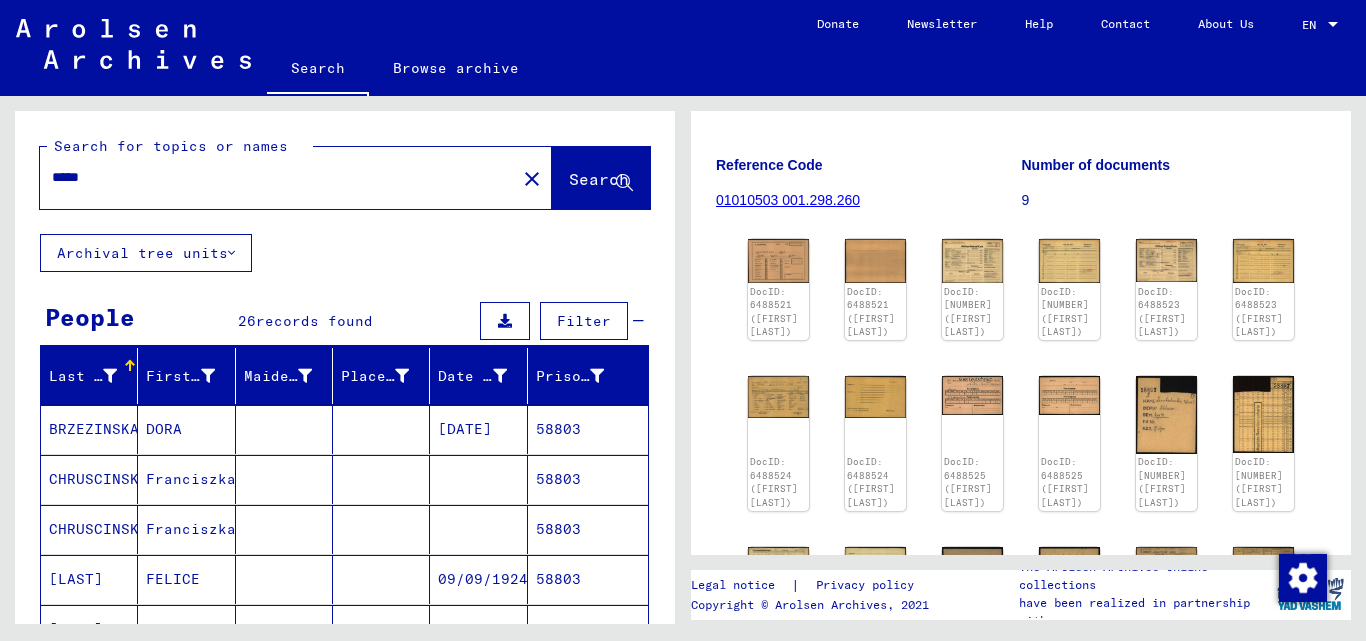 click on "*****" at bounding box center (278, 177) 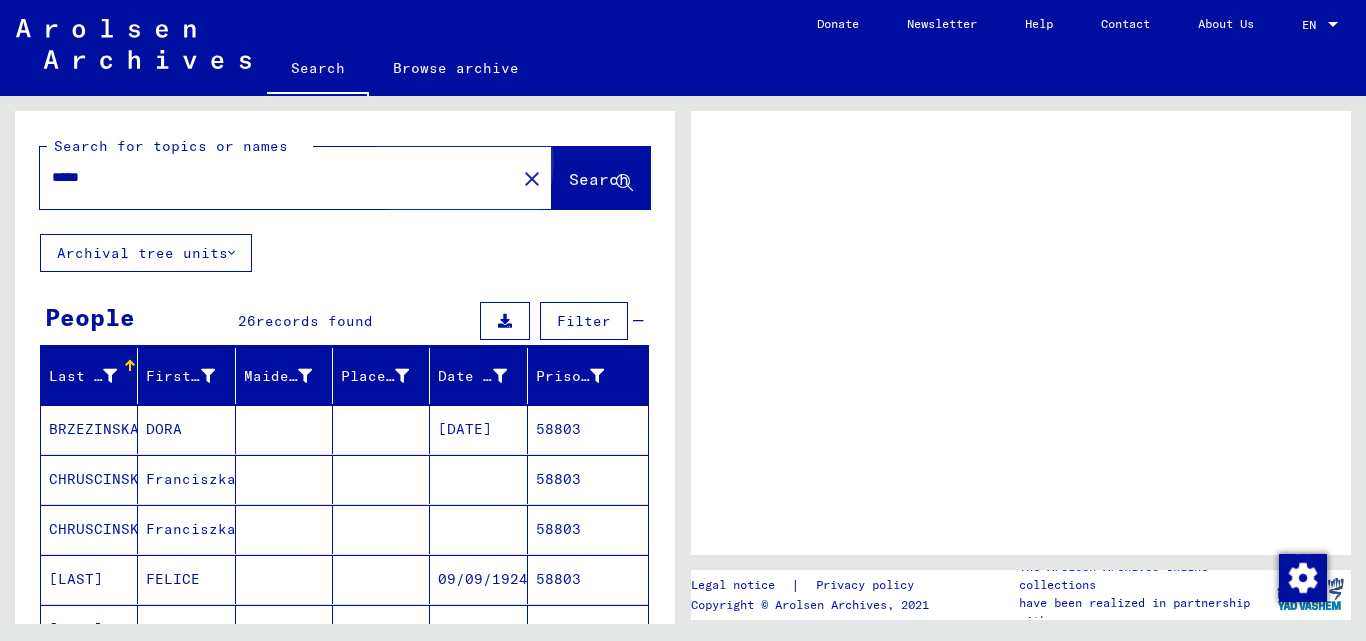 scroll, scrollTop: 0, scrollLeft: 0, axis: both 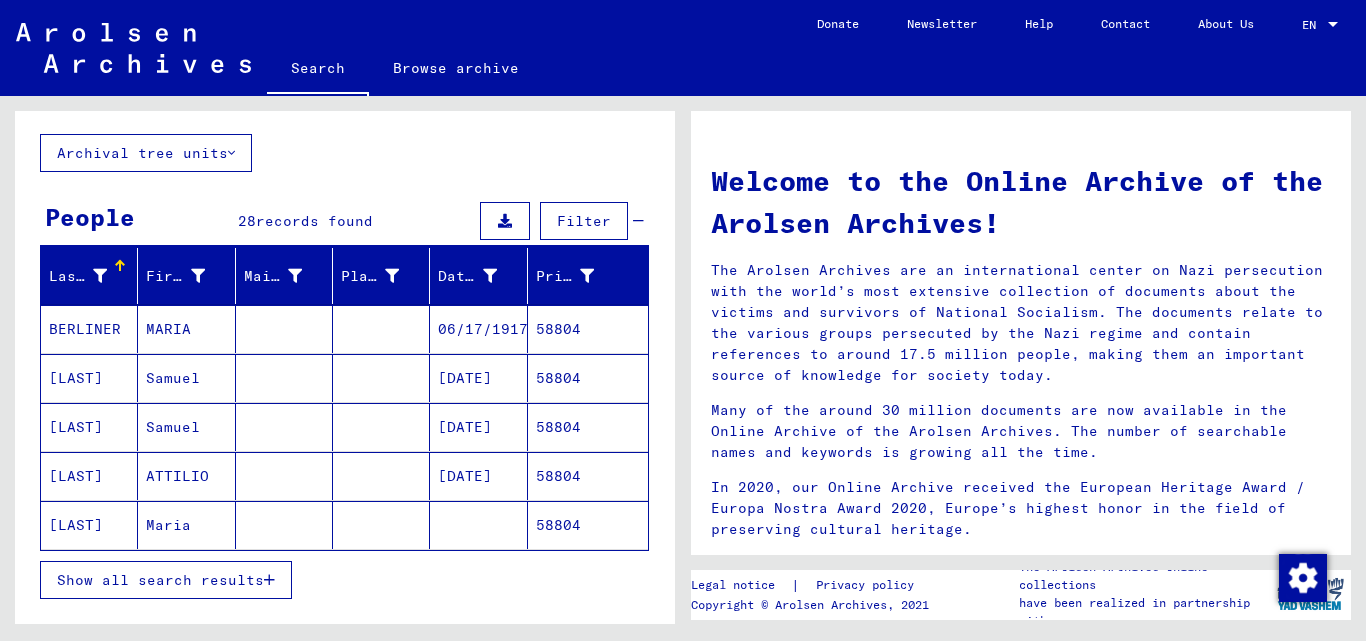 click on "Show all search results" at bounding box center [166, 580] 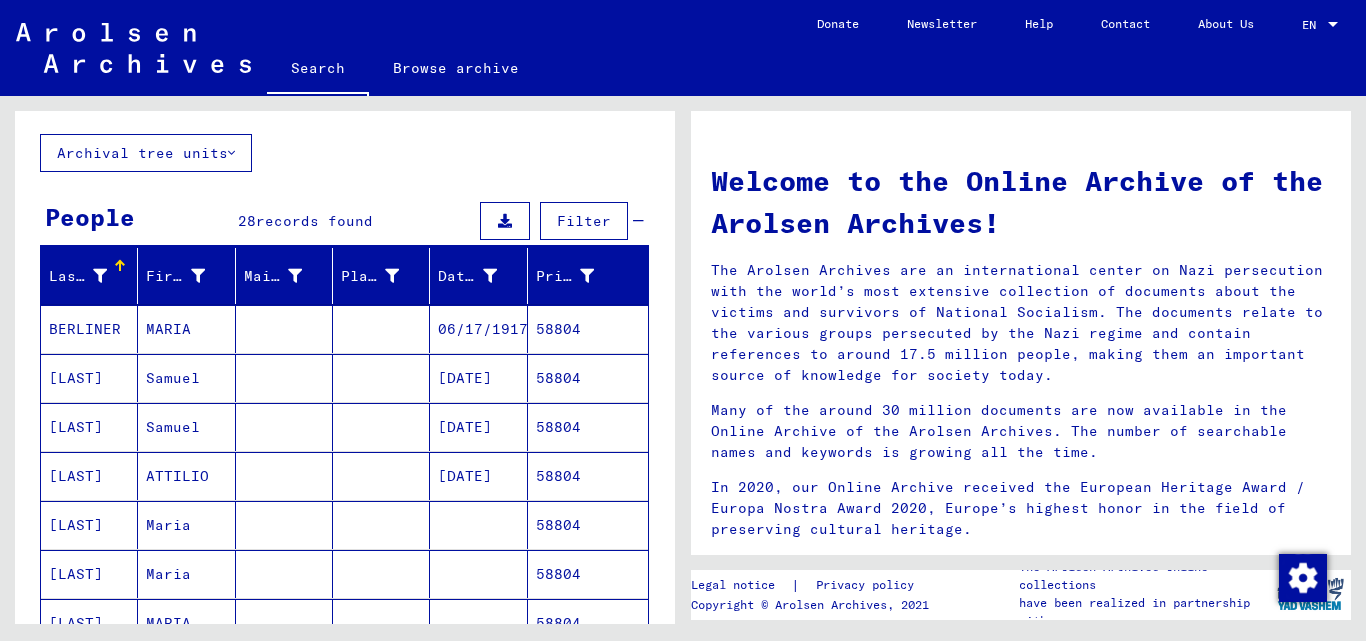 click on "58804" at bounding box center [588, 378] 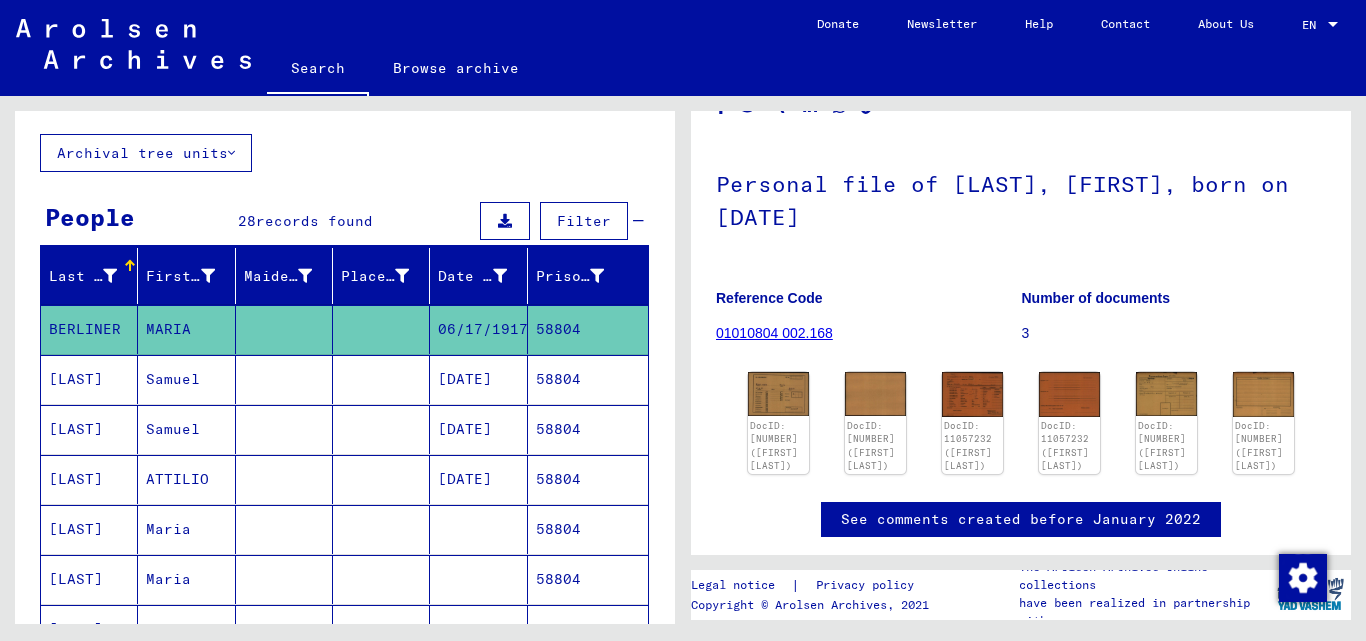 scroll, scrollTop: 100, scrollLeft: 0, axis: vertical 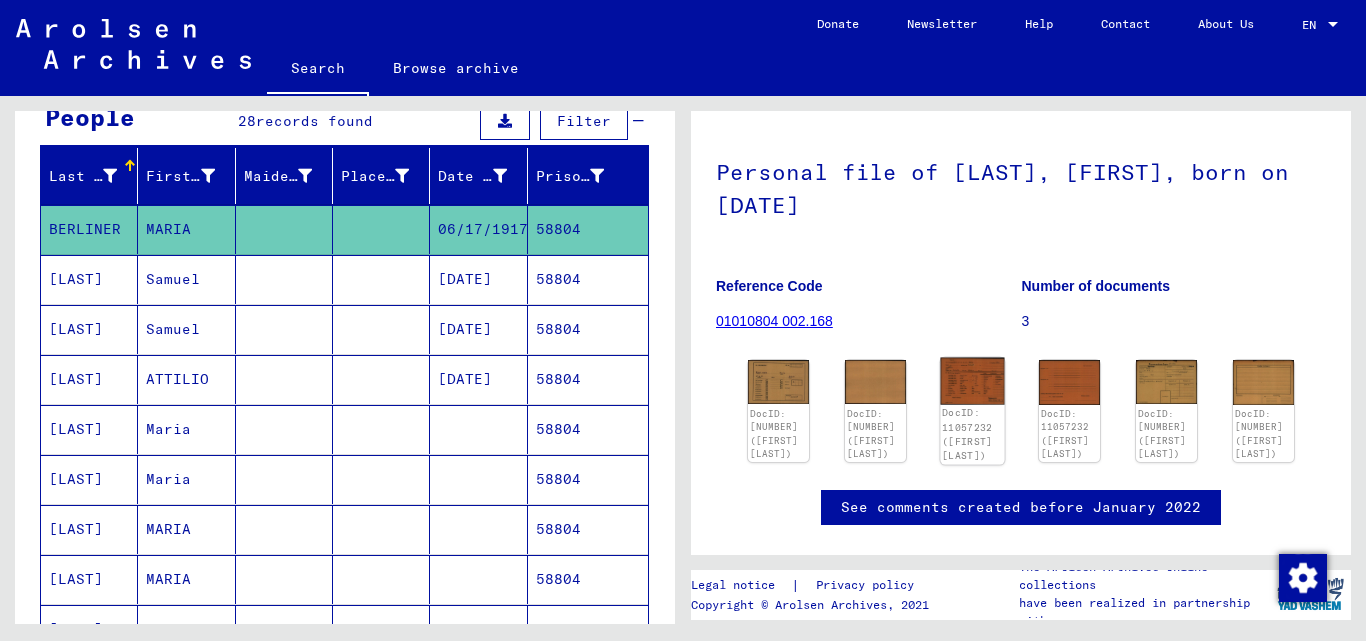 click 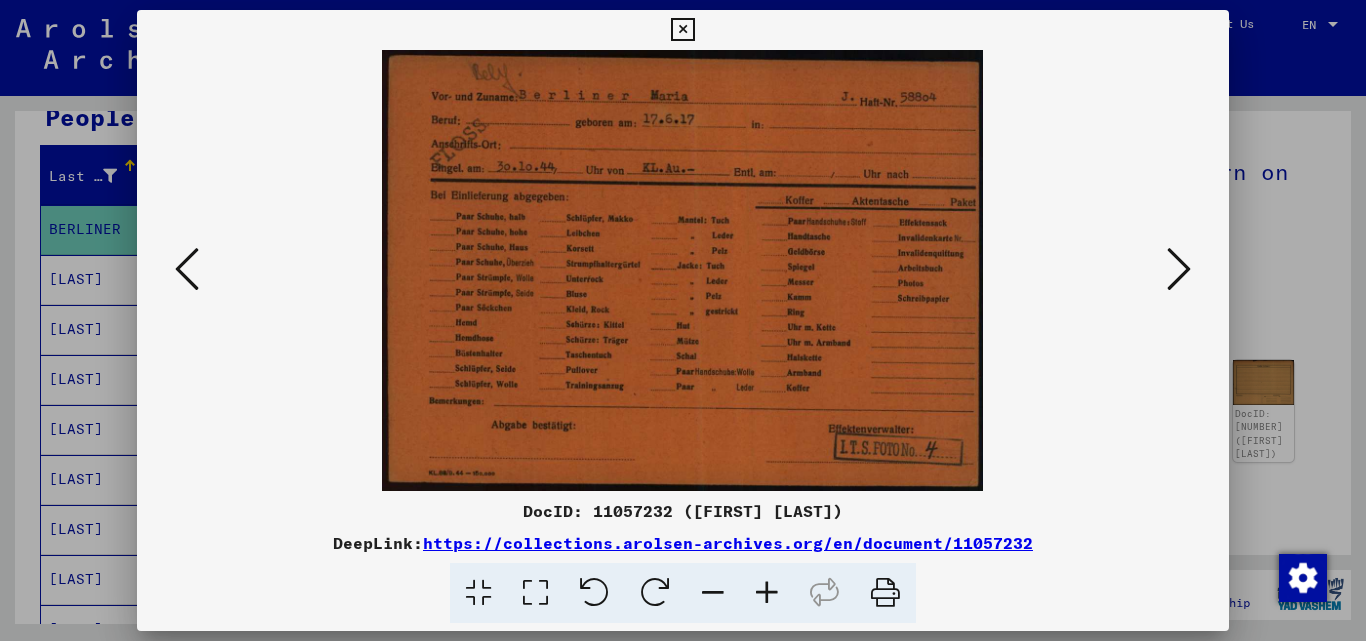 click at bounding box center [1179, 269] 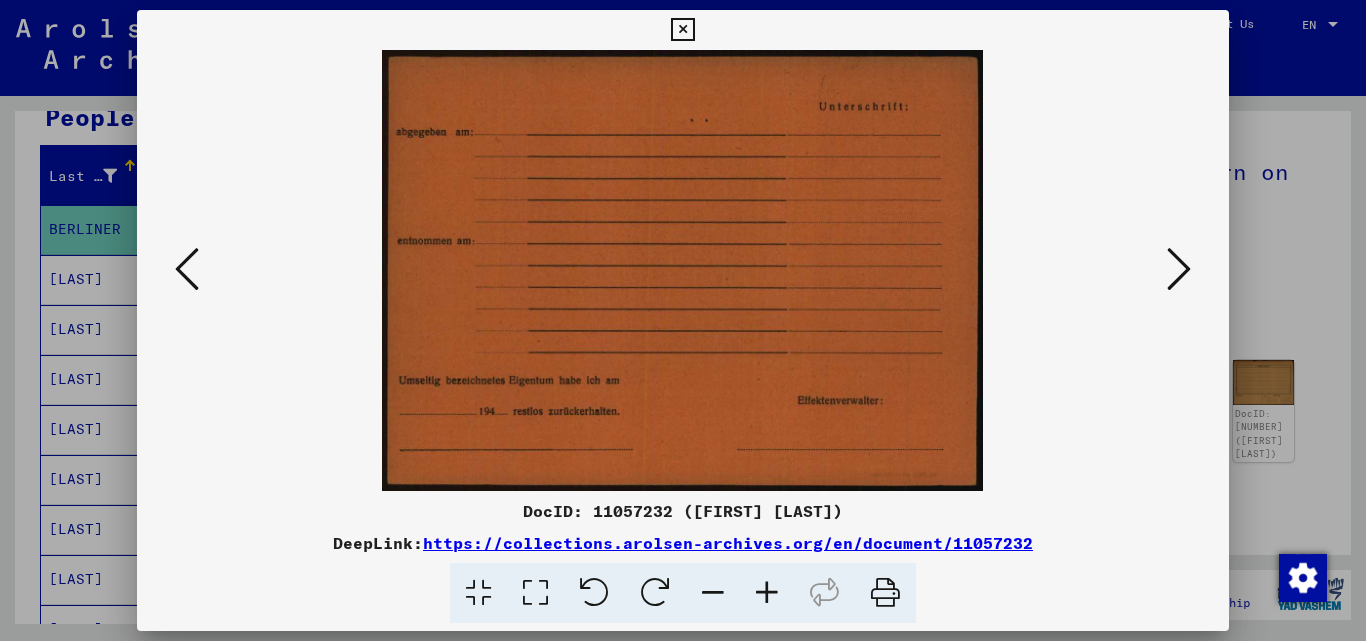 click at bounding box center [1179, 269] 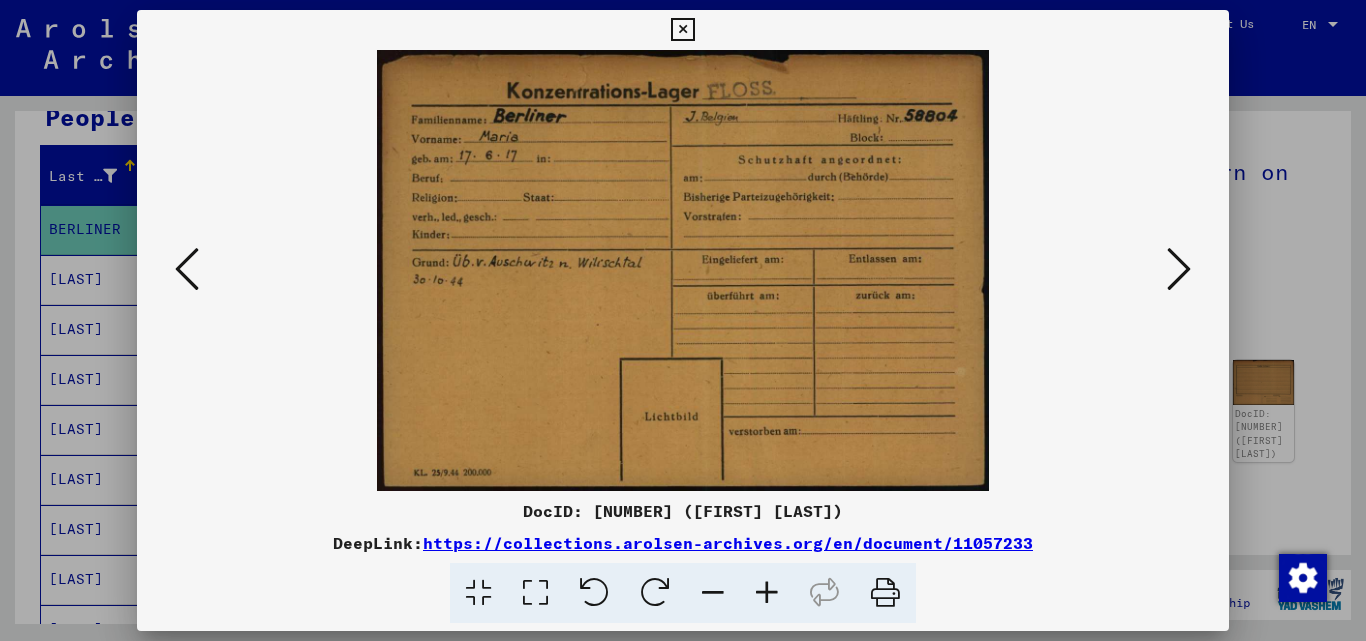 drag, startPoint x: 689, startPoint y: 26, endPoint x: 665, endPoint y: 67, distance: 47.507893 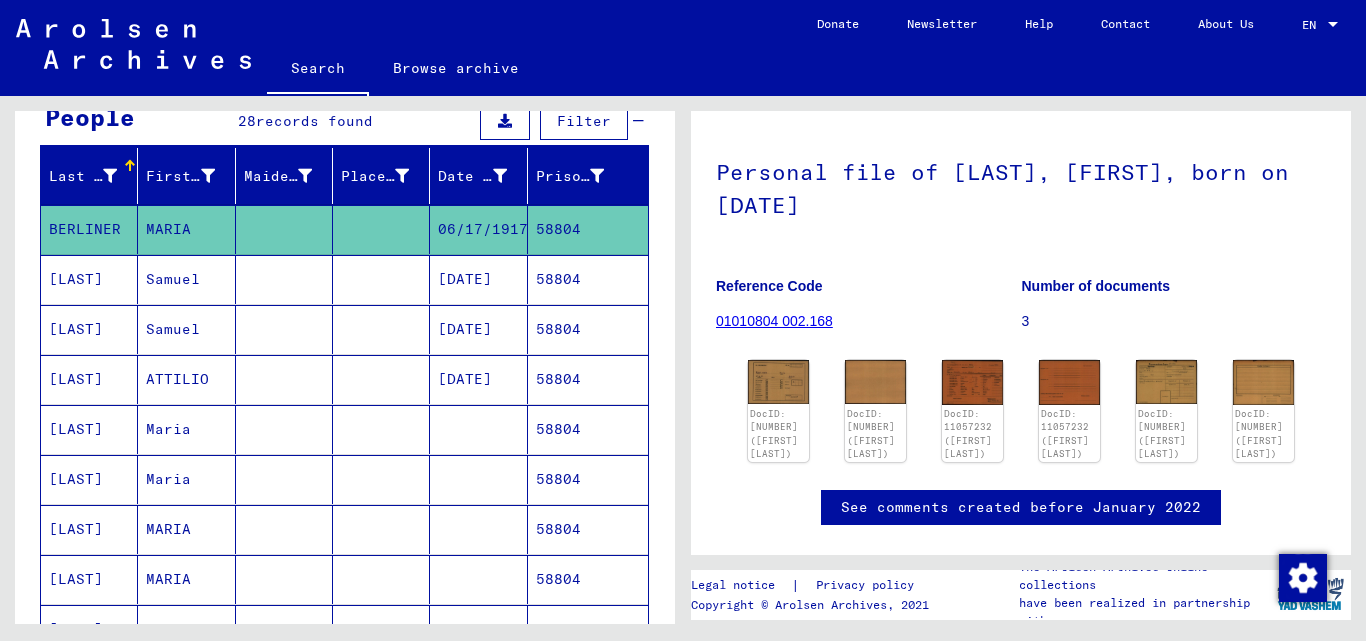 click on "58804" at bounding box center (588, 329) 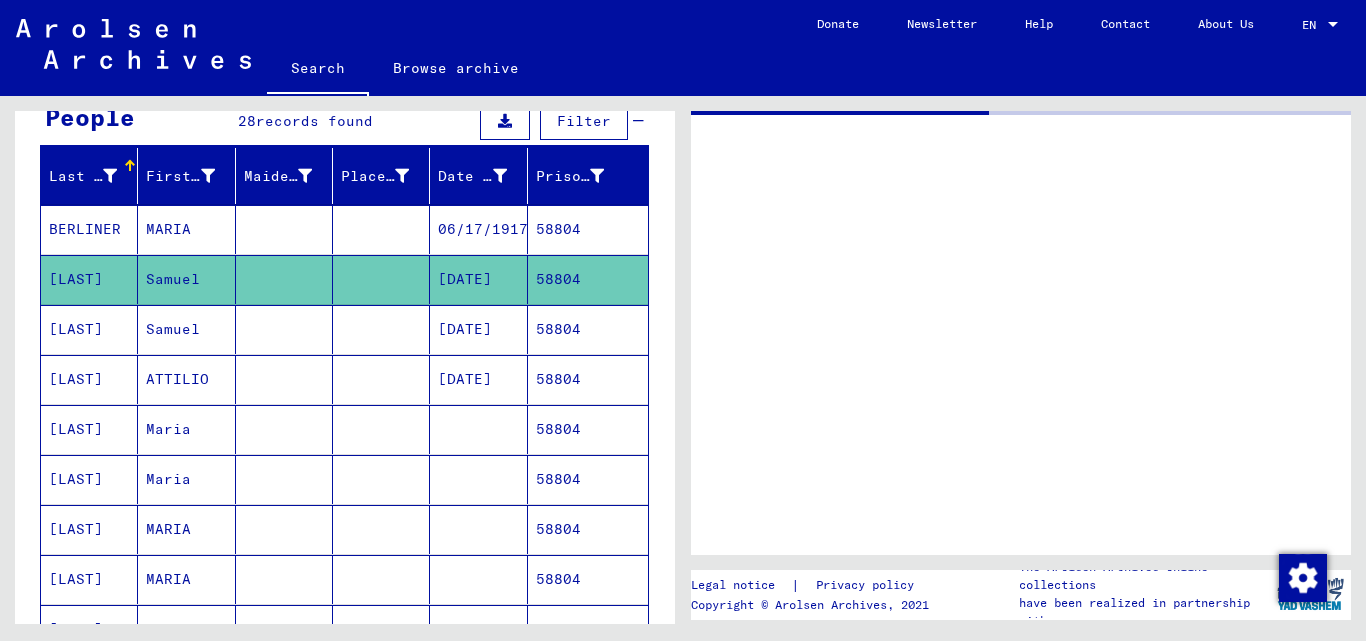 scroll, scrollTop: 0, scrollLeft: 0, axis: both 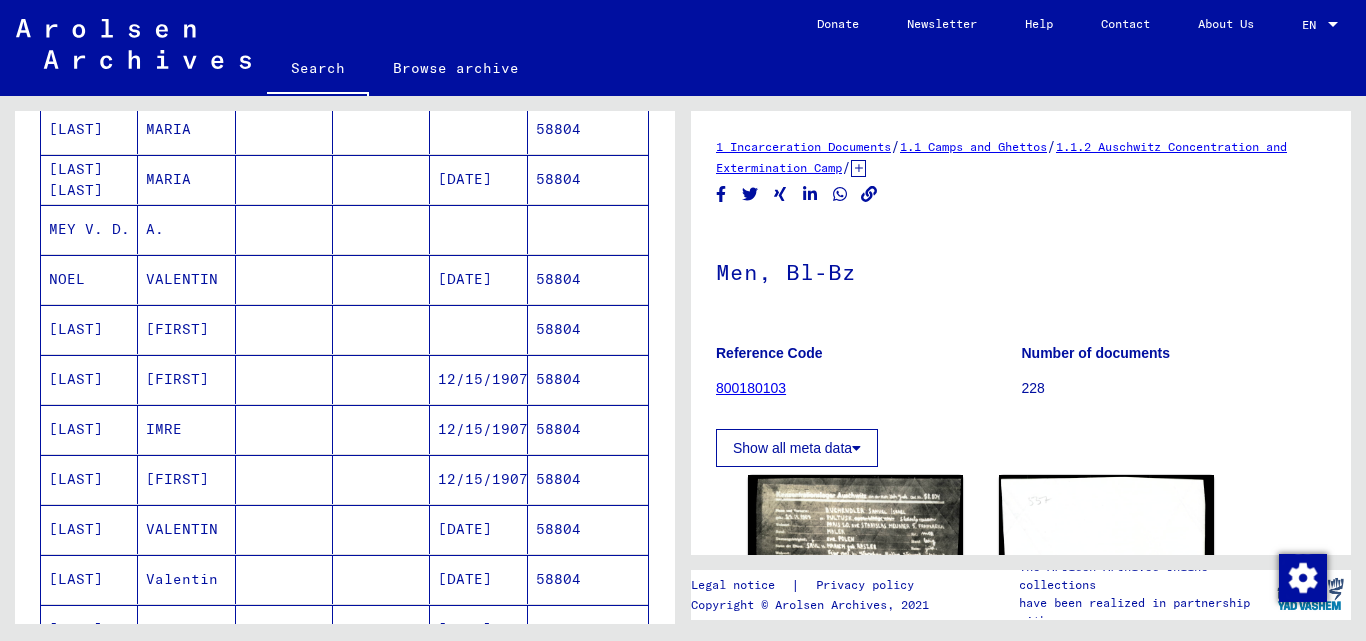 click on "58804" at bounding box center (588, 479) 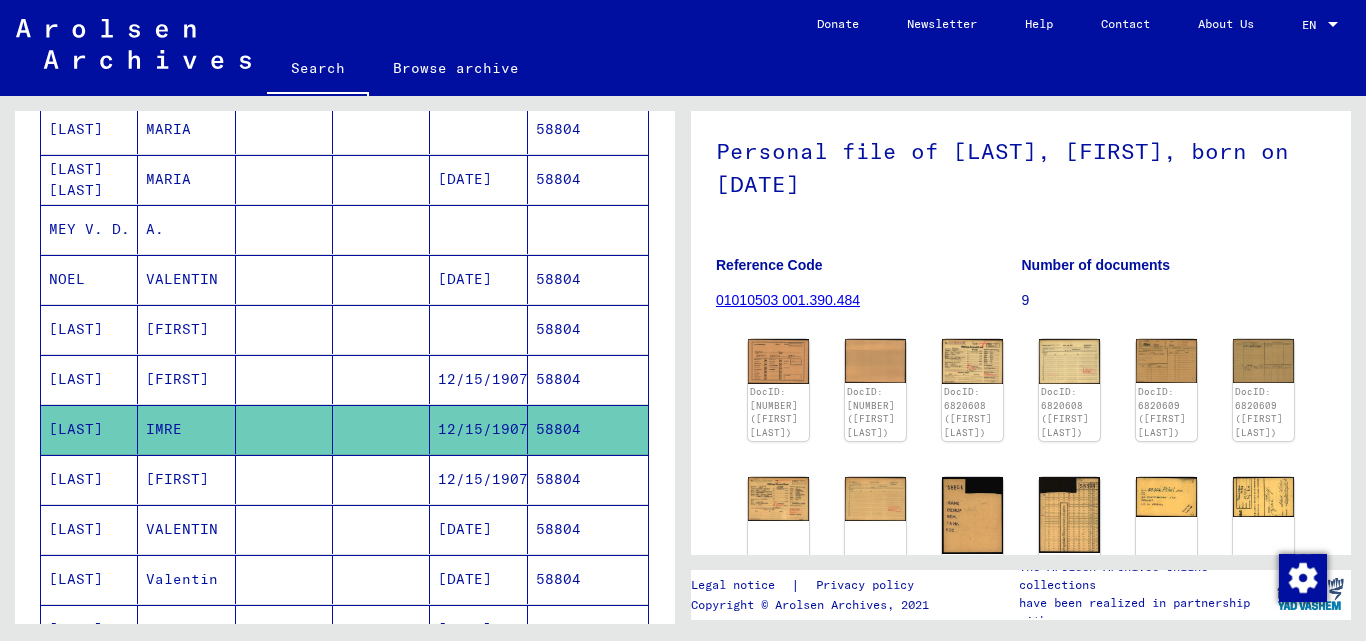 scroll, scrollTop: 300, scrollLeft: 0, axis: vertical 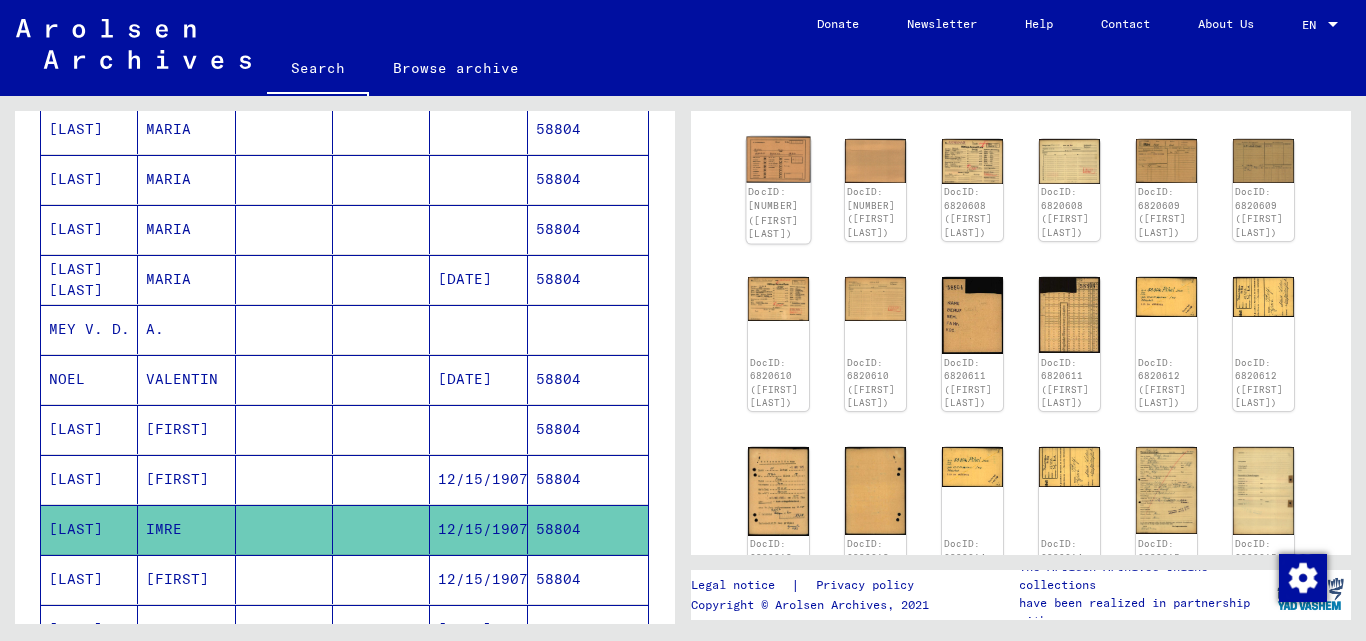 click 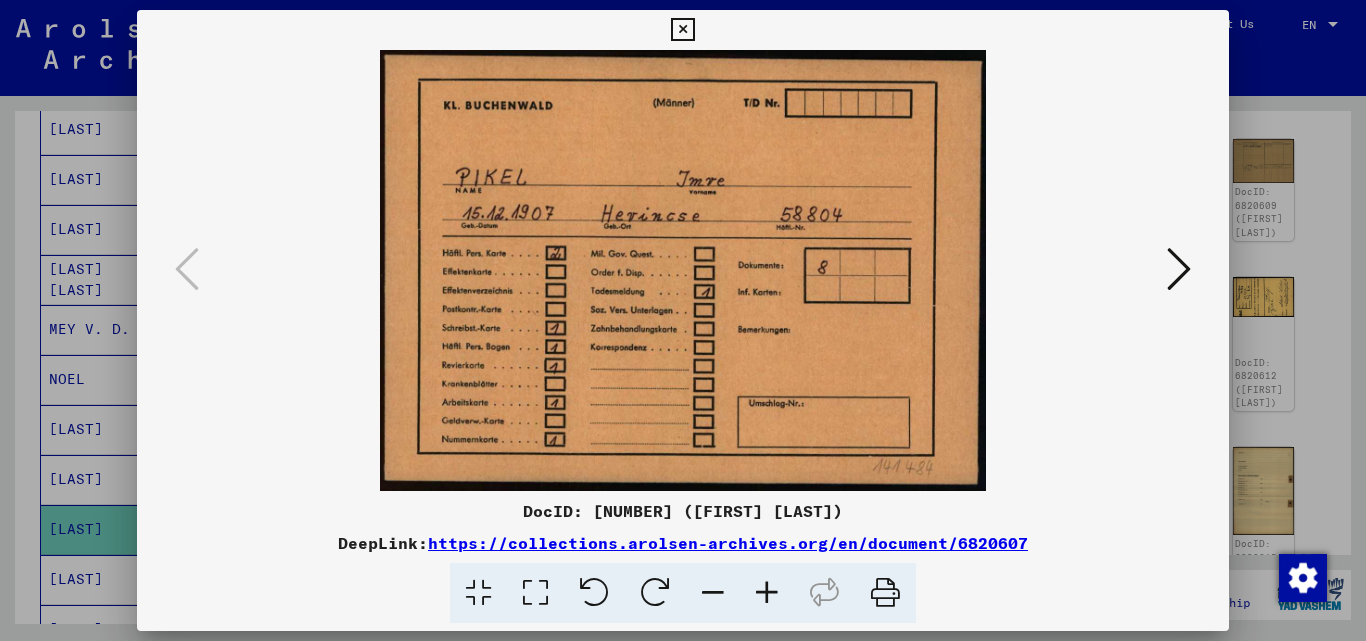 click at bounding box center [1179, 269] 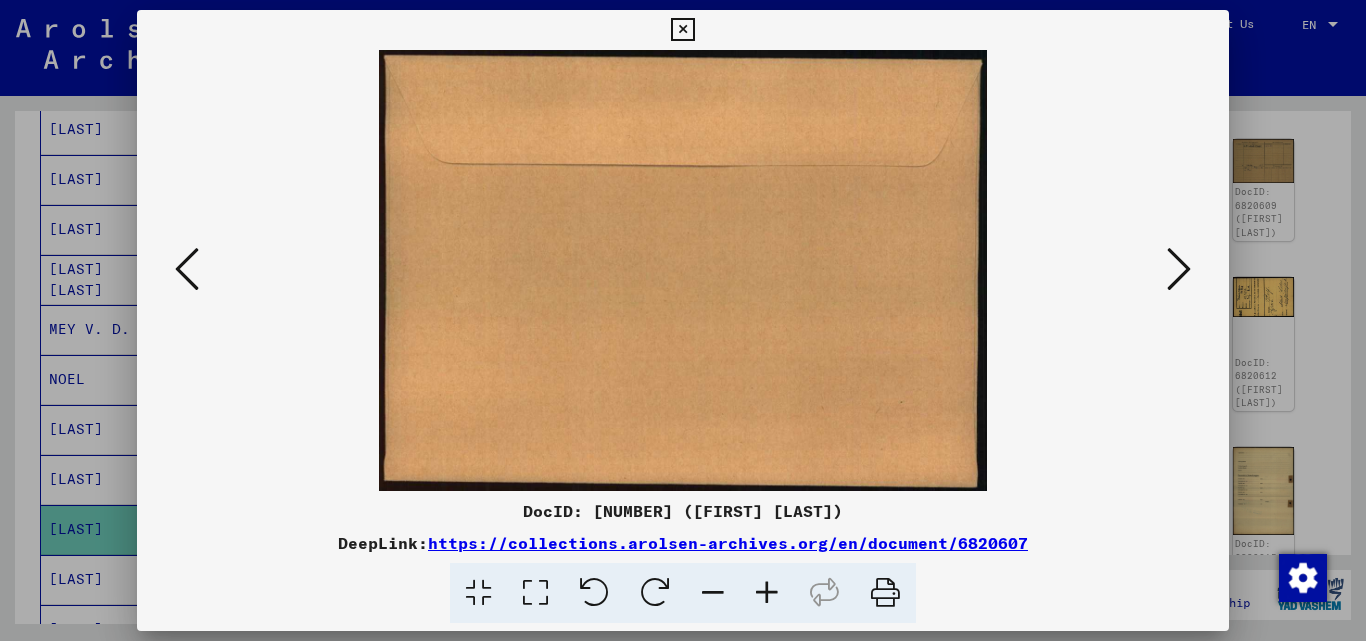 click at bounding box center (1179, 269) 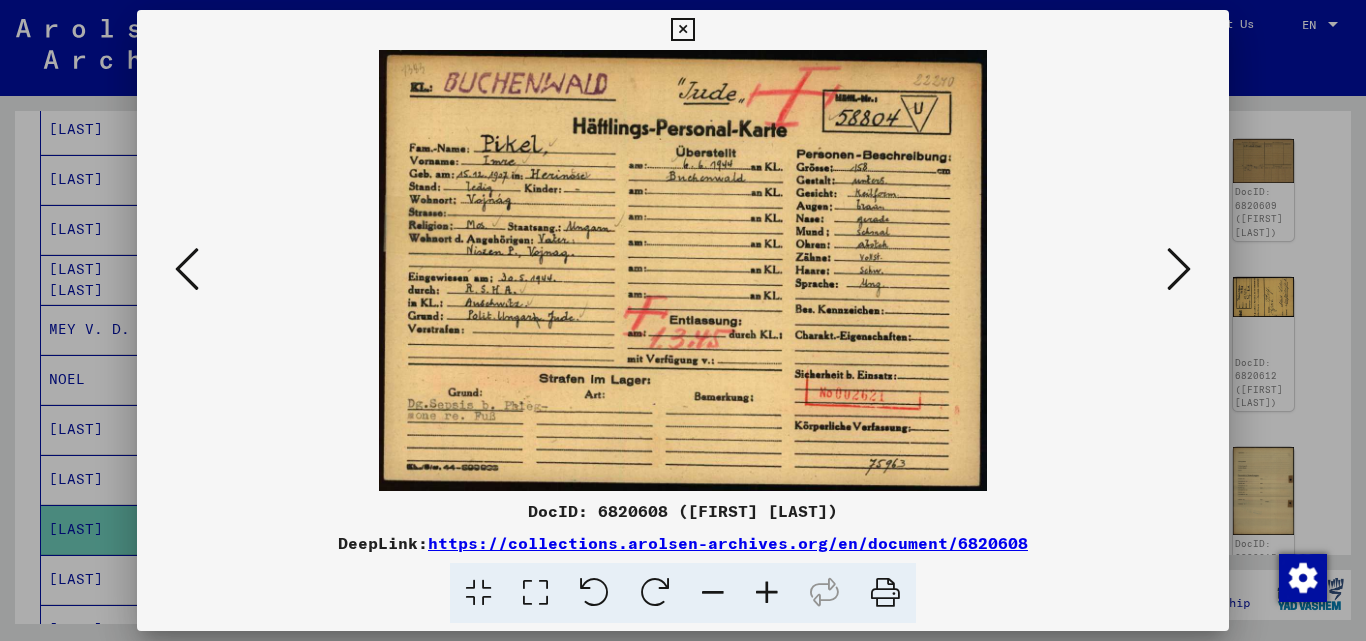 click at bounding box center [1179, 269] 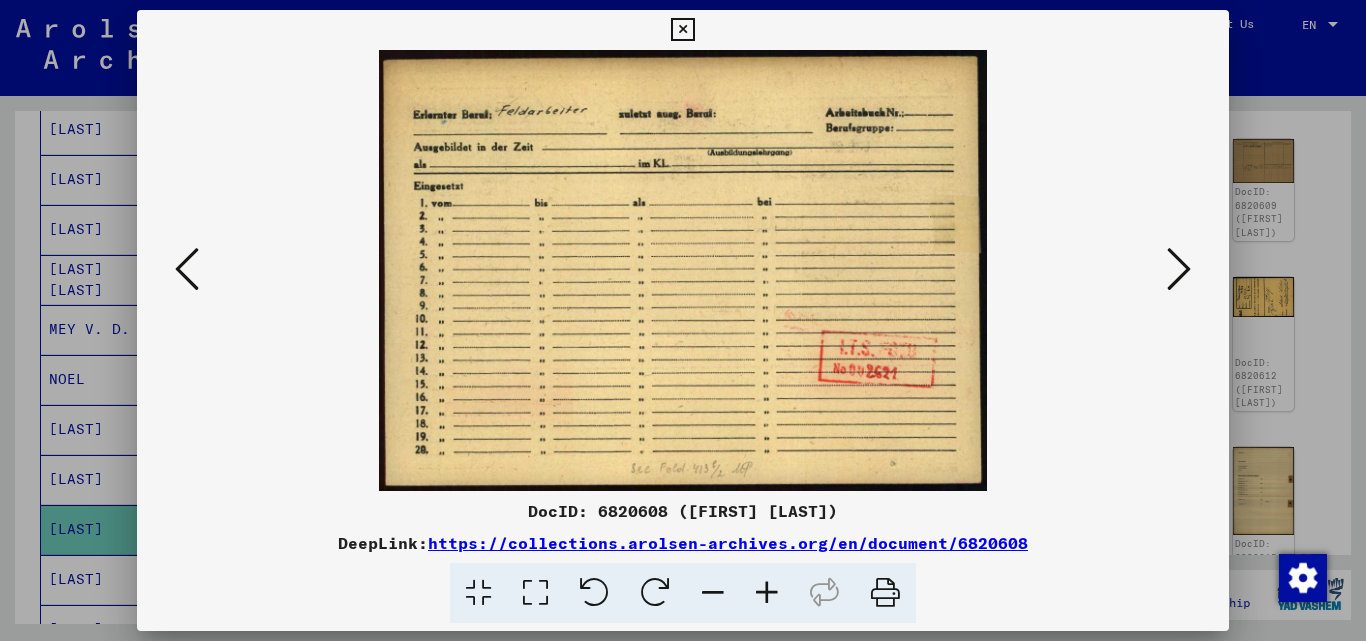click at bounding box center [1179, 269] 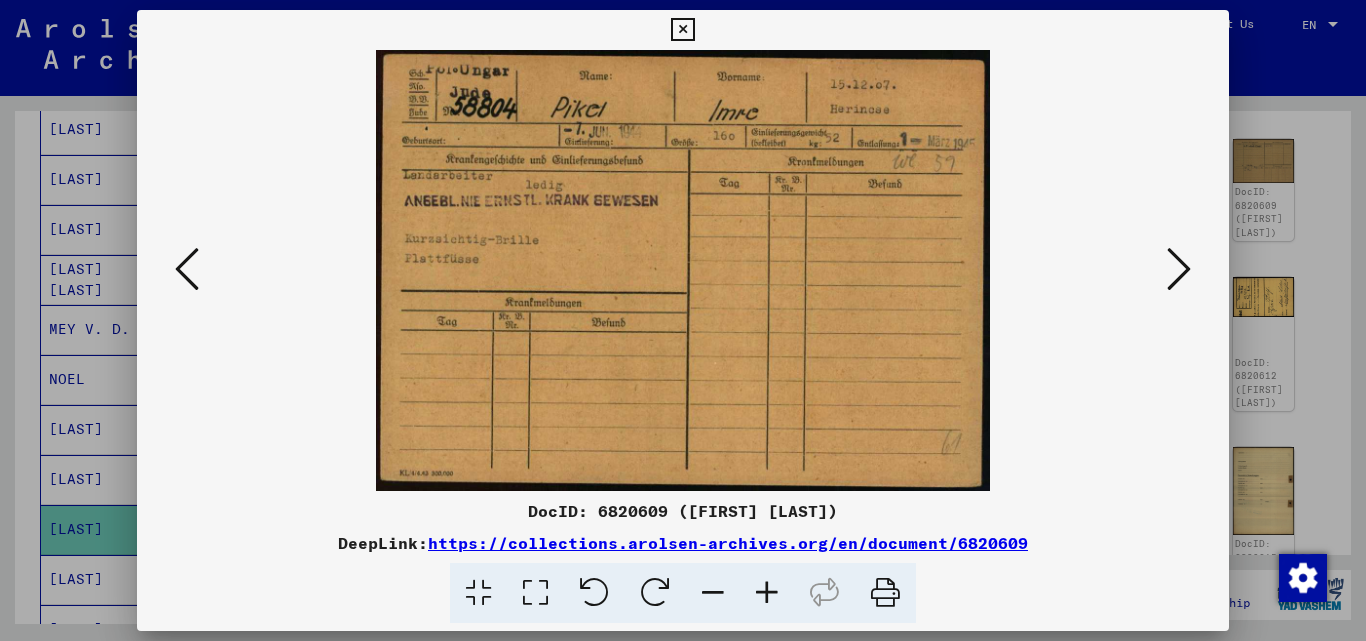 click at bounding box center (1179, 269) 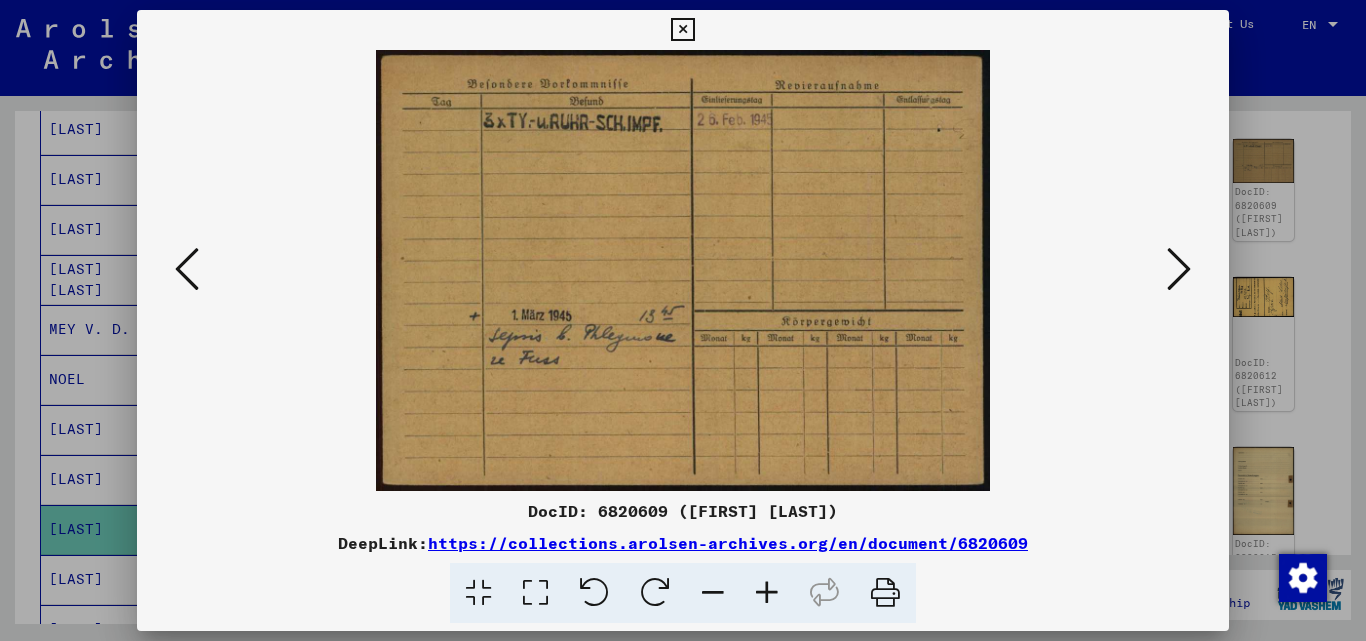 click at bounding box center [1179, 269] 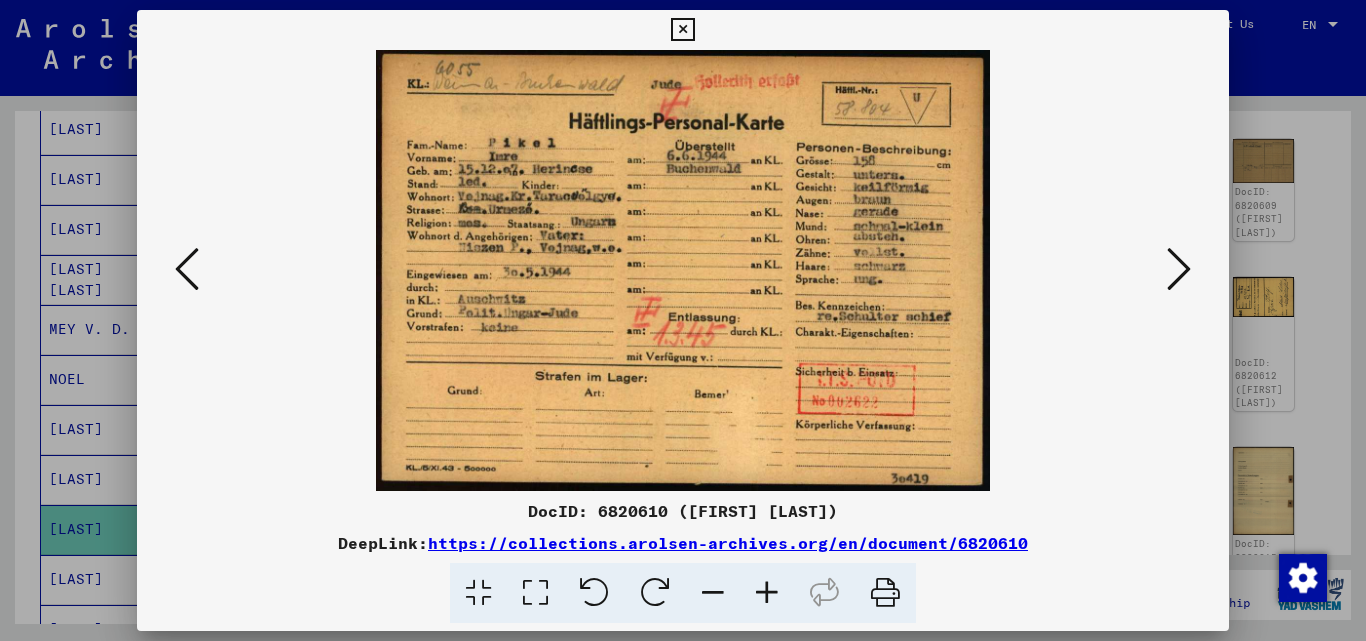 click at bounding box center [1179, 269] 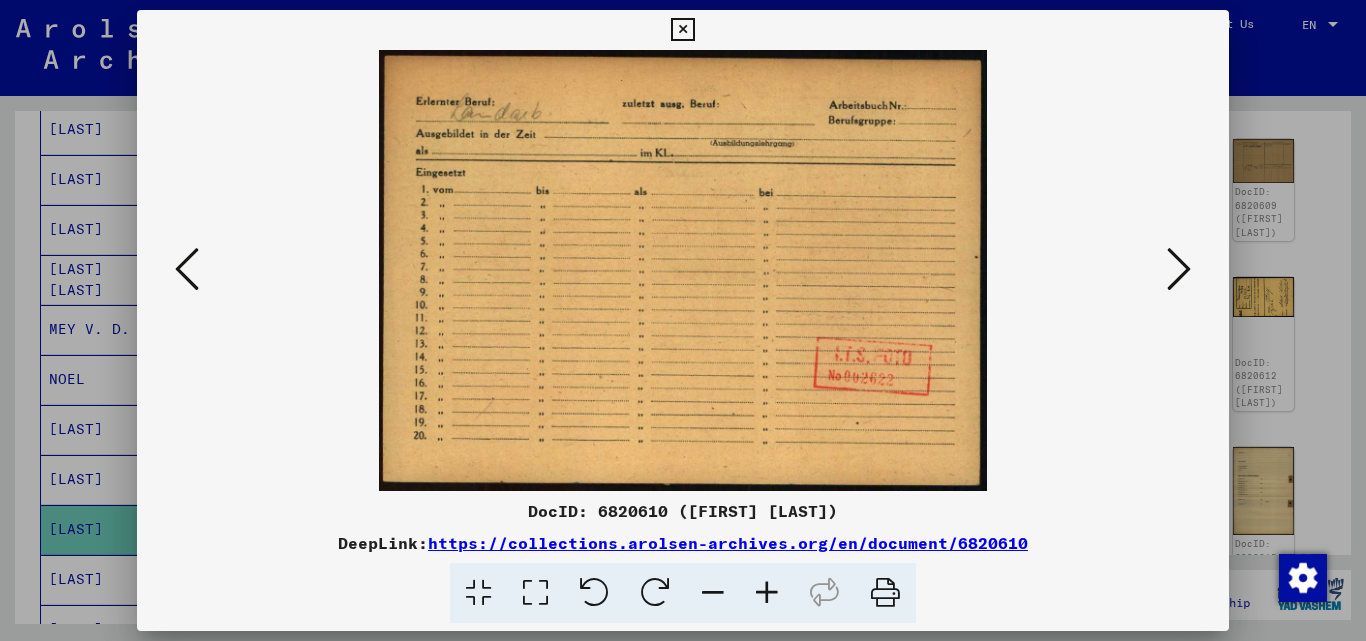 click at bounding box center (1179, 269) 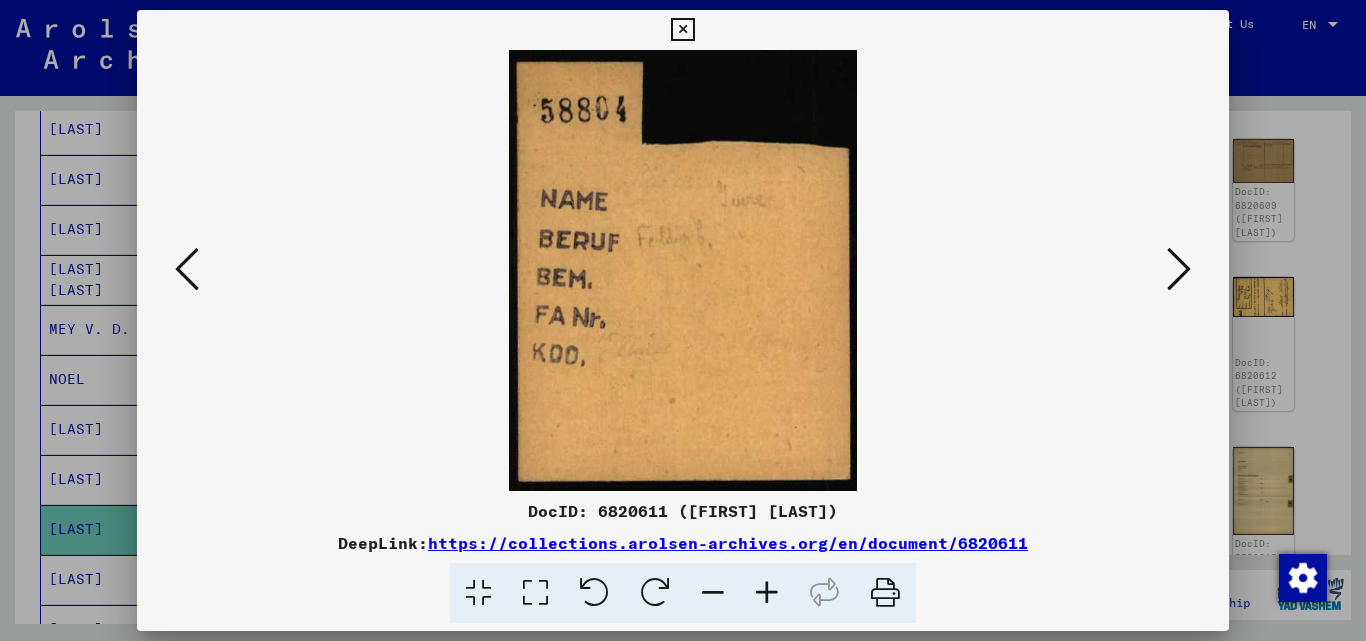 click at bounding box center [1179, 269] 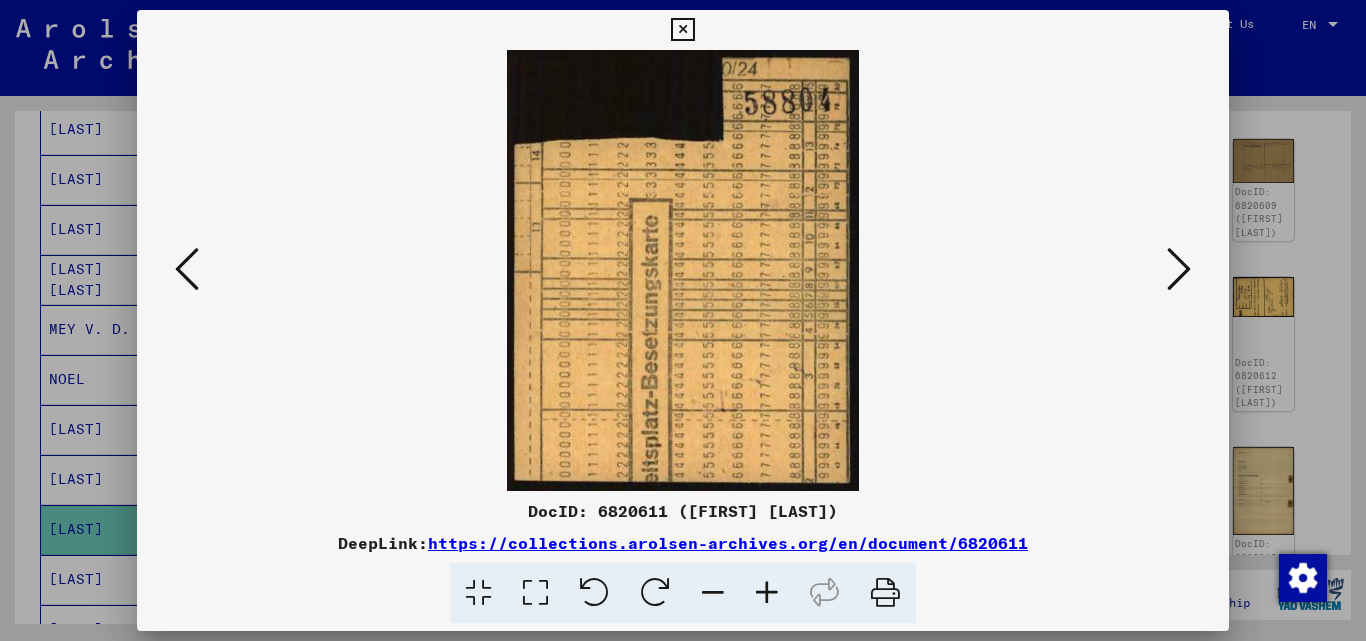 click at bounding box center [1179, 269] 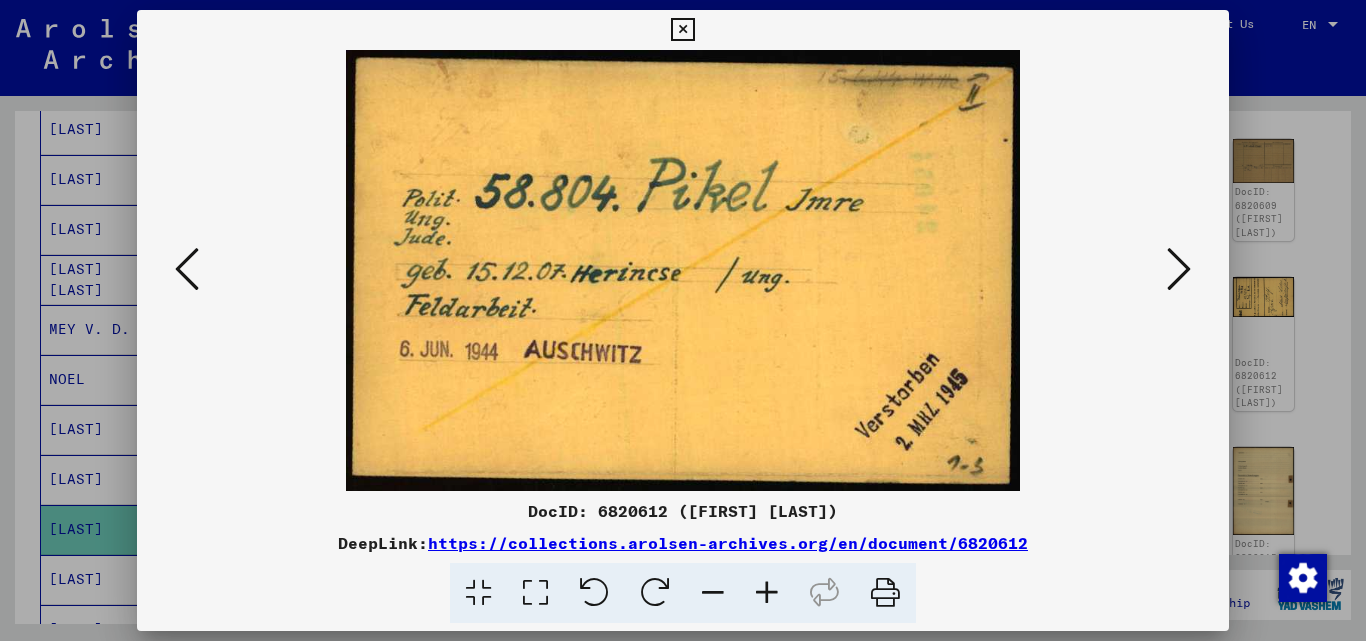 click at bounding box center (1179, 269) 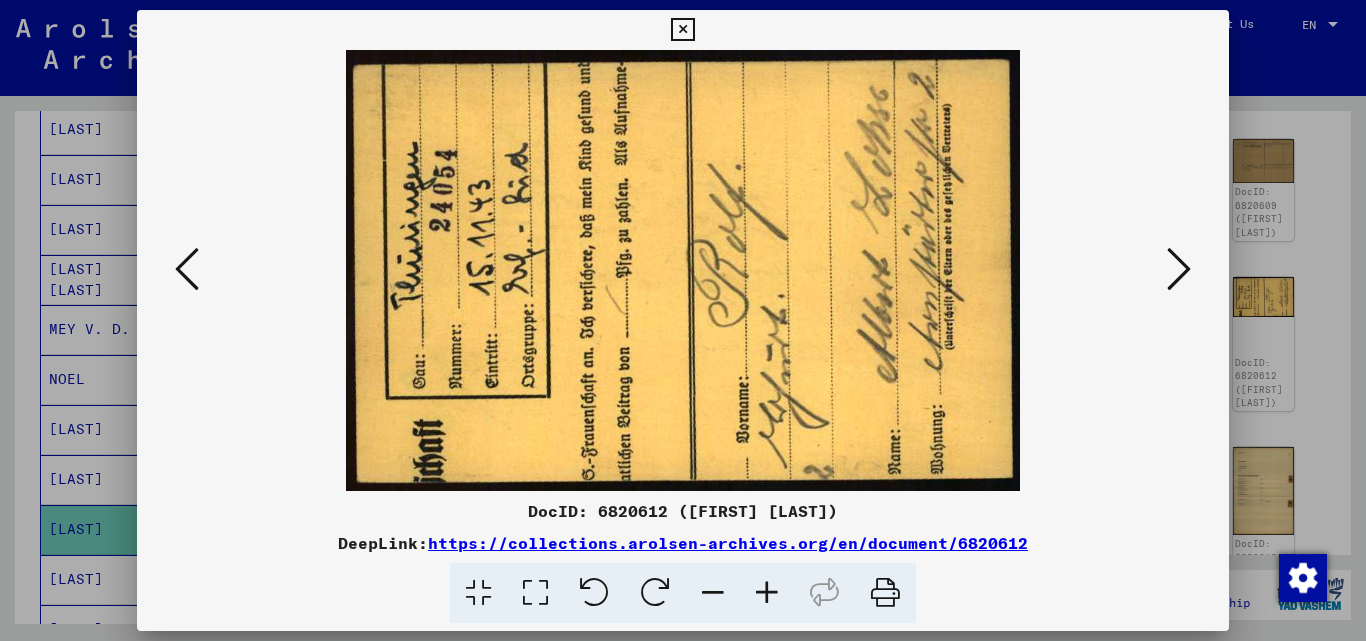 click at bounding box center (1179, 269) 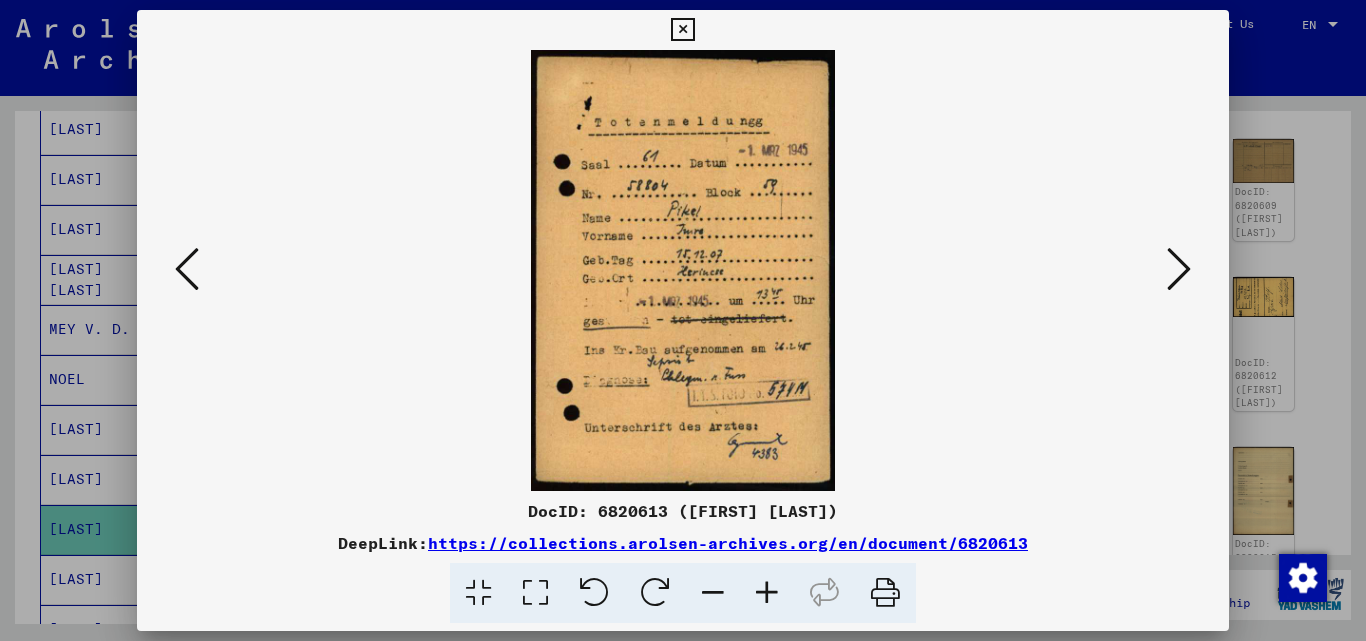 click at bounding box center (682, 30) 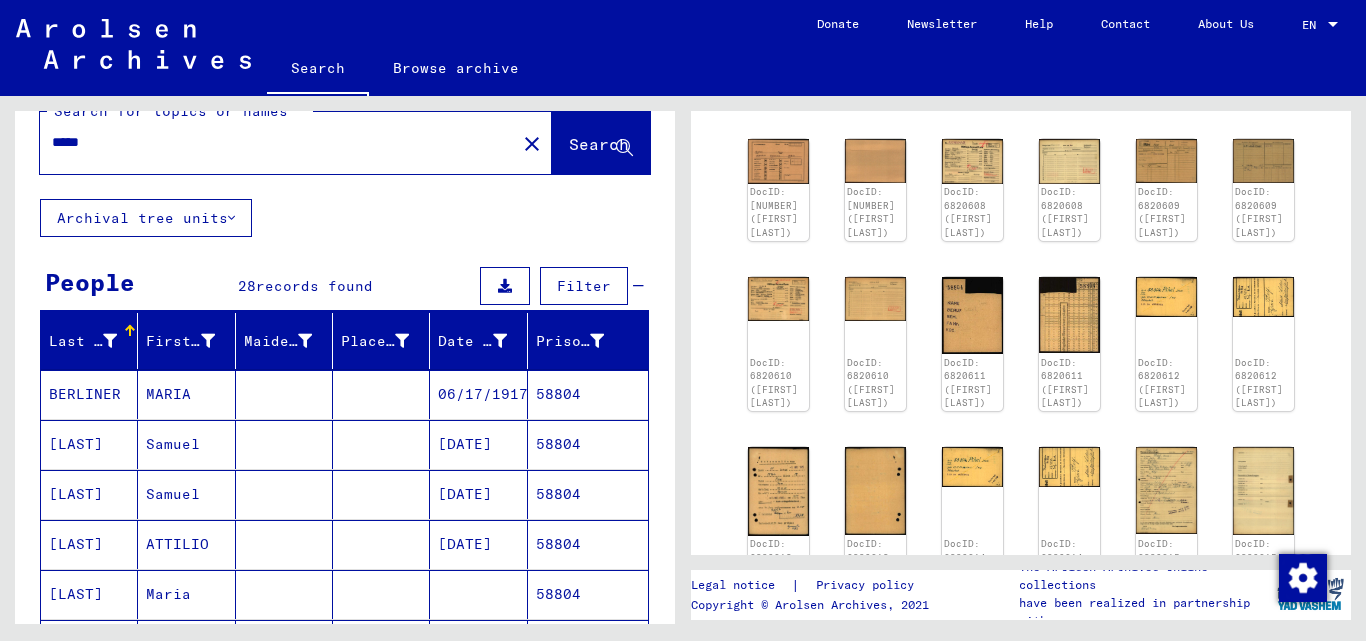scroll, scrollTop: 0, scrollLeft: 0, axis: both 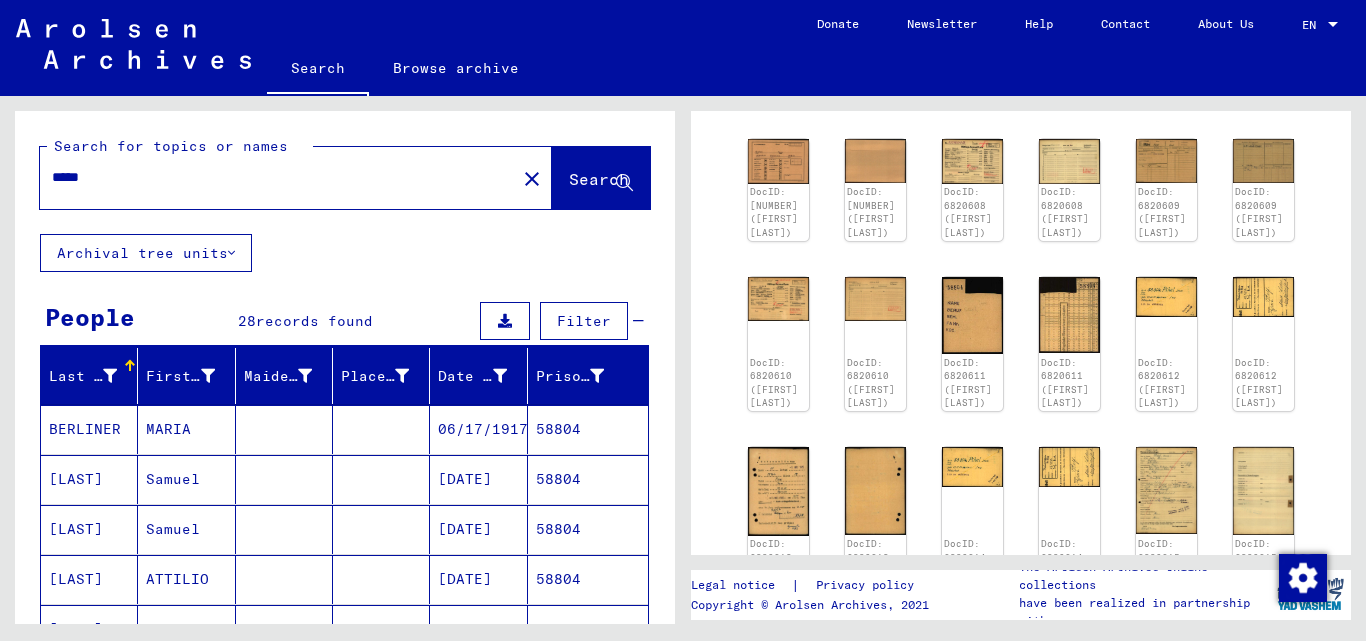 click on "*****" at bounding box center (278, 177) 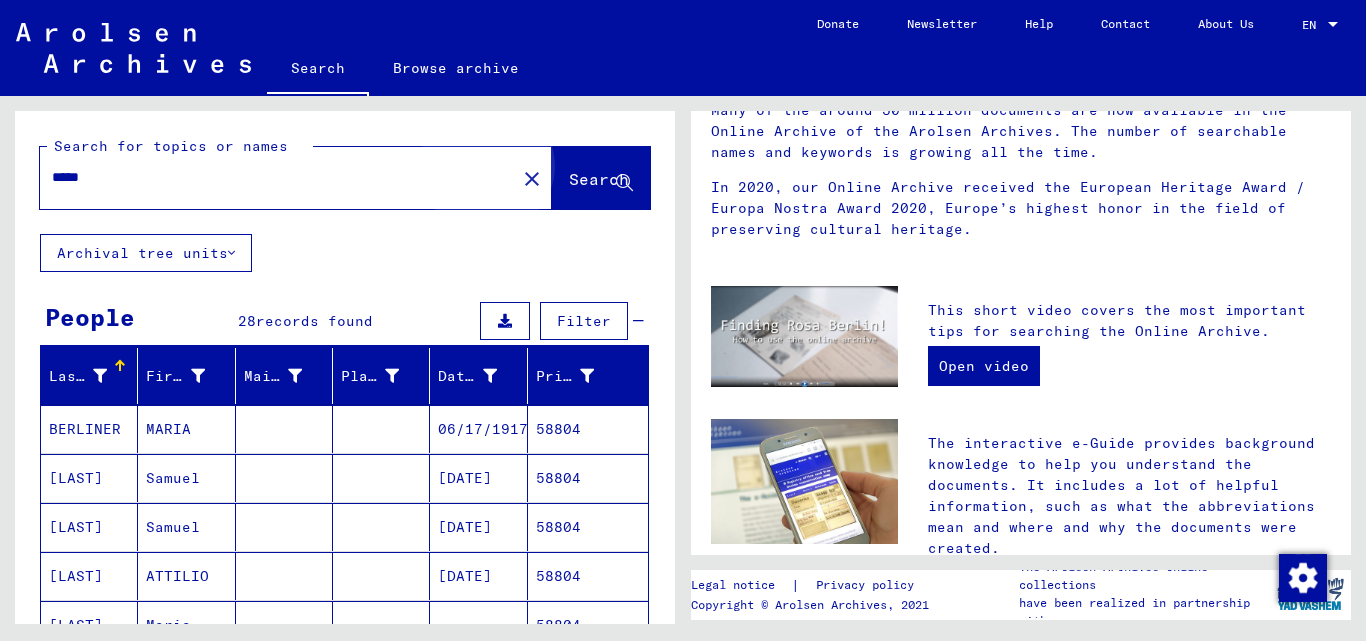 scroll, scrollTop: 0, scrollLeft: 0, axis: both 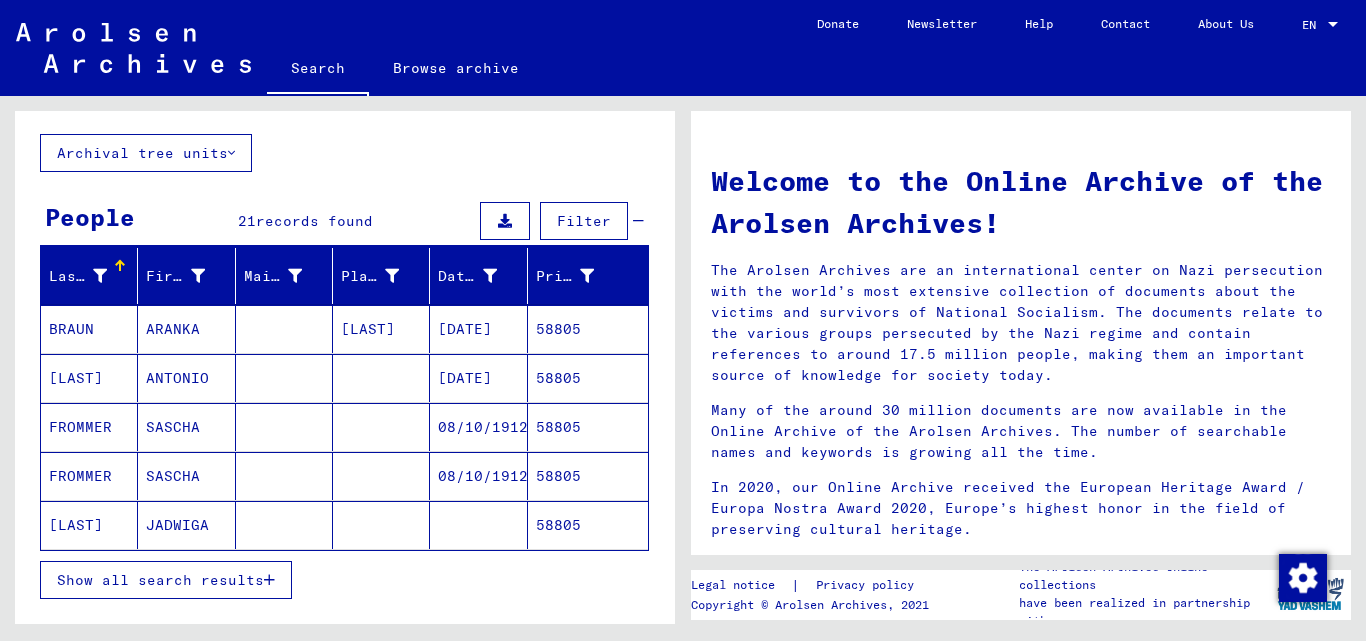 click on "Show all search results" at bounding box center [166, 580] 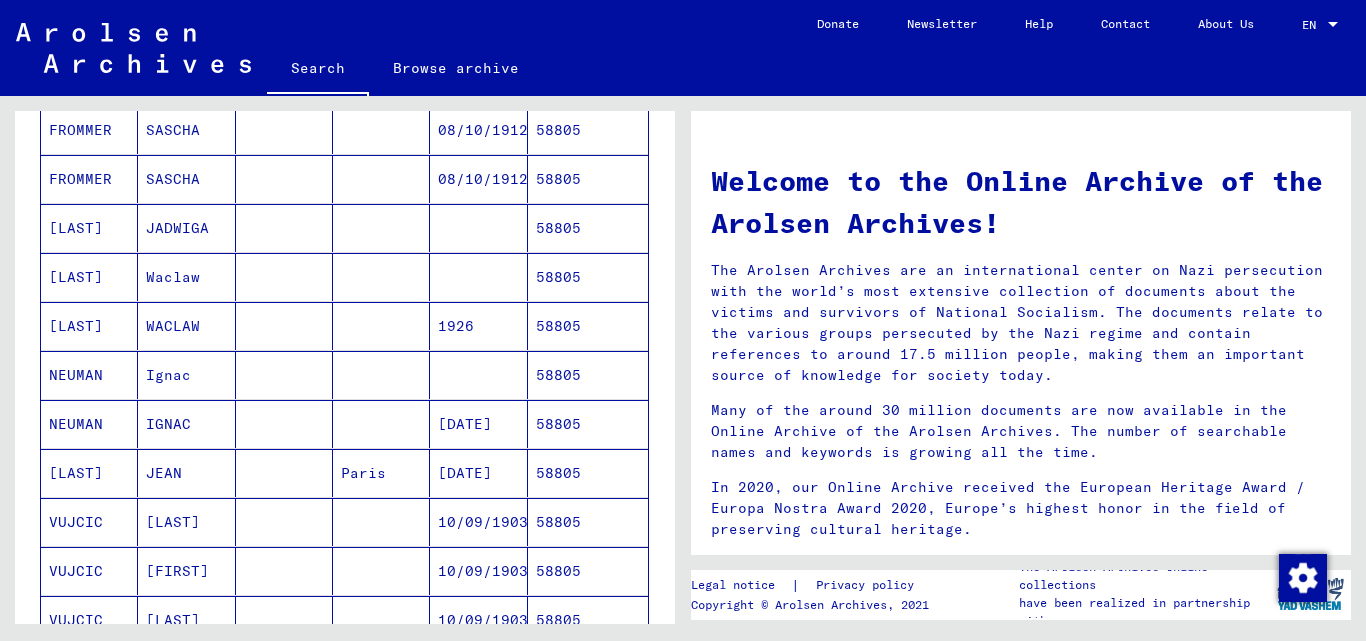 scroll, scrollTop: 400, scrollLeft: 0, axis: vertical 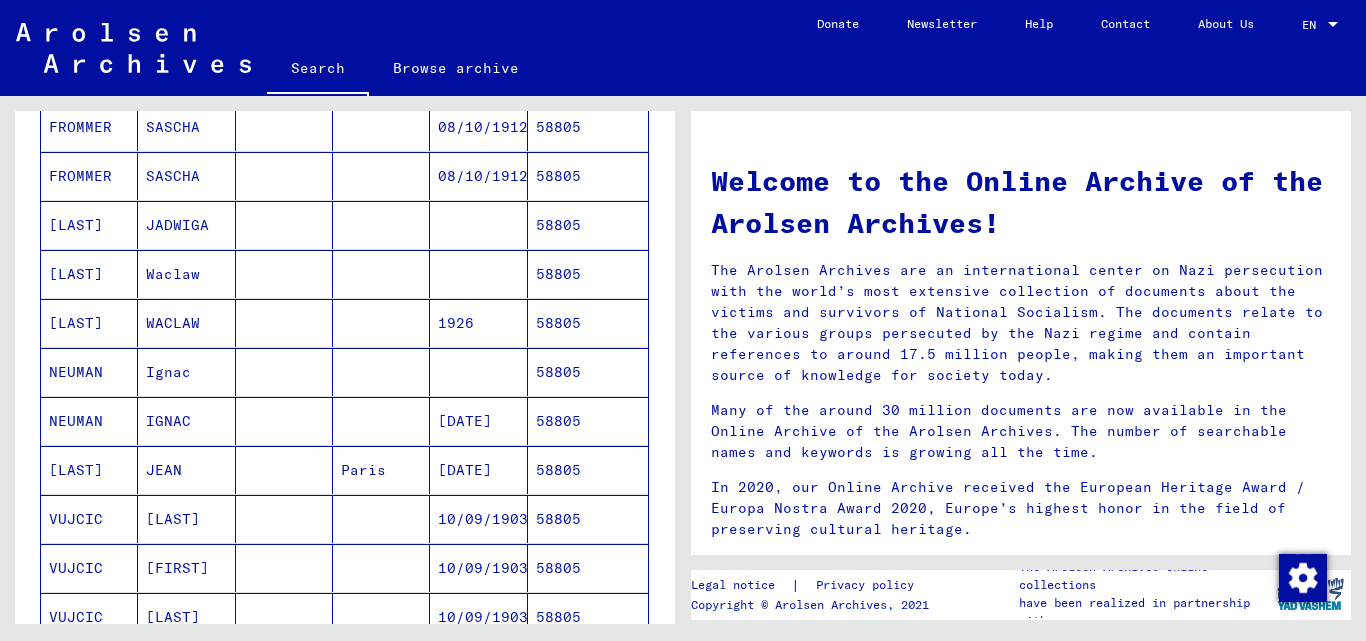 click on "58805" at bounding box center [588, 470] 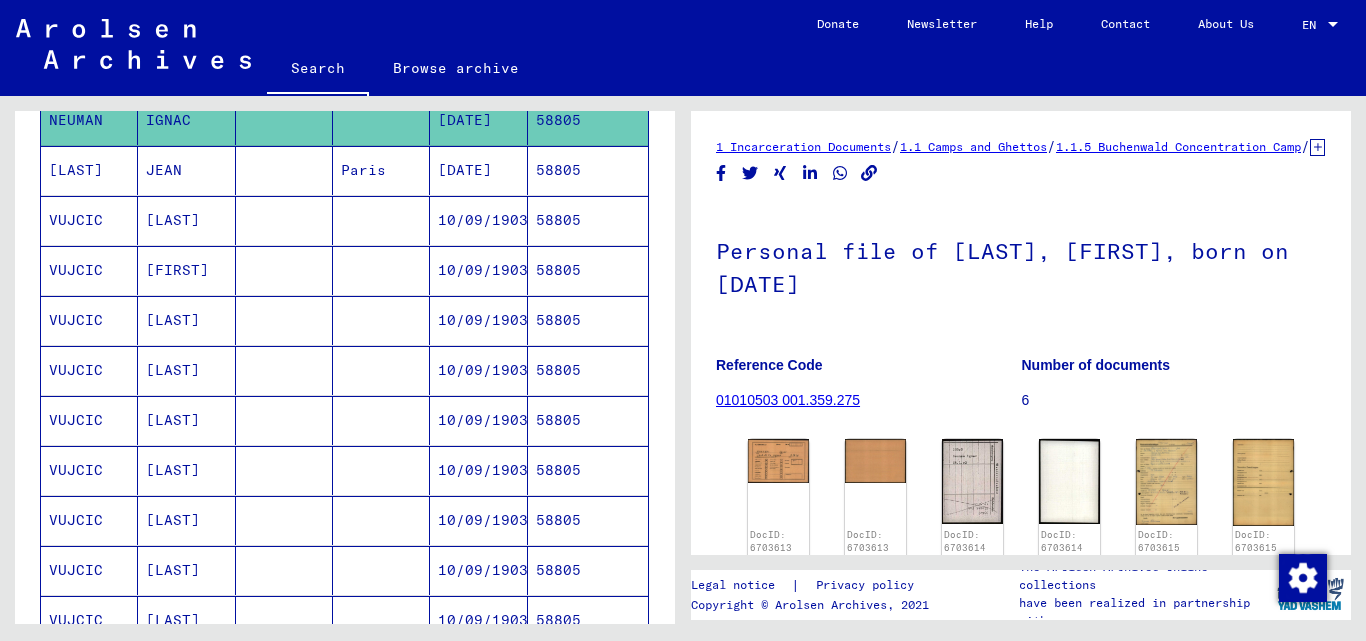 scroll, scrollTop: 702, scrollLeft: 0, axis: vertical 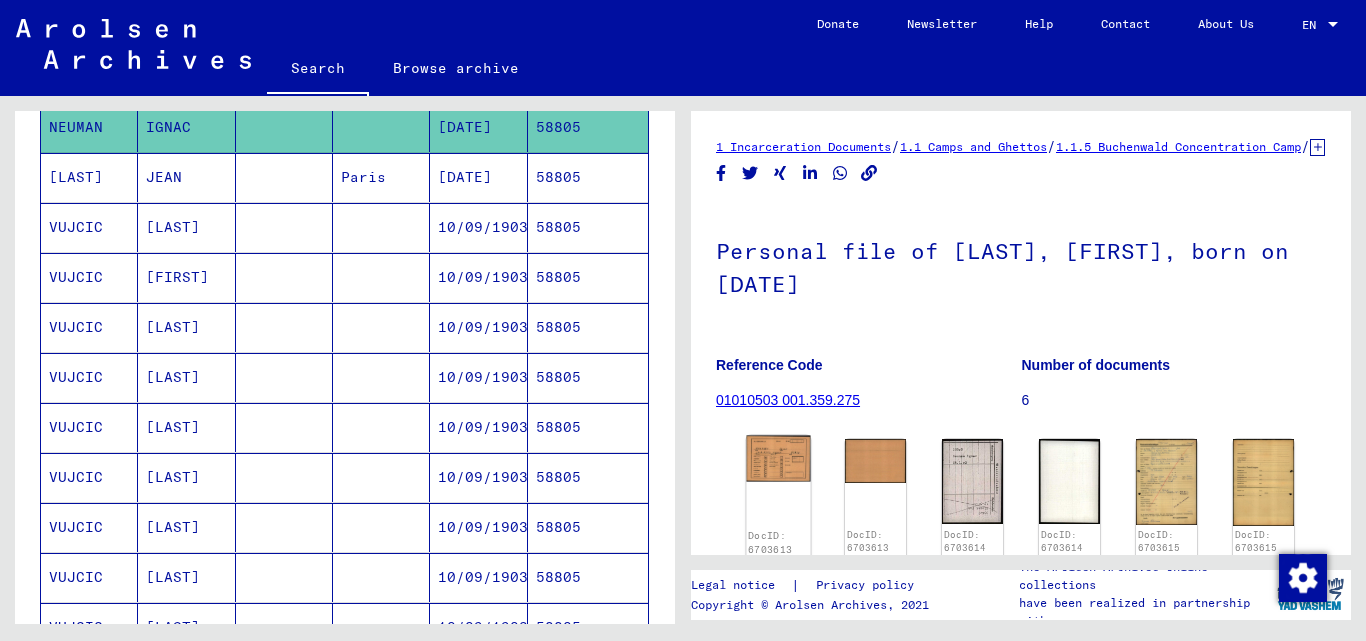click 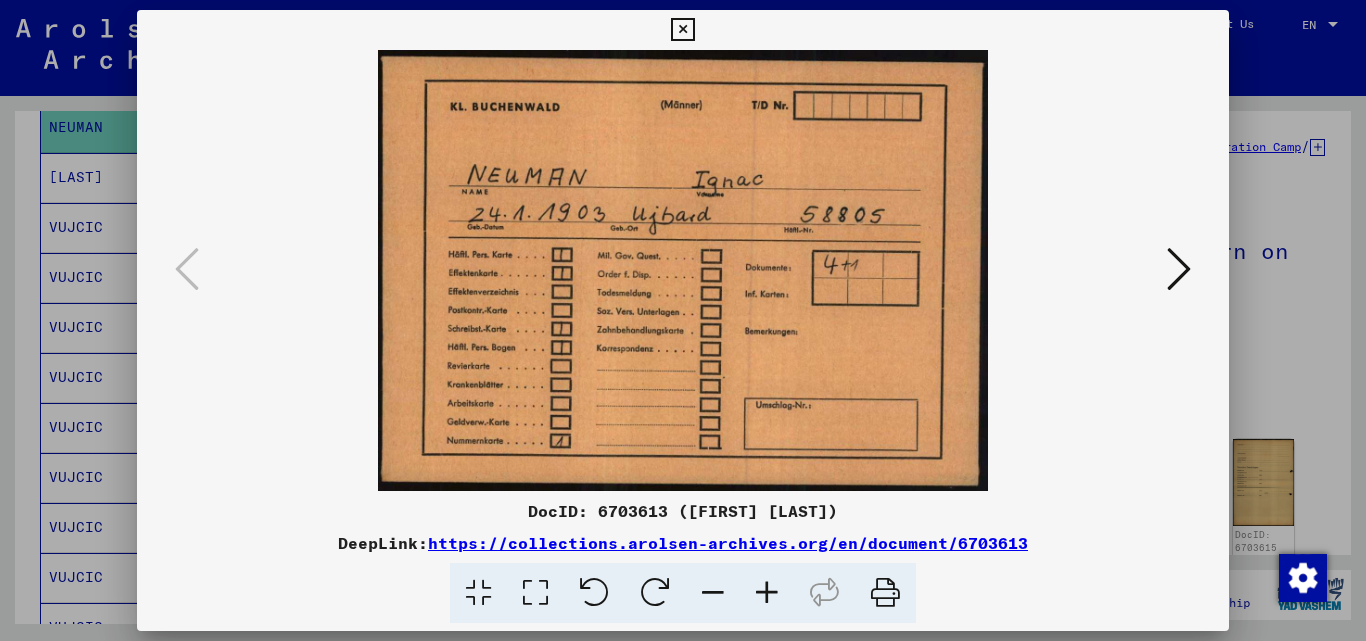 click at bounding box center (1179, 269) 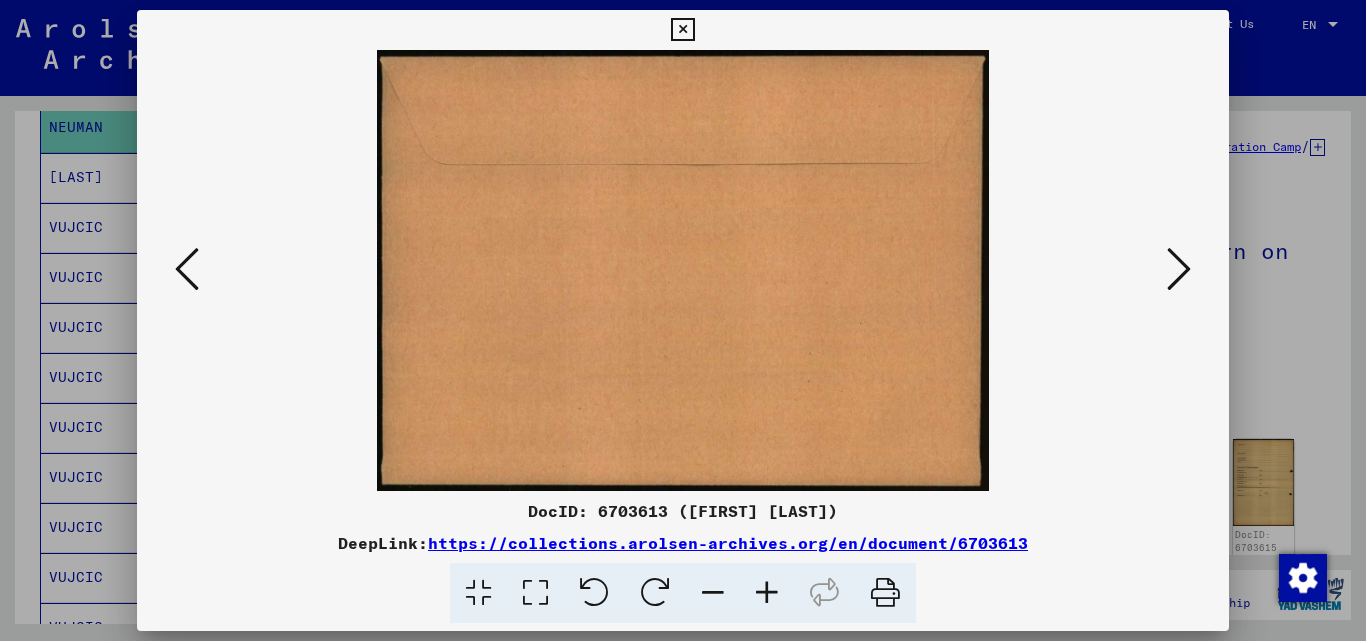 click at bounding box center (1179, 269) 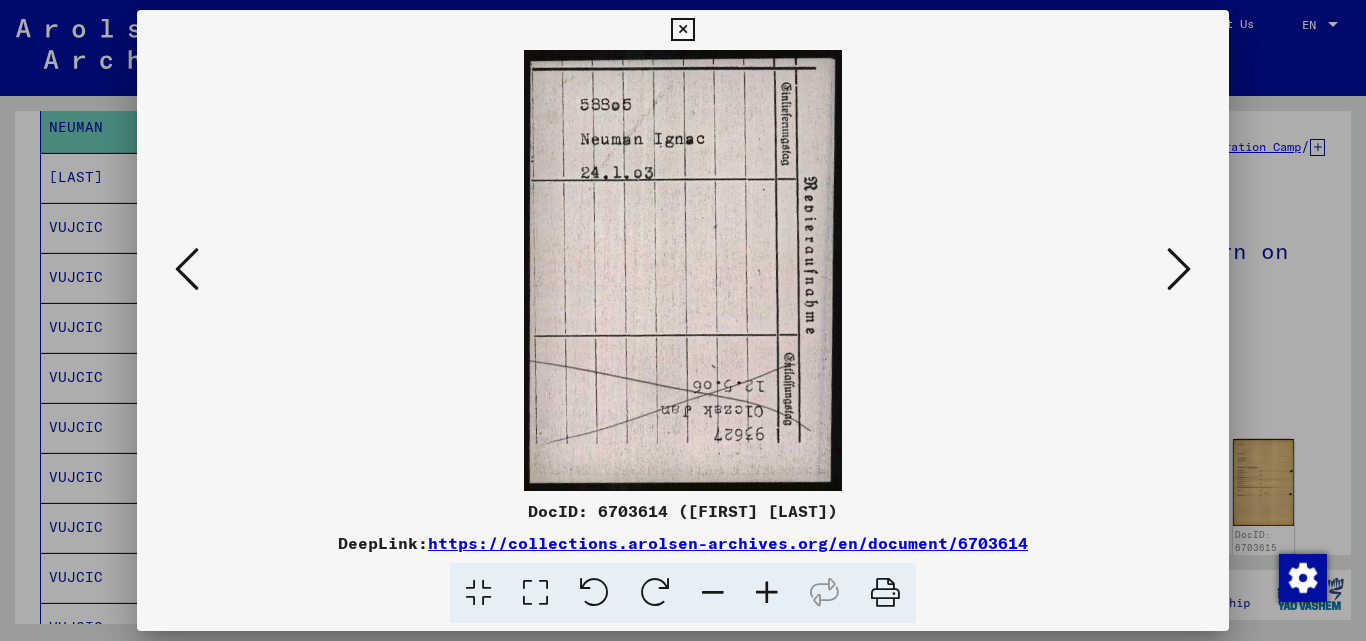 click at bounding box center (1179, 269) 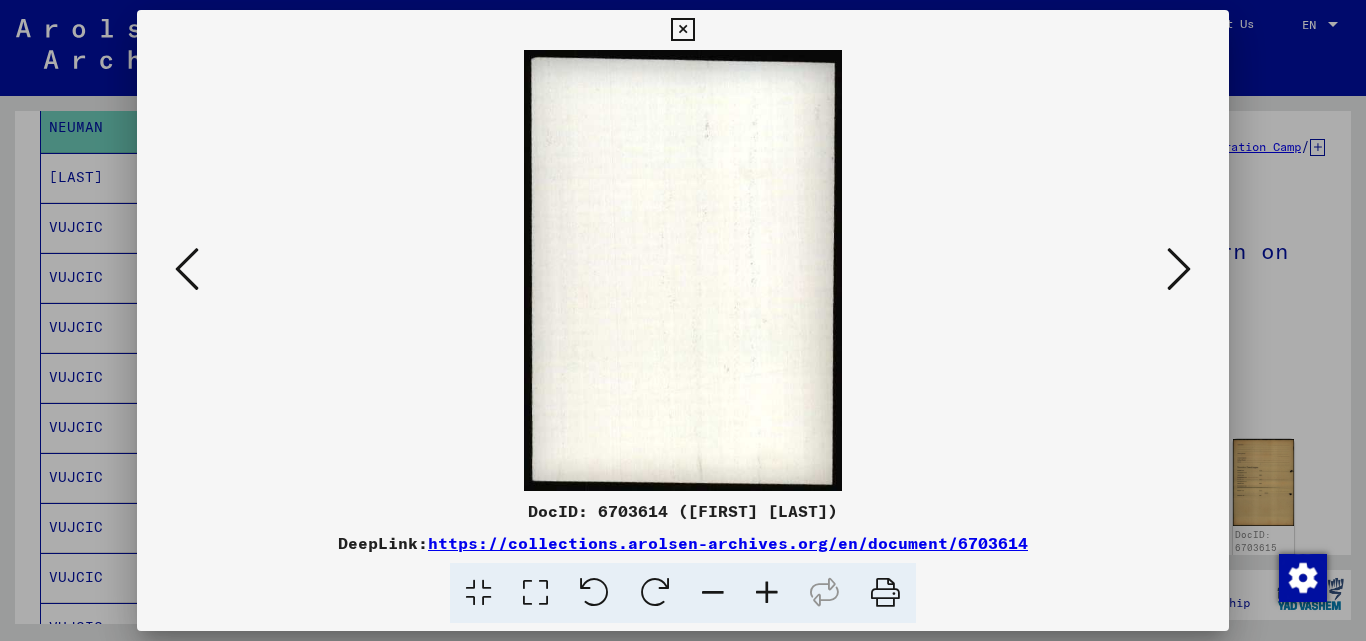 click at bounding box center [1179, 269] 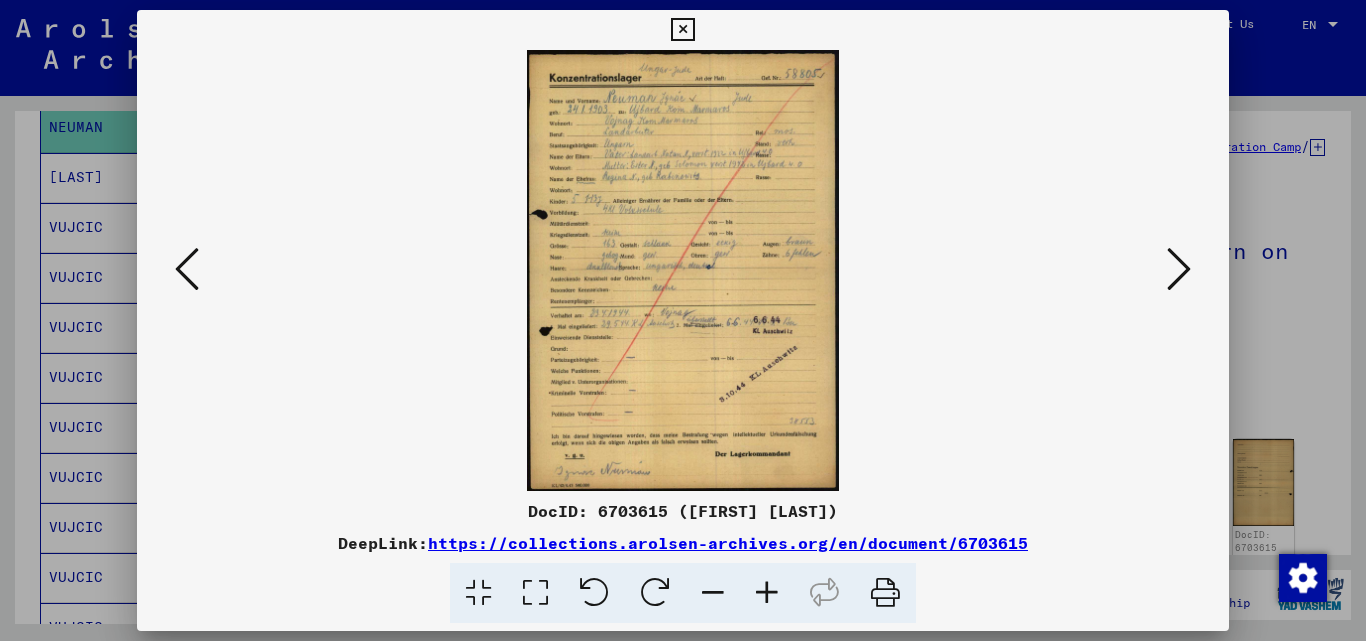 click at bounding box center [1179, 269] 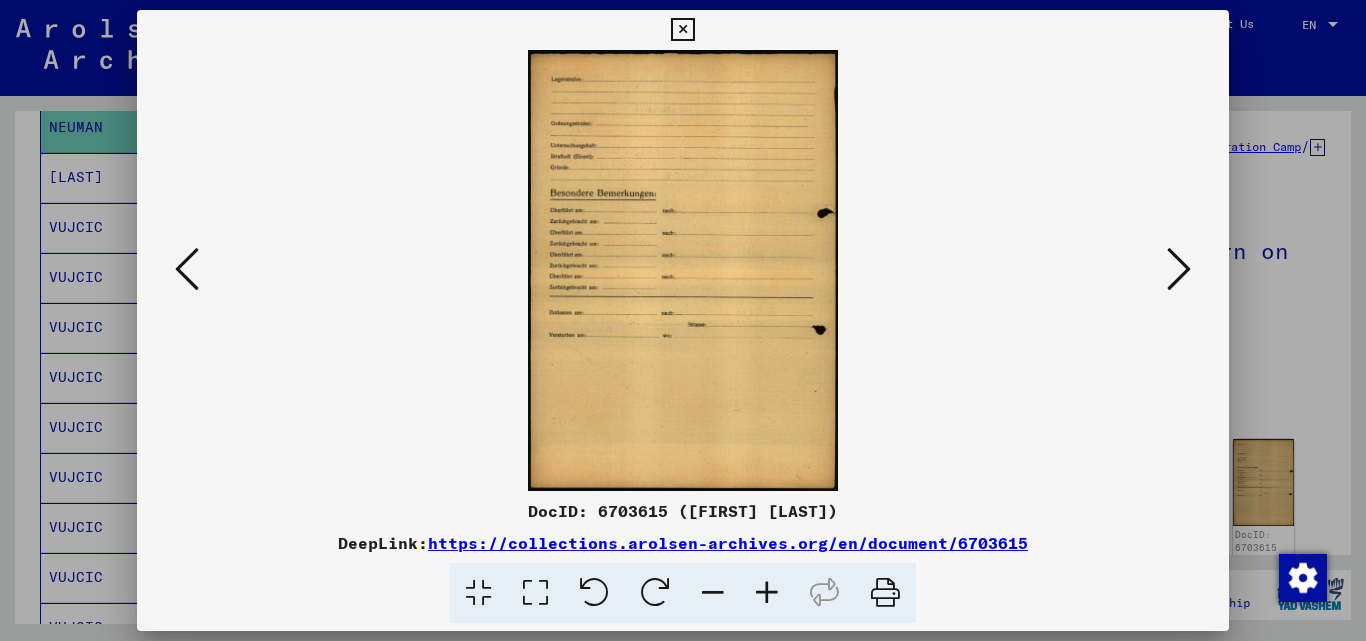 click at bounding box center (1179, 269) 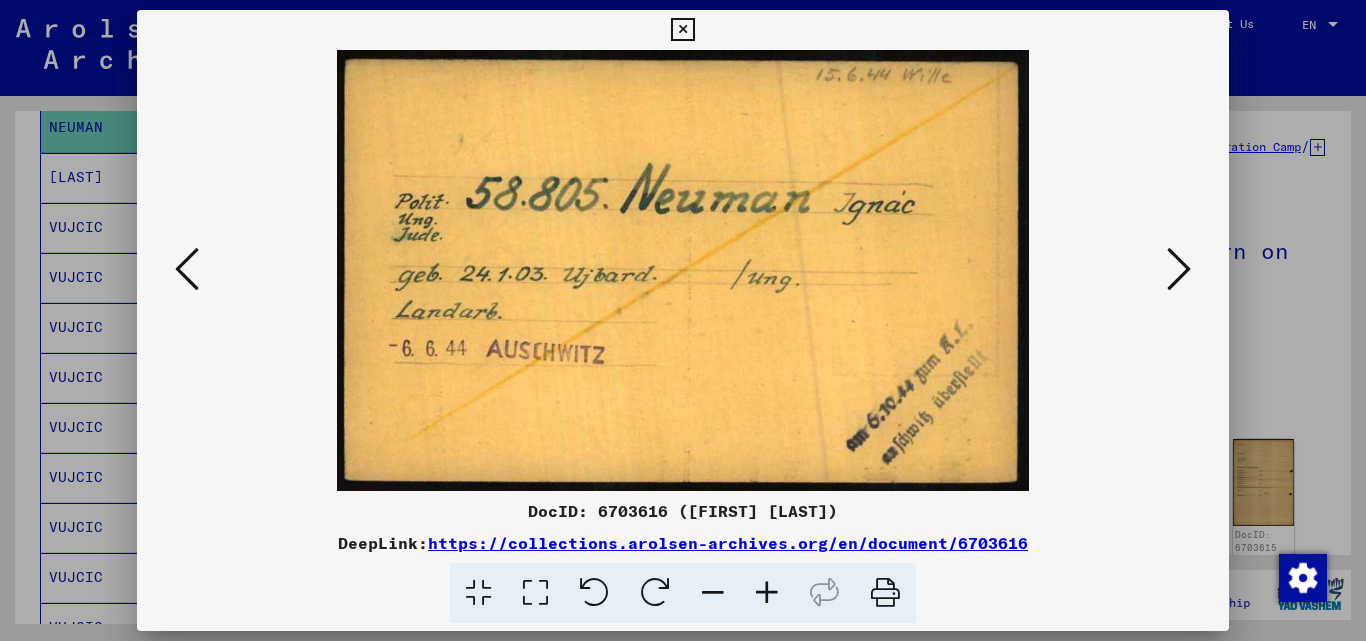 click at bounding box center [682, 30] 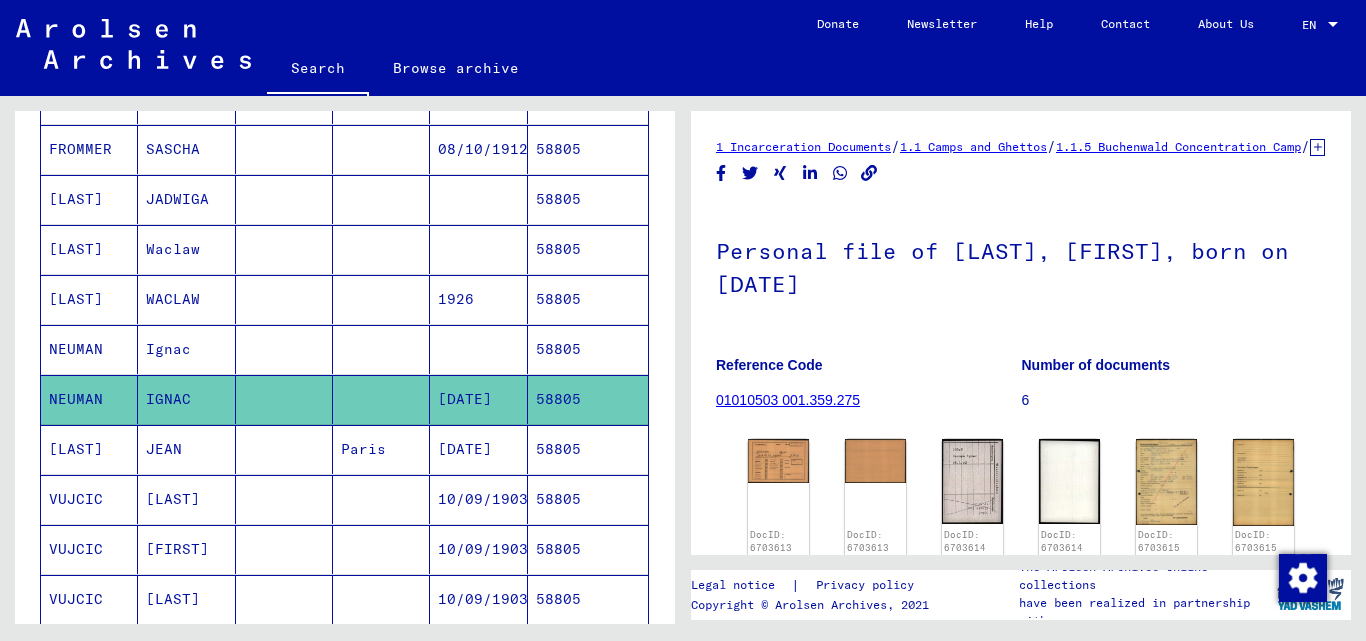 scroll, scrollTop: 402, scrollLeft: 0, axis: vertical 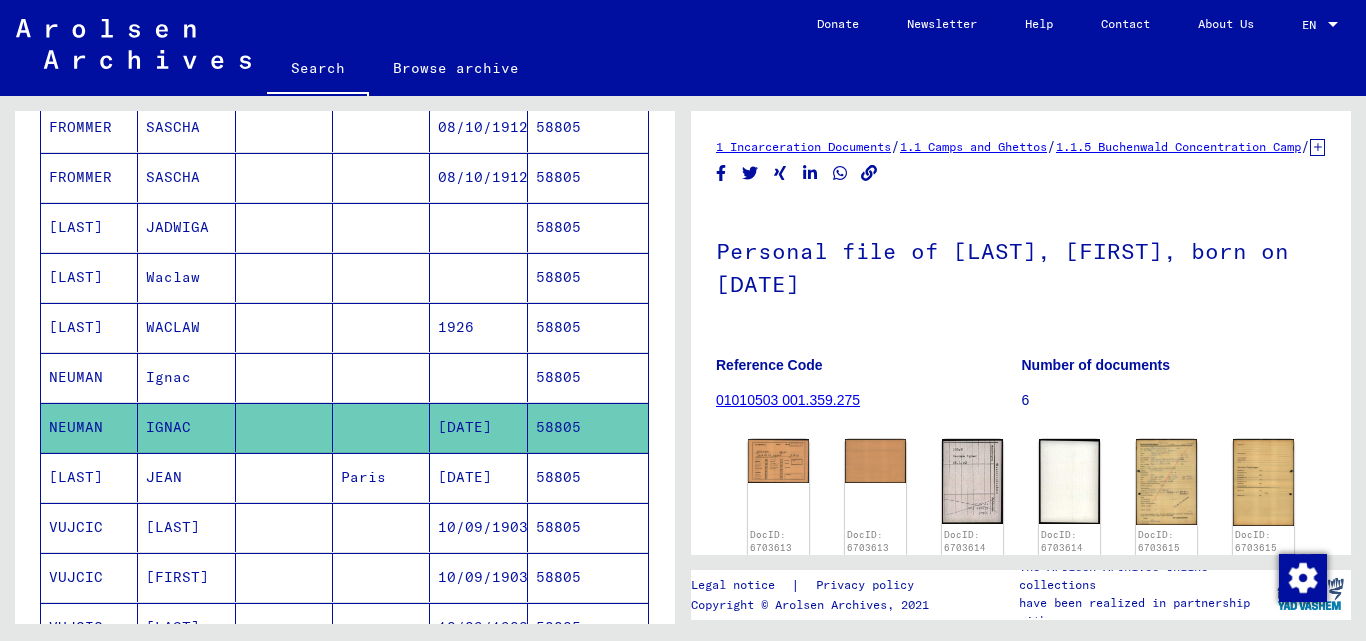 click on "58805" at bounding box center [588, 377] 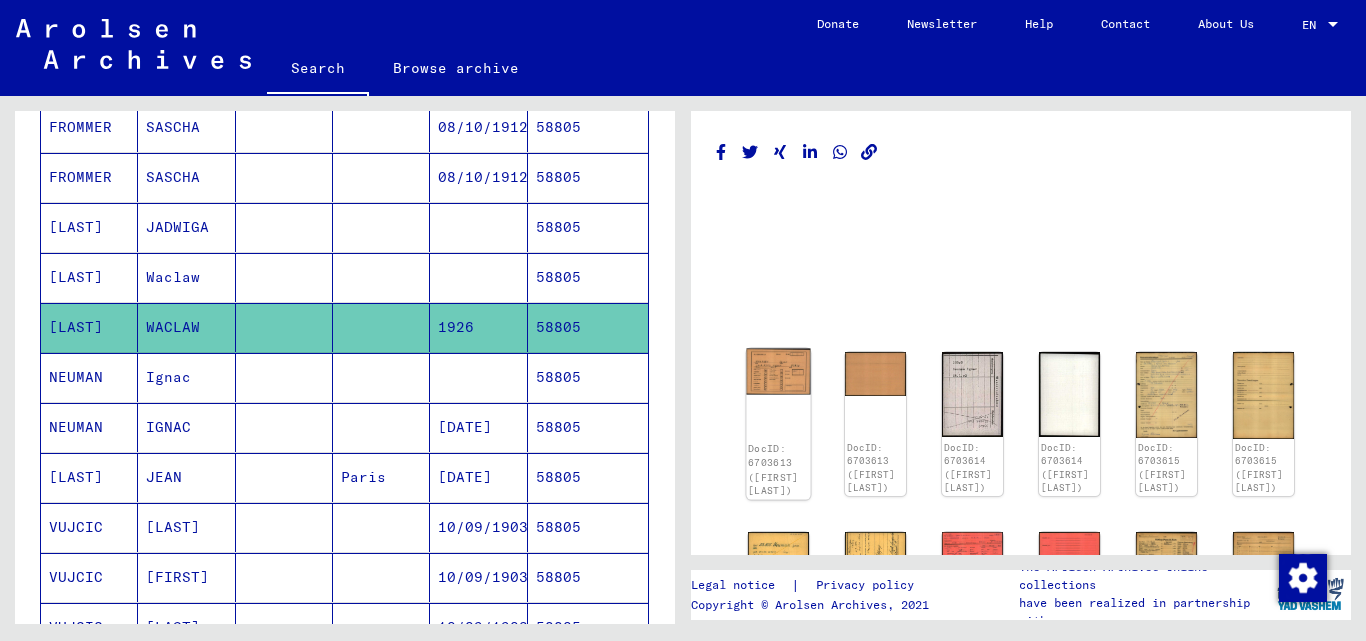 click 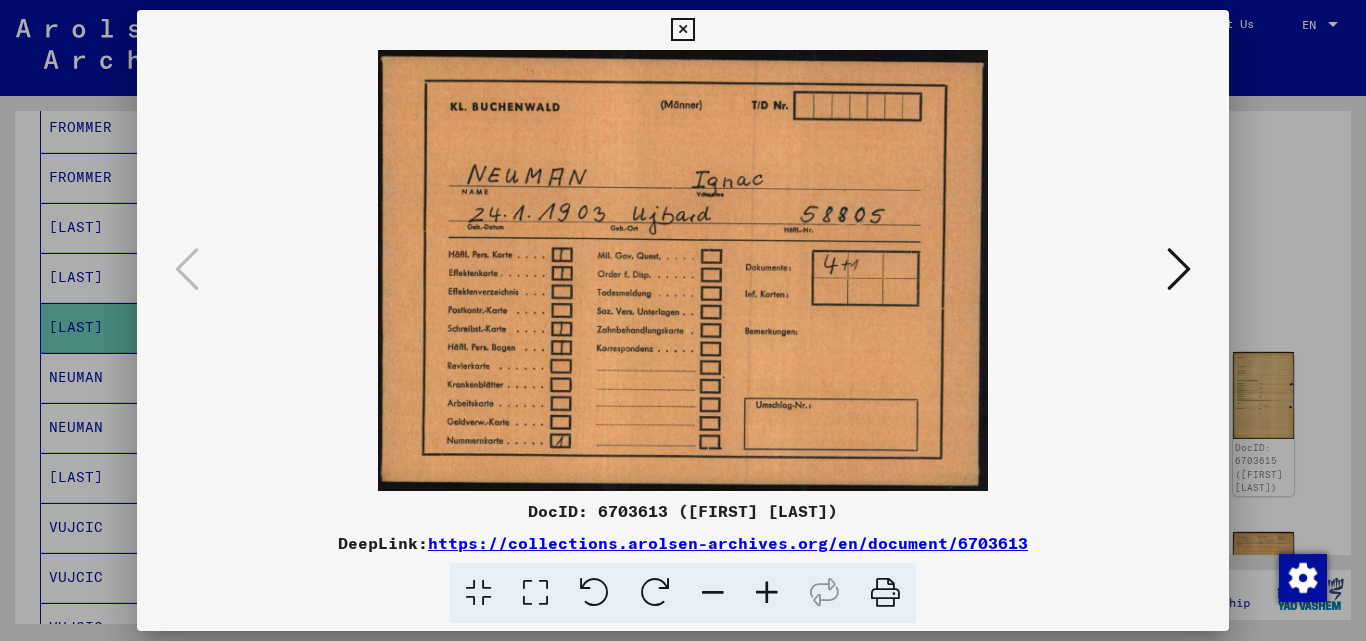 click at bounding box center [682, 30] 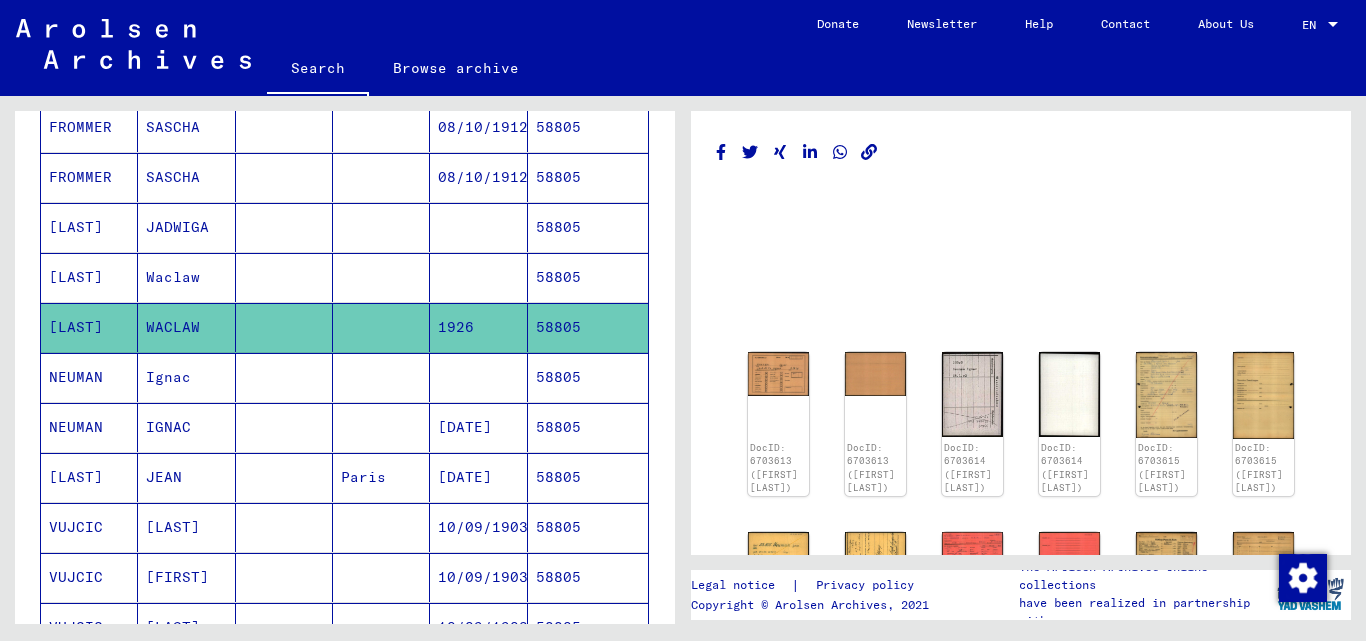 click on "58805" 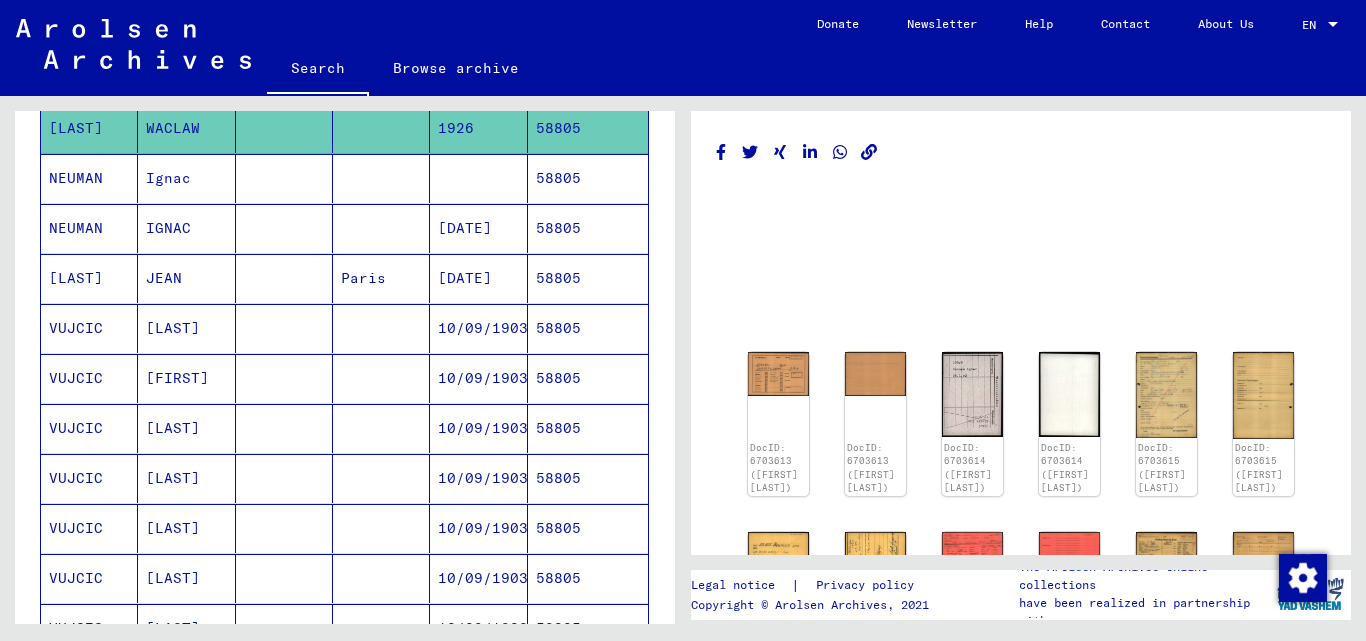 scroll, scrollTop: 602, scrollLeft: 0, axis: vertical 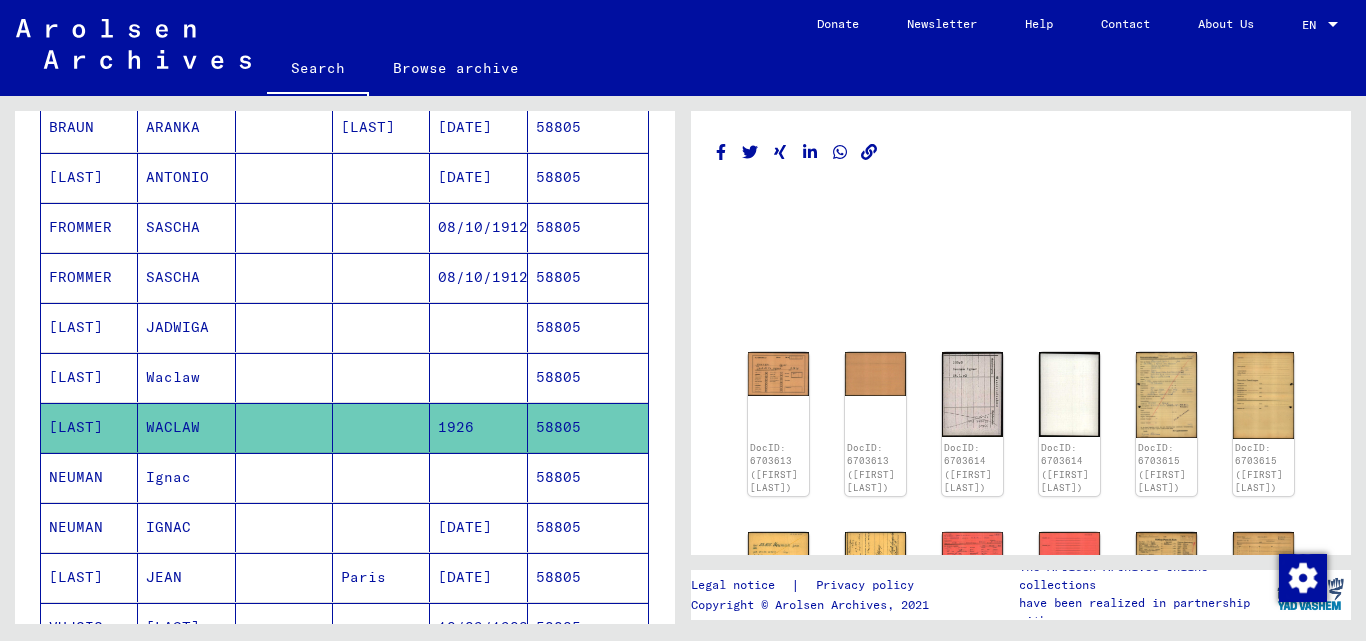 click on "[LAST]" 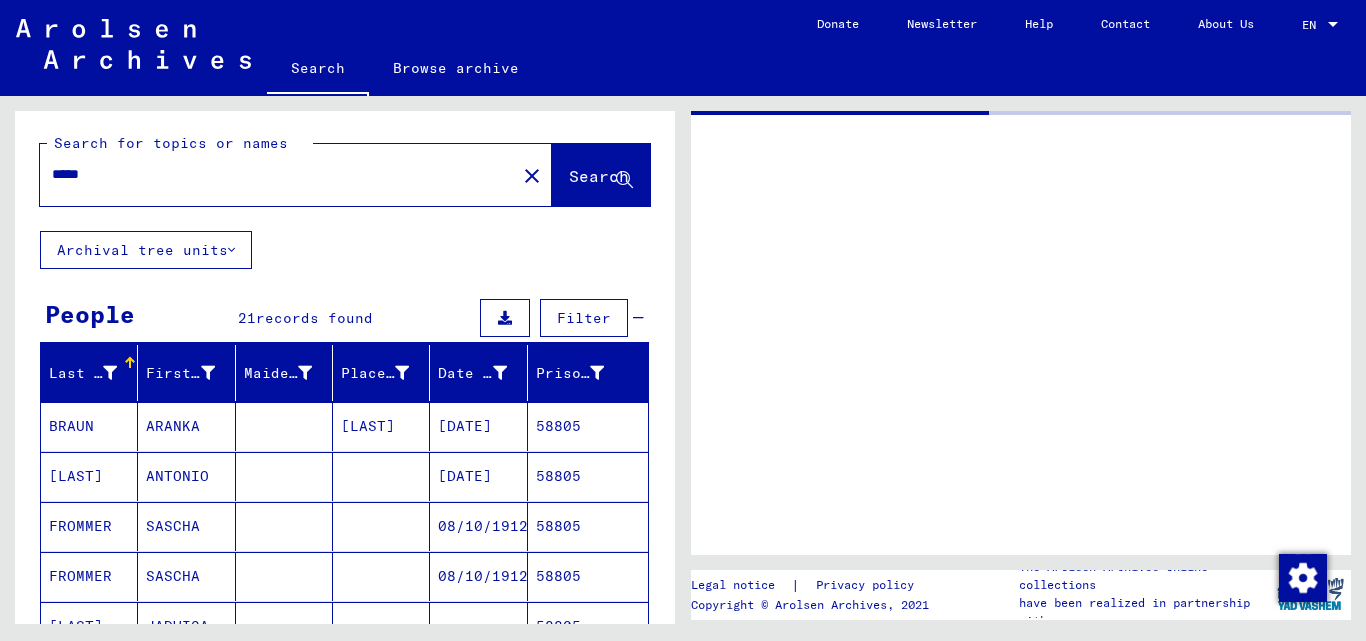scroll, scrollTop: 2, scrollLeft: 0, axis: vertical 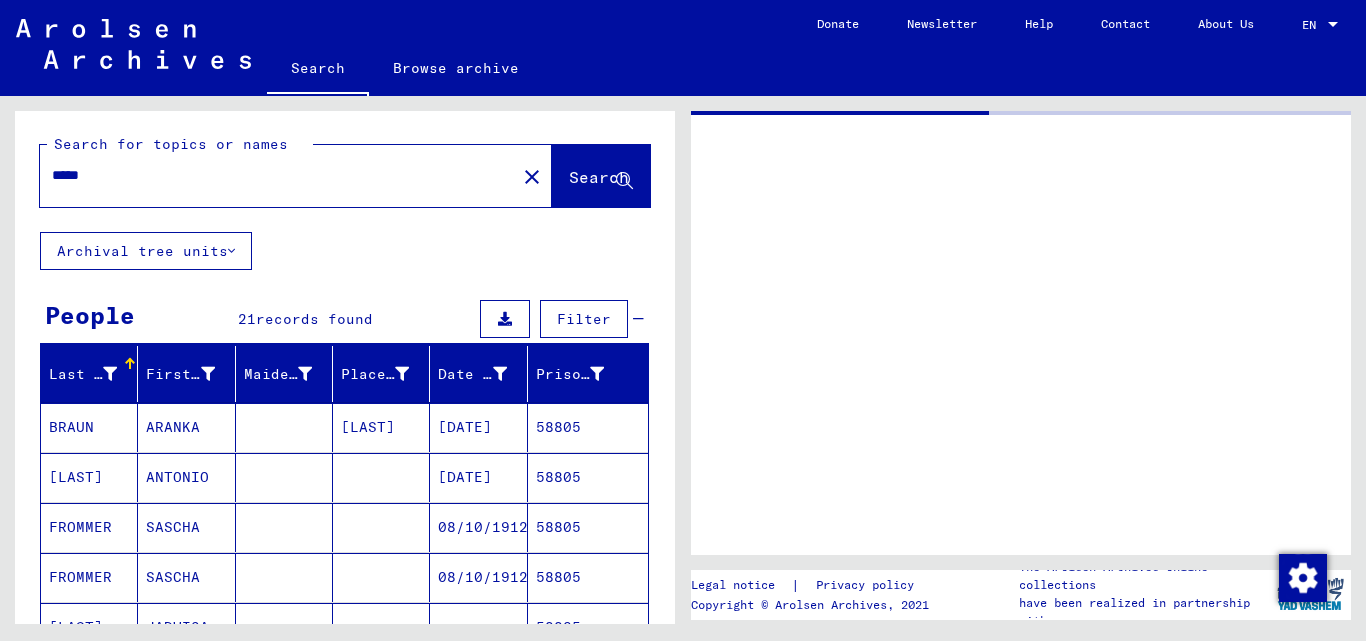 click on "*****" at bounding box center (278, 175) 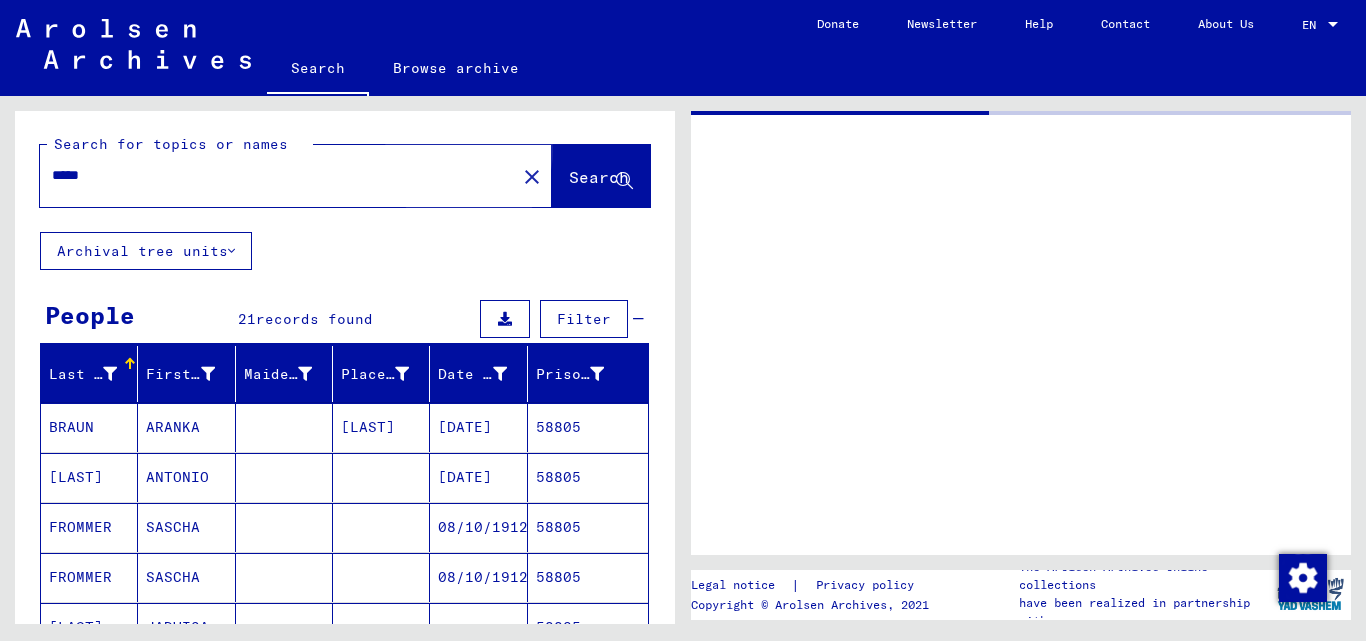 click on "Search" 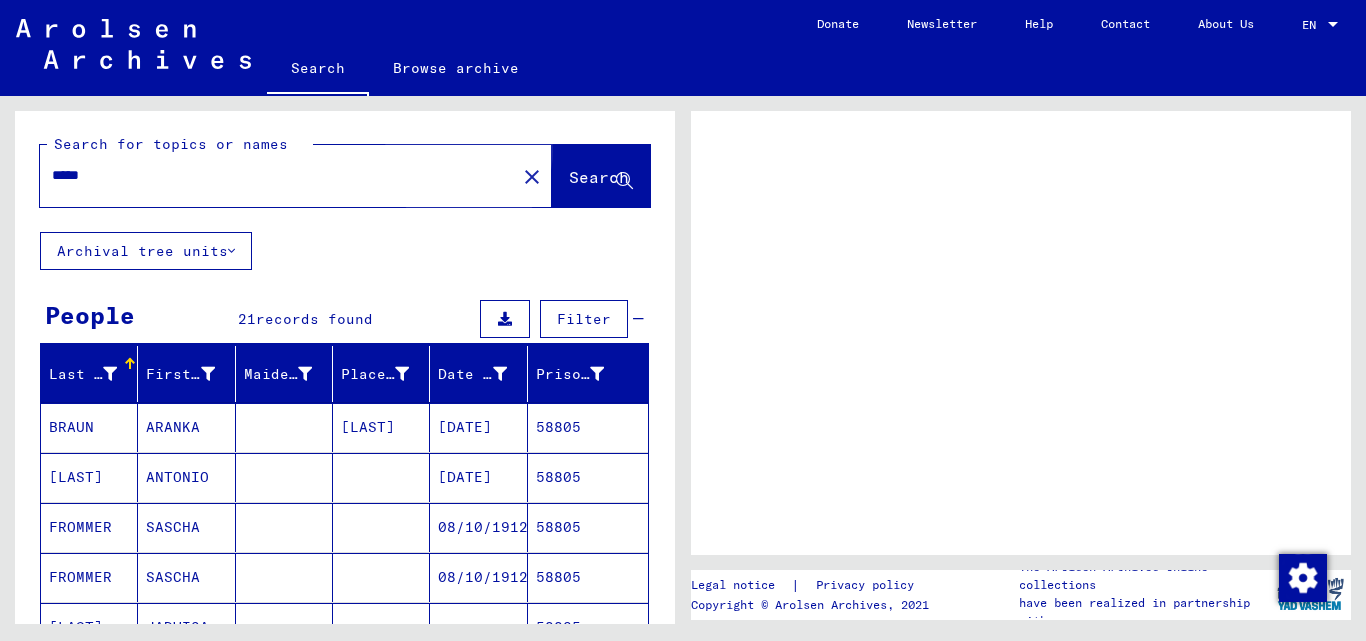 scroll, scrollTop: 0, scrollLeft: 0, axis: both 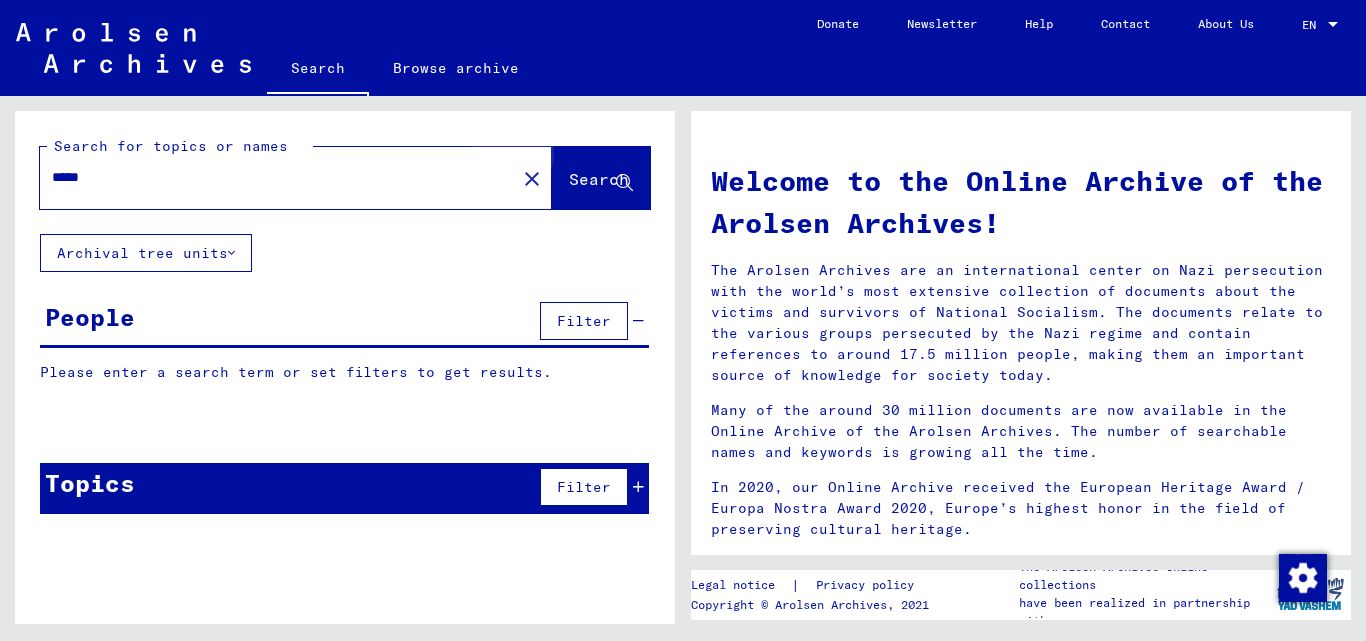 click on "Search" 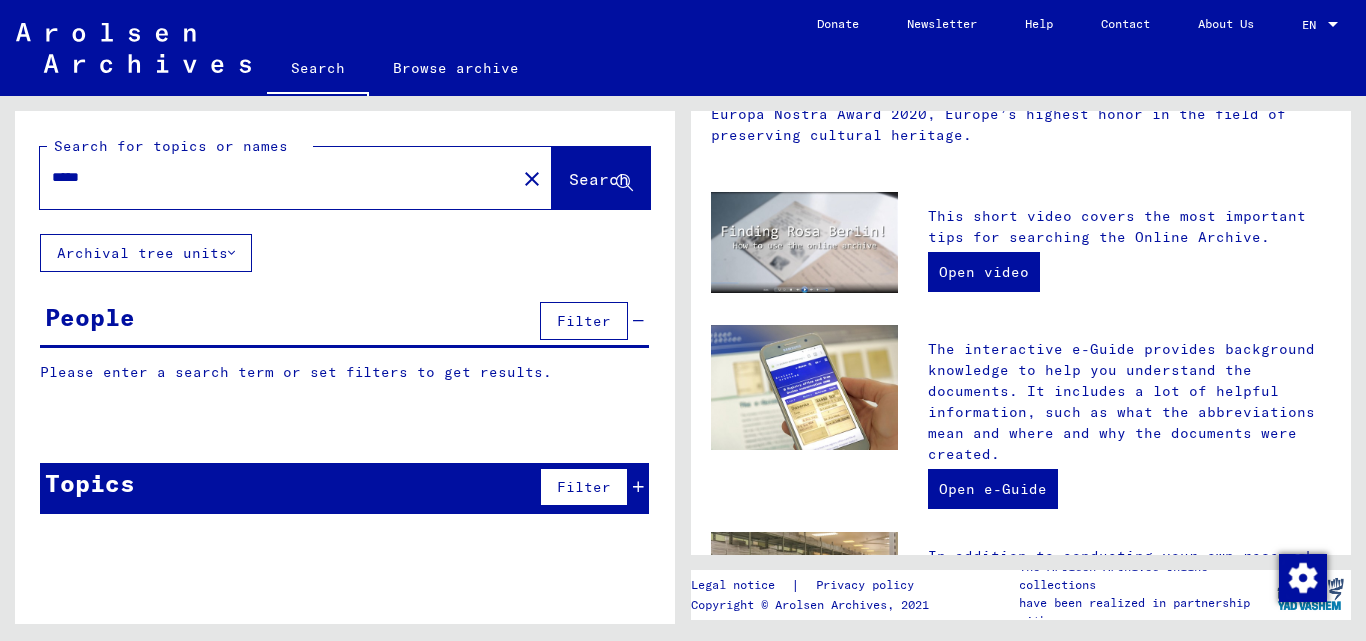 scroll, scrollTop: 200, scrollLeft: 0, axis: vertical 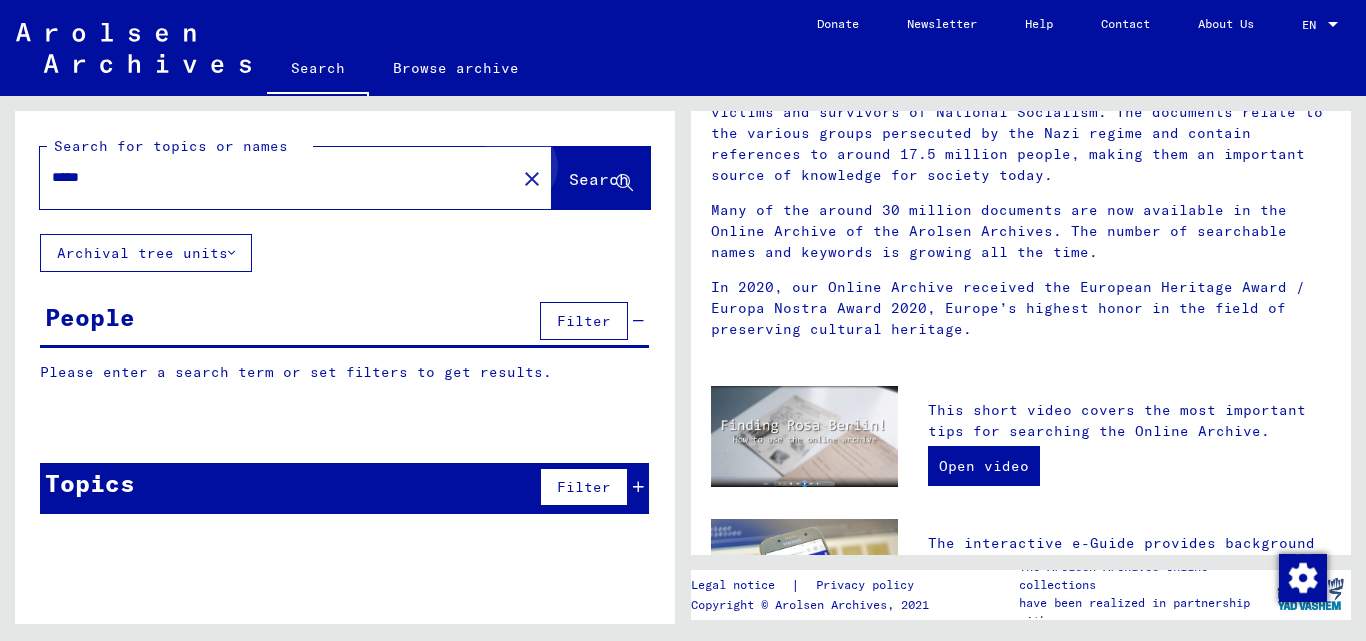 click on "Search" 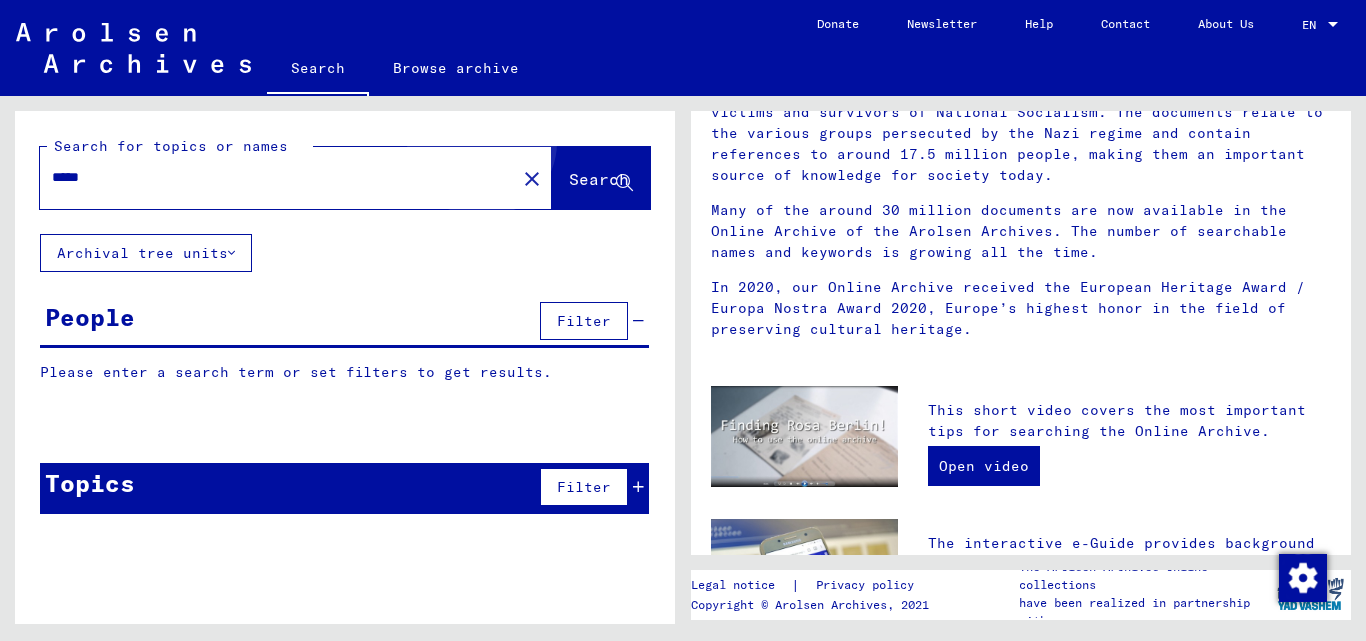 click on "Search" 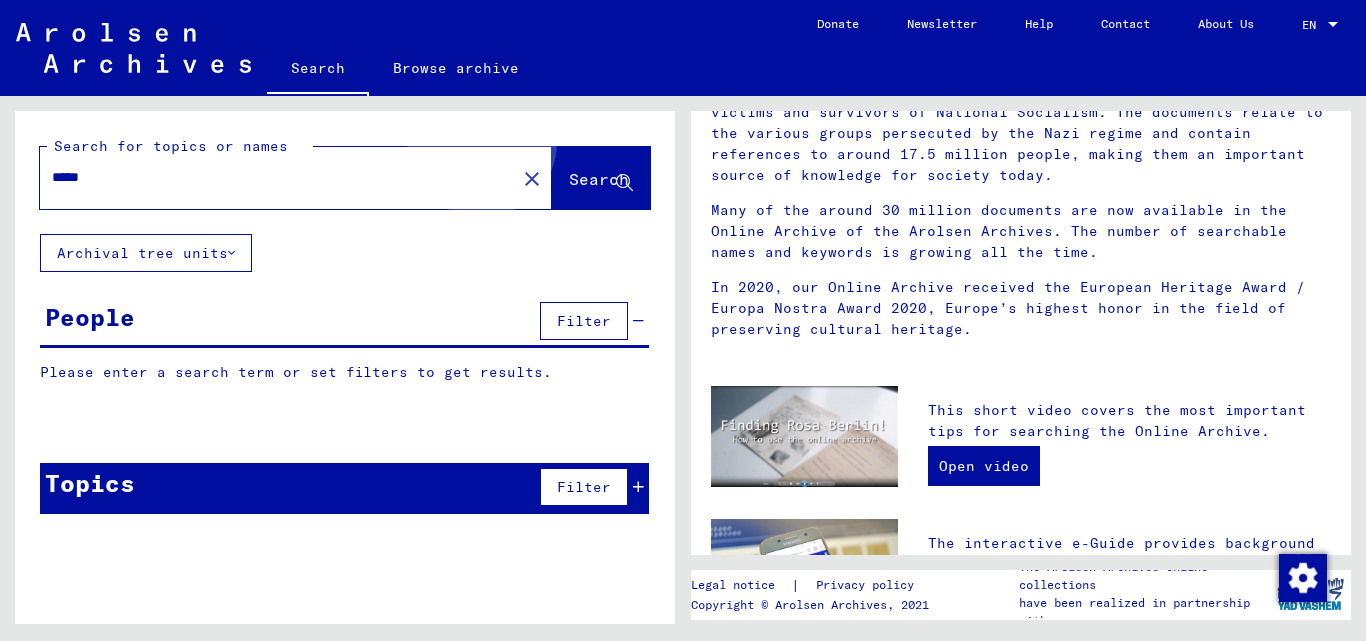 click on "Search" 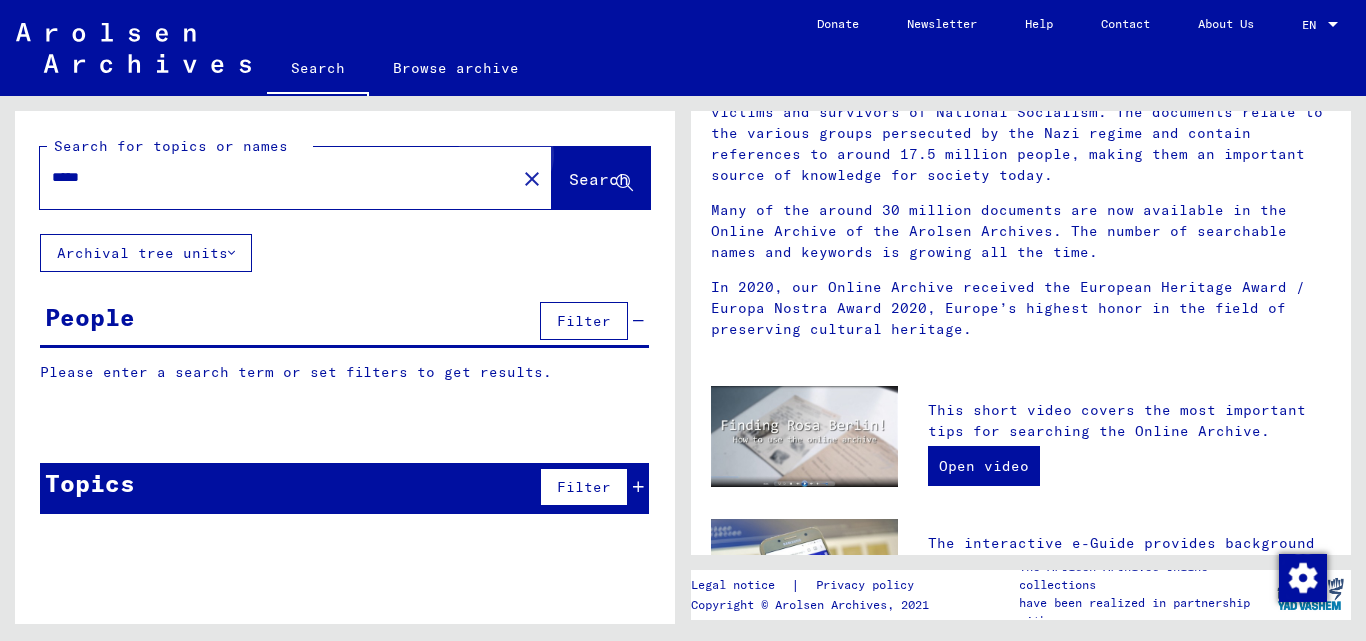 click on "Search" 